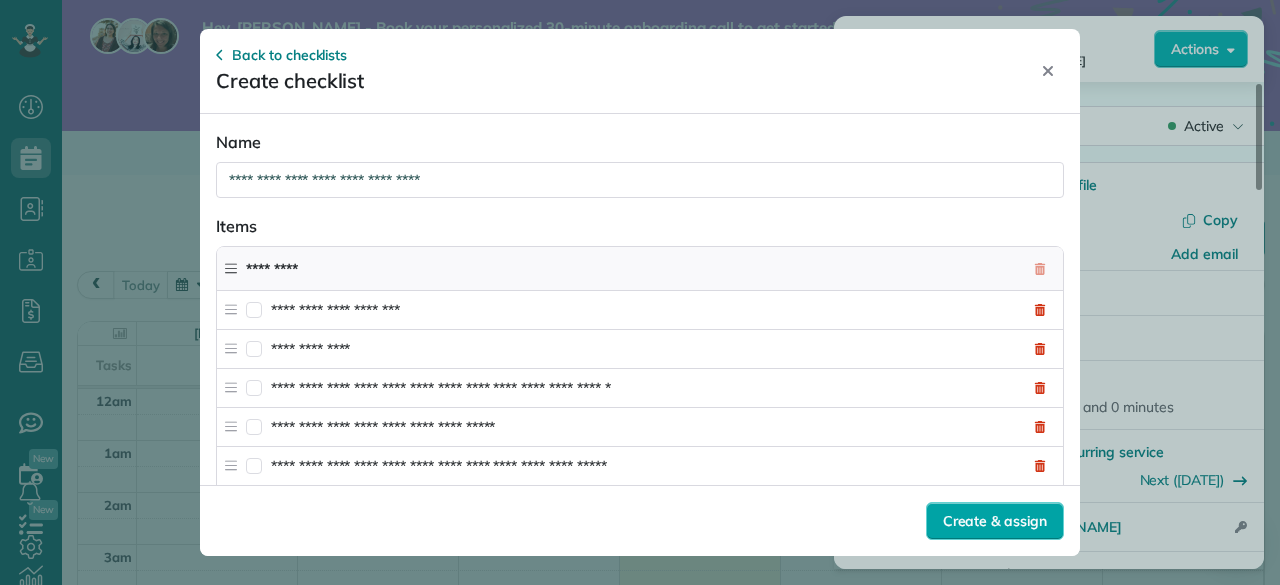 scroll, scrollTop: 0, scrollLeft: 0, axis: both 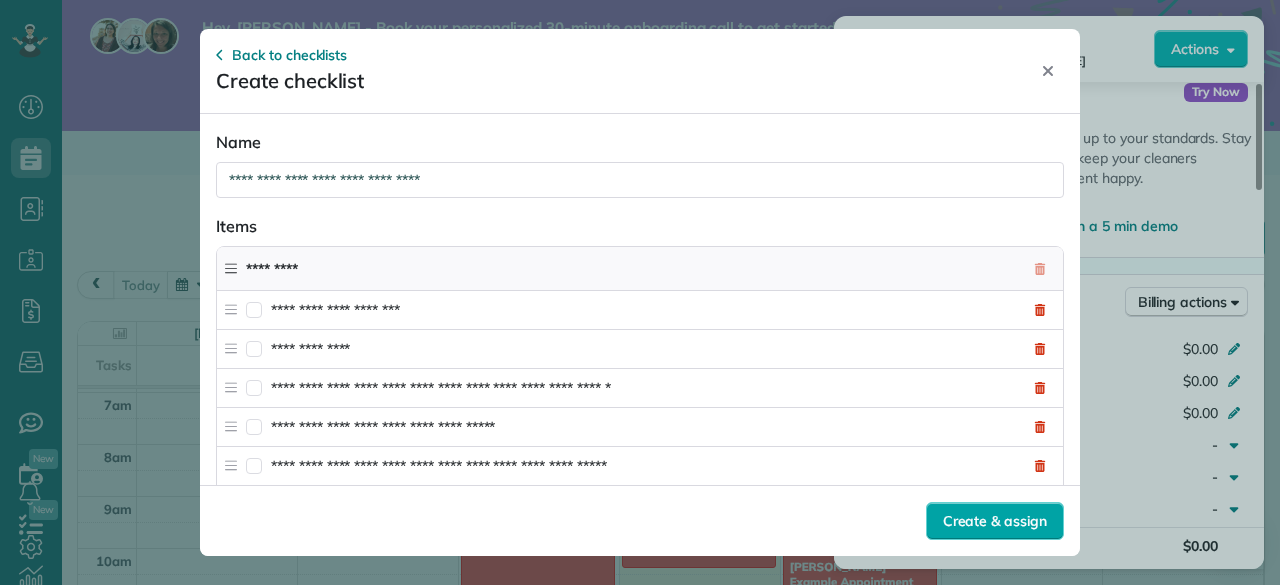 type on "*********" 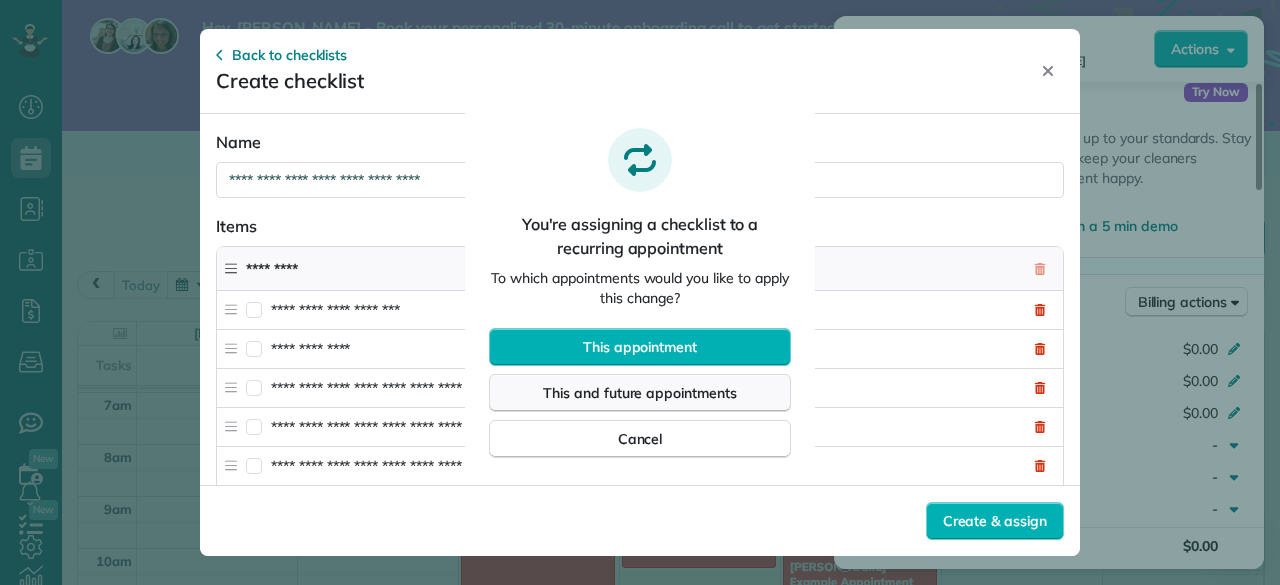 click on "This and future appointments" at bounding box center [640, 393] 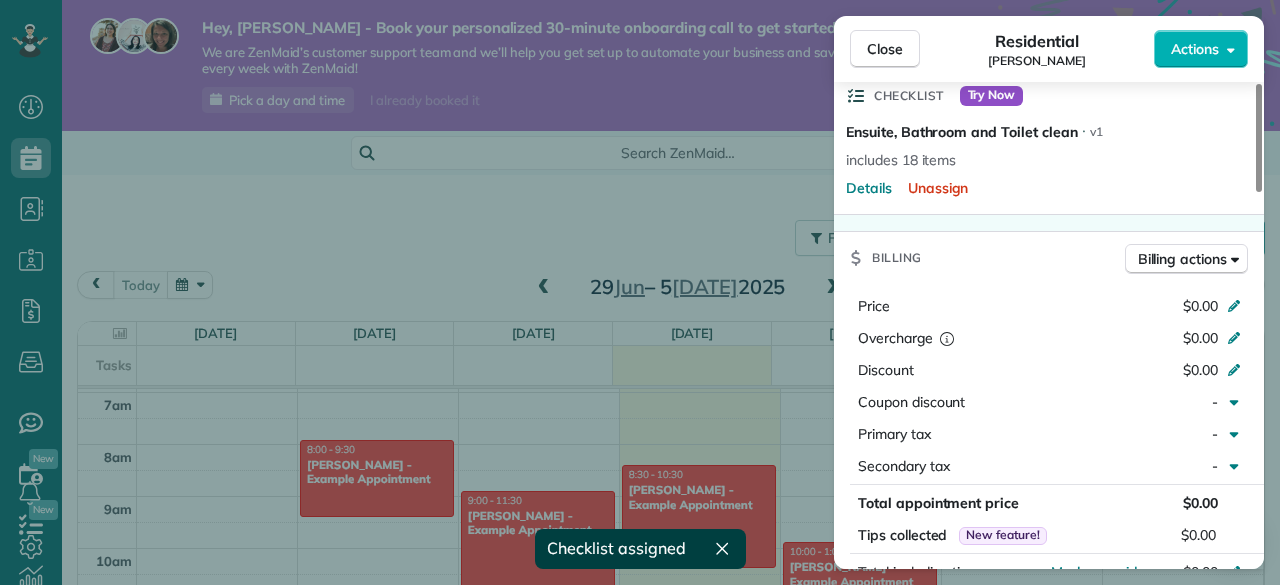 scroll, scrollTop: 641, scrollLeft: 0, axis: vertical 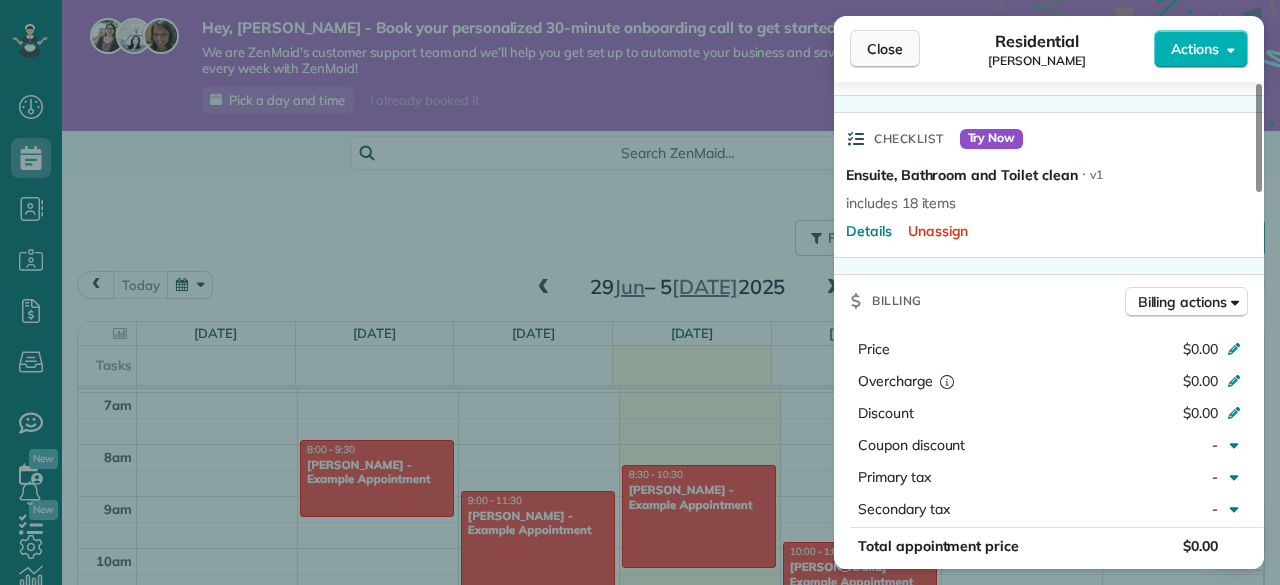 click on "Close" at bounding box center [885, 49] 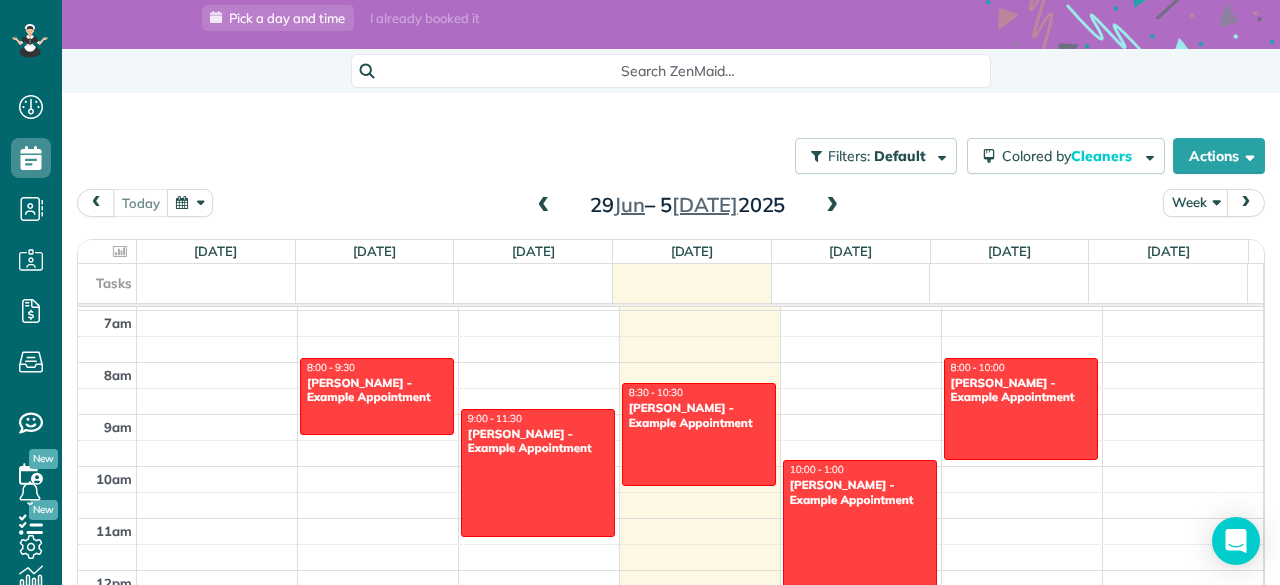scroll, scrollTop: 78, scrollLeft: 0, axis: vertical 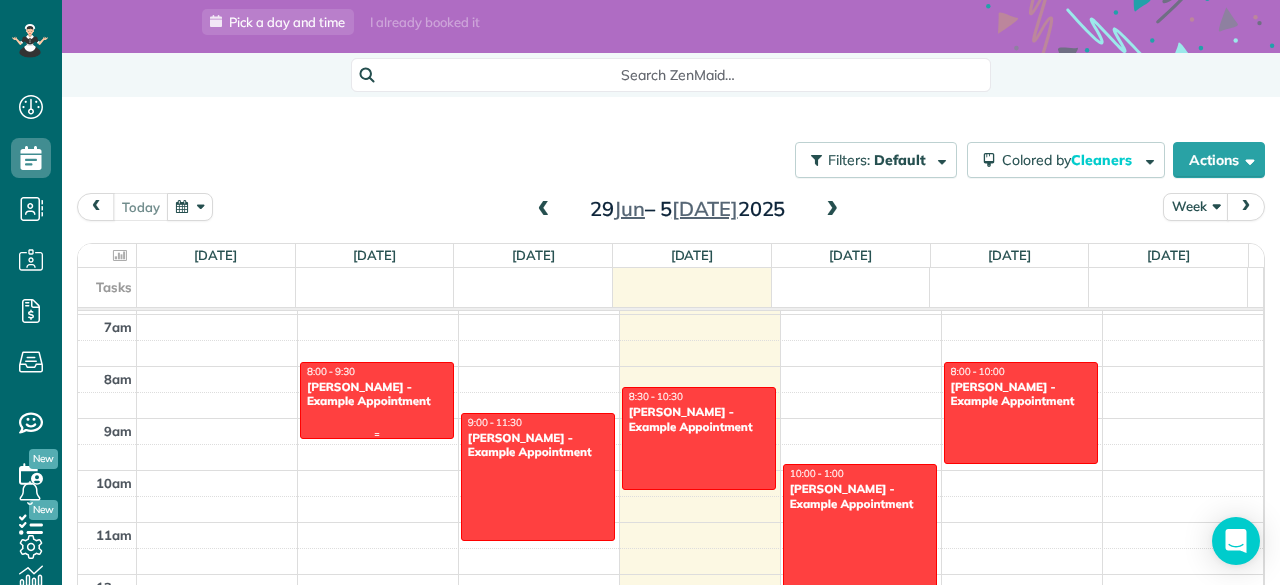 click on "Debbie Sardone - Example Appointment" at bounding box center (377, 394) 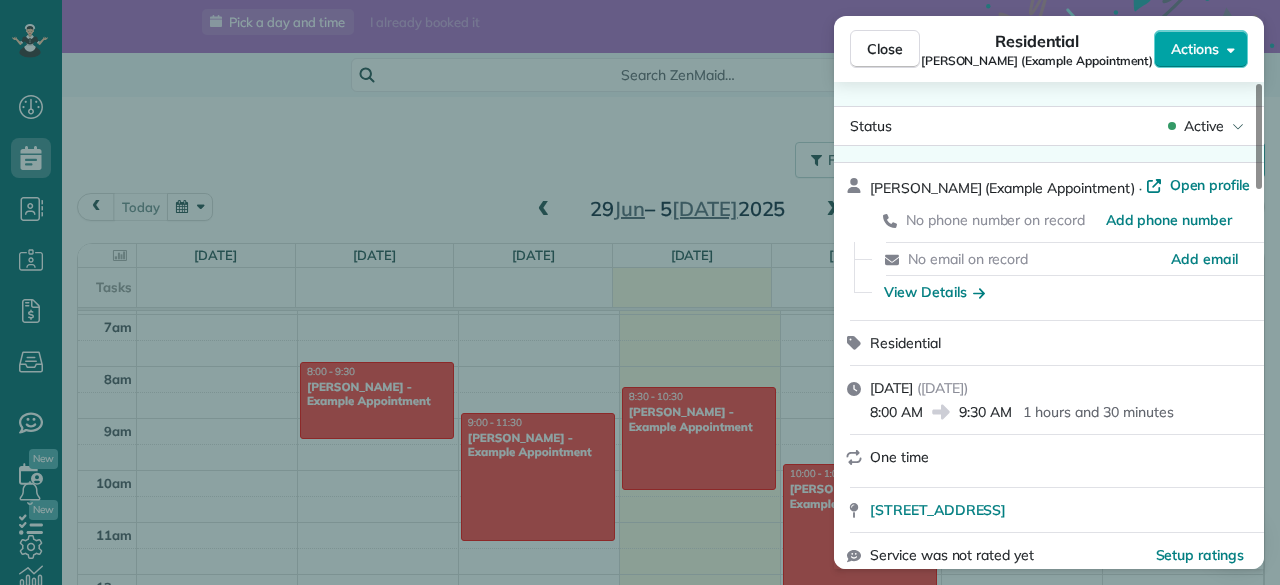 click on "Actions" at bounding box center [1195, 49] 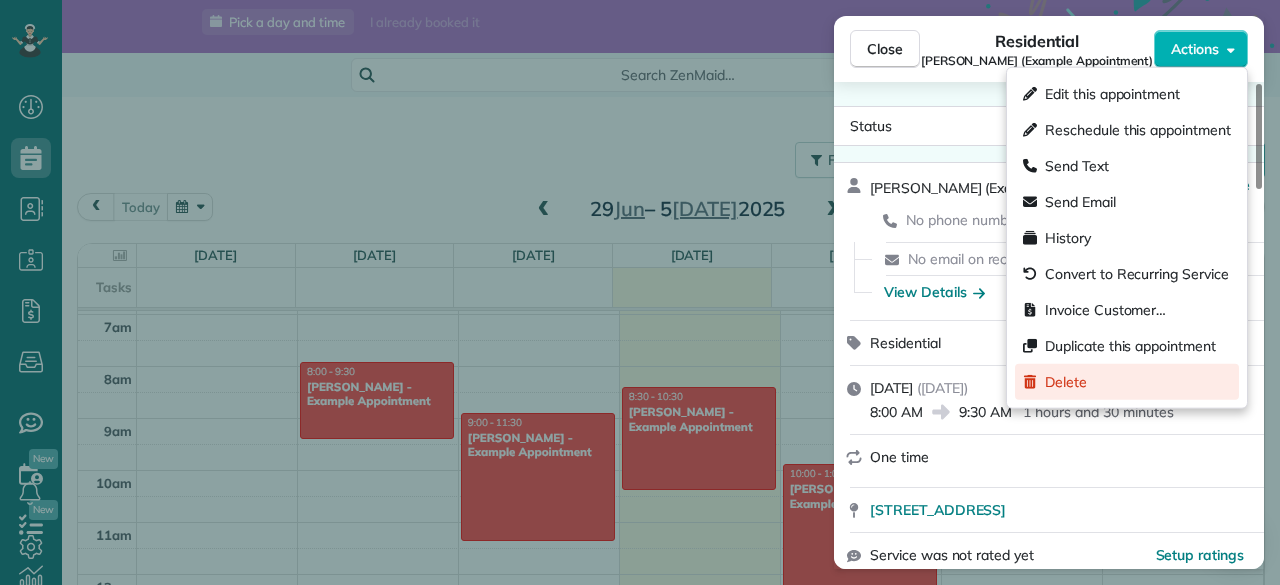 click on "Delete" at bounding box center [1066, 382] 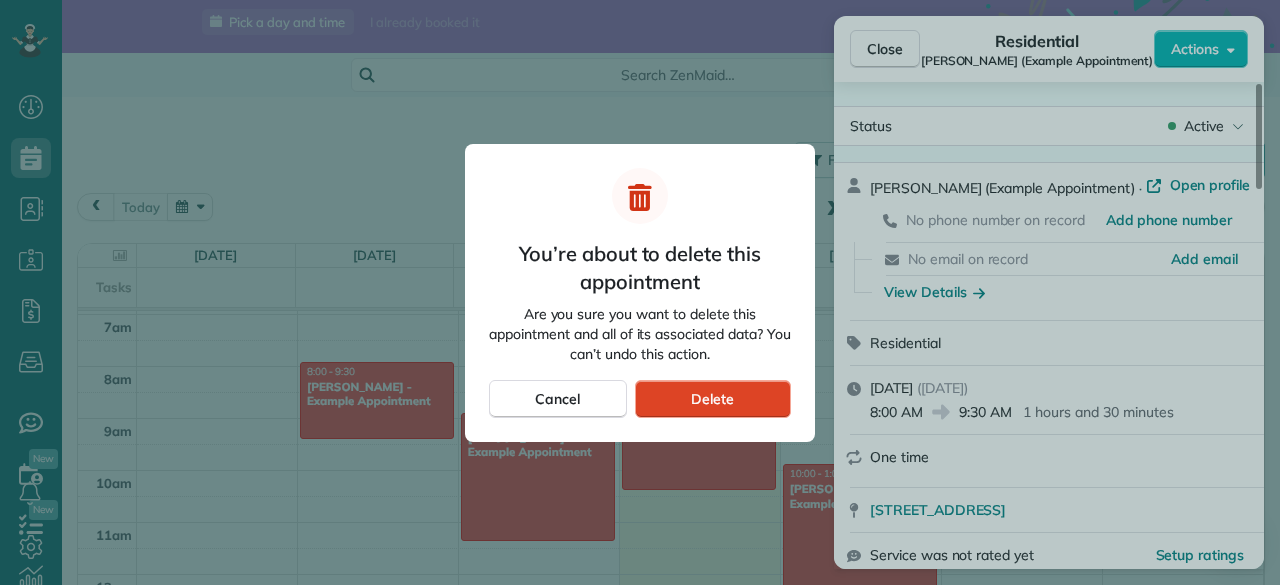 click on "Delete" at bounding box center [713, 399] 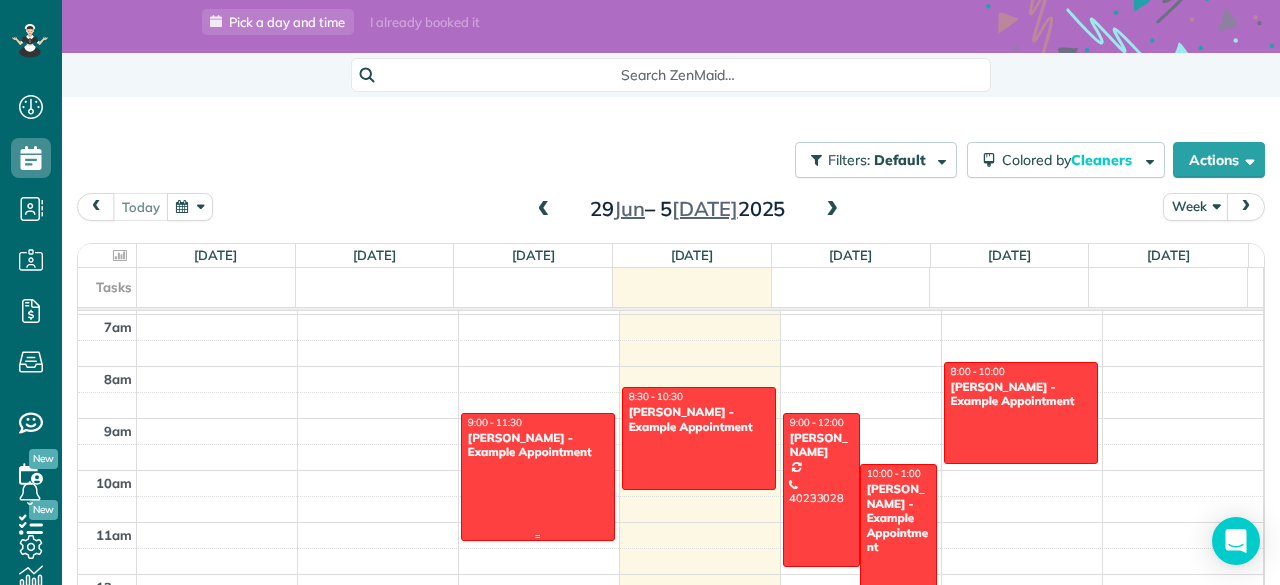 click on "Carolyn Arellano - Example Appointment" at bounding box center (538, 445) 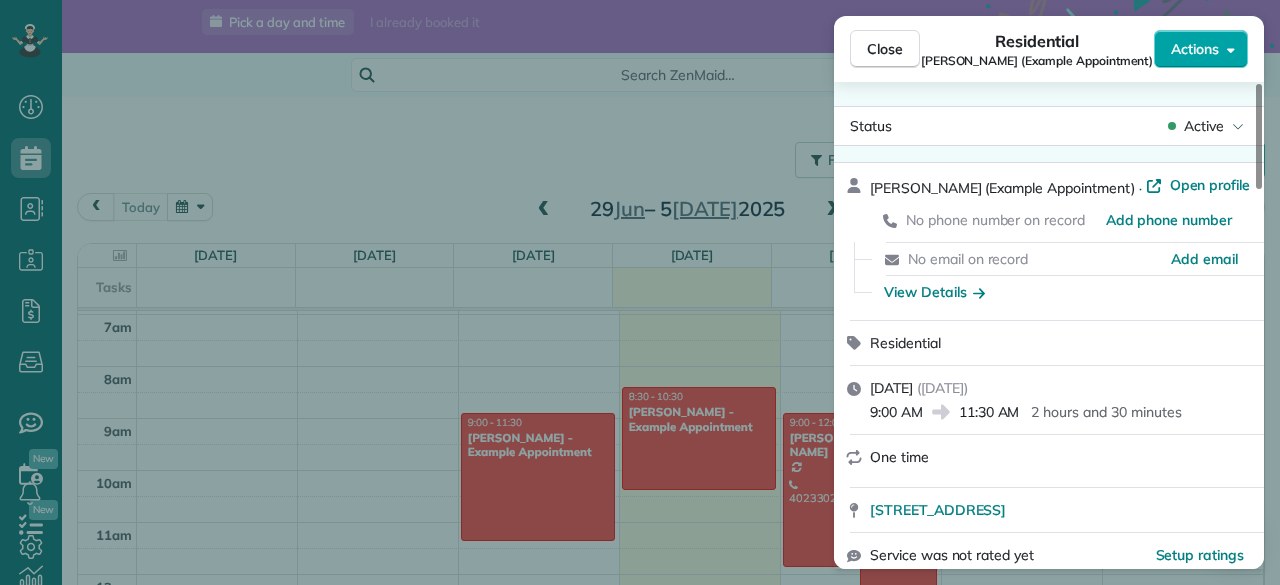 click on "Actions" at bounding box center [1195, 49] 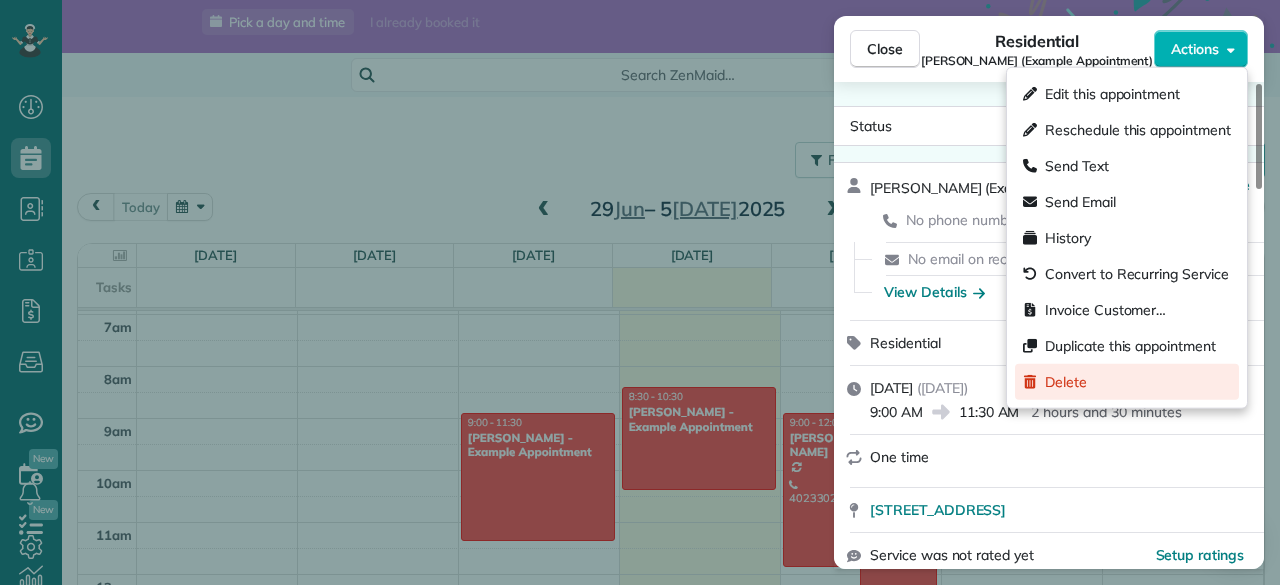 click on "Delete" at bounding box center (1066, 382) 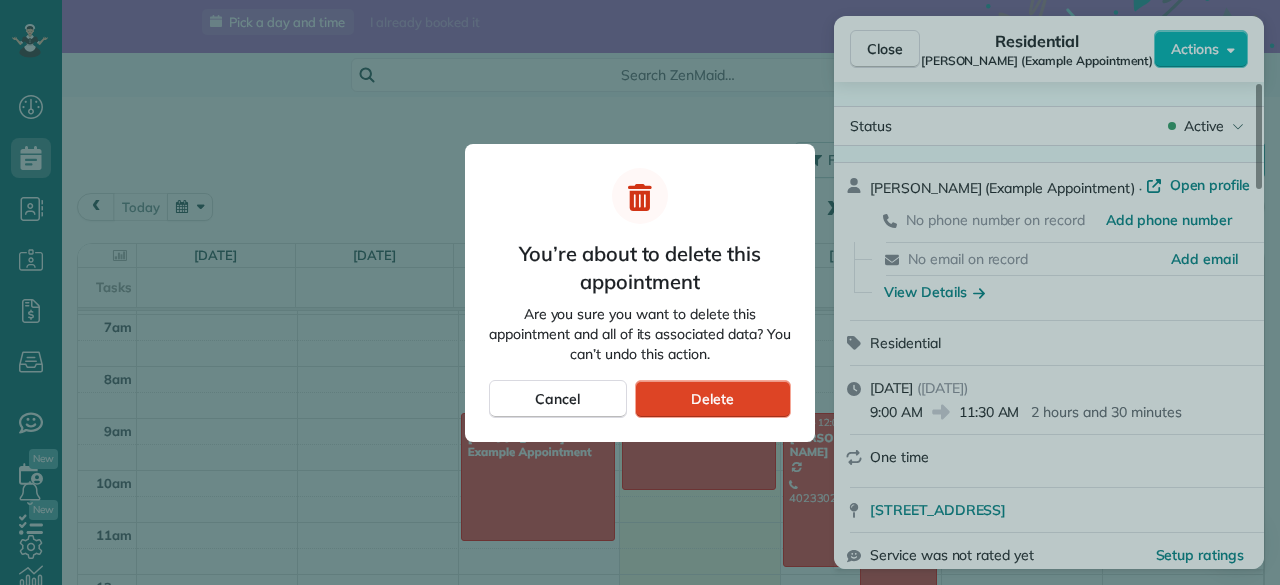 click on "Delete" at bounding box center [713, 399] 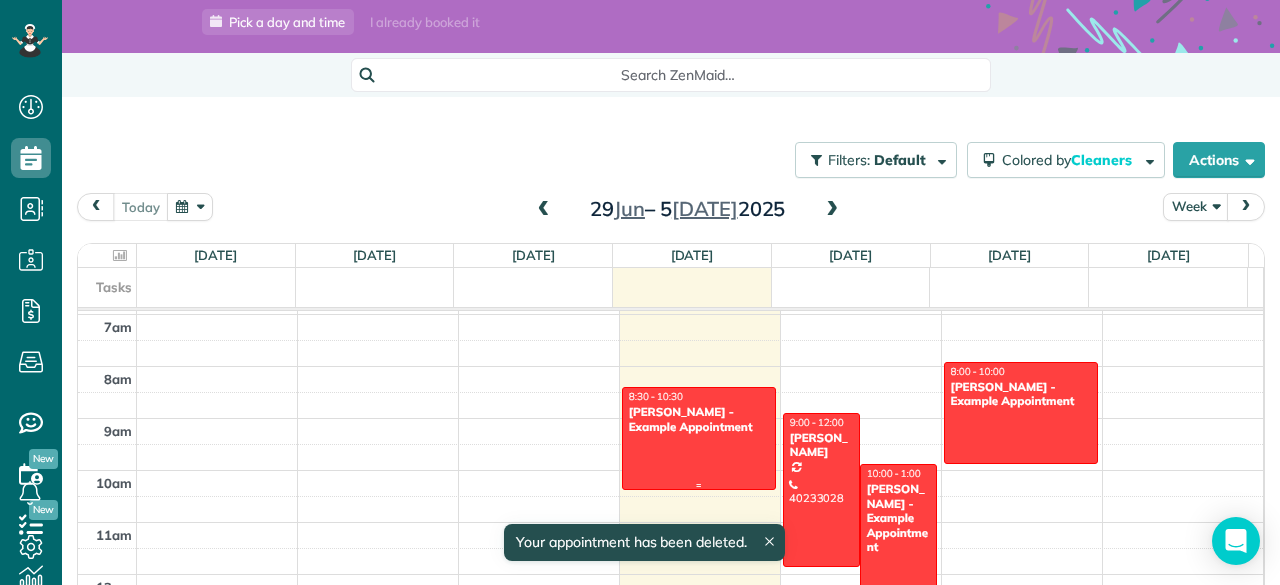 click on "Sharon Tinberg - Example Appointment" at bounding box center [699, 419] 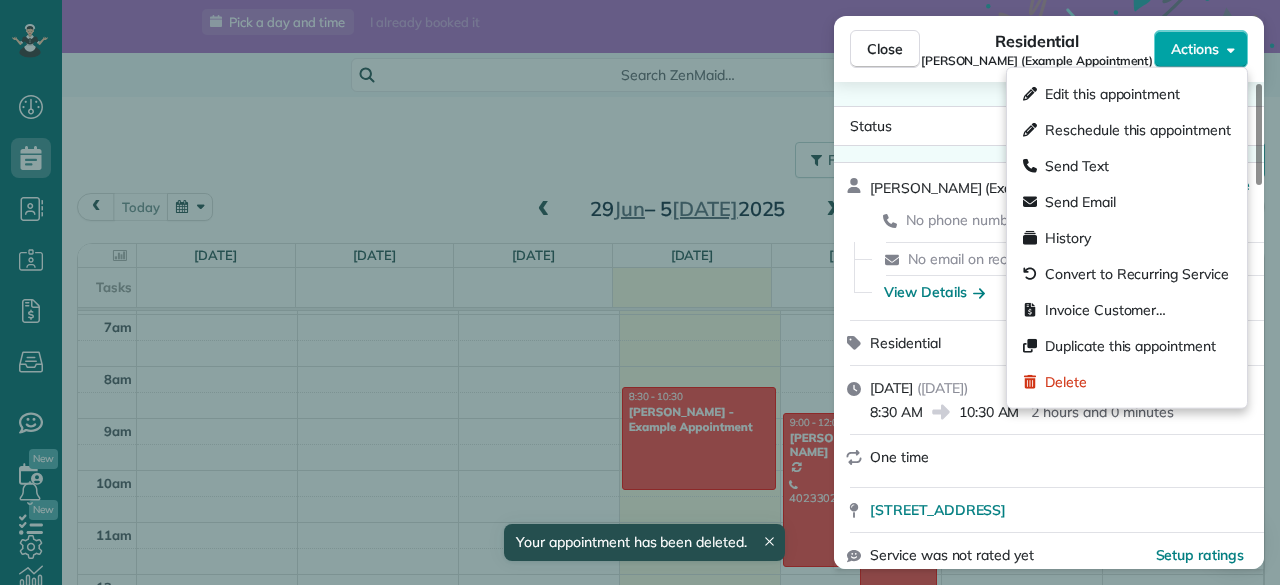 click on "Actions" at bounding box center [1195, 49] 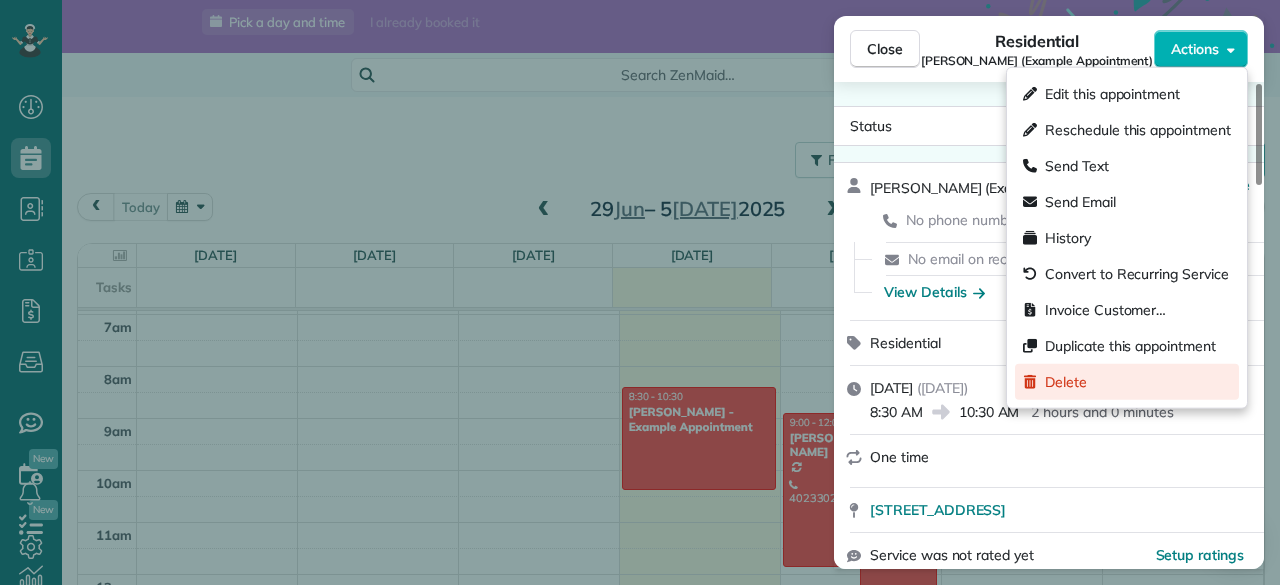 click on "Delete" at bounding box center [1066, 382] 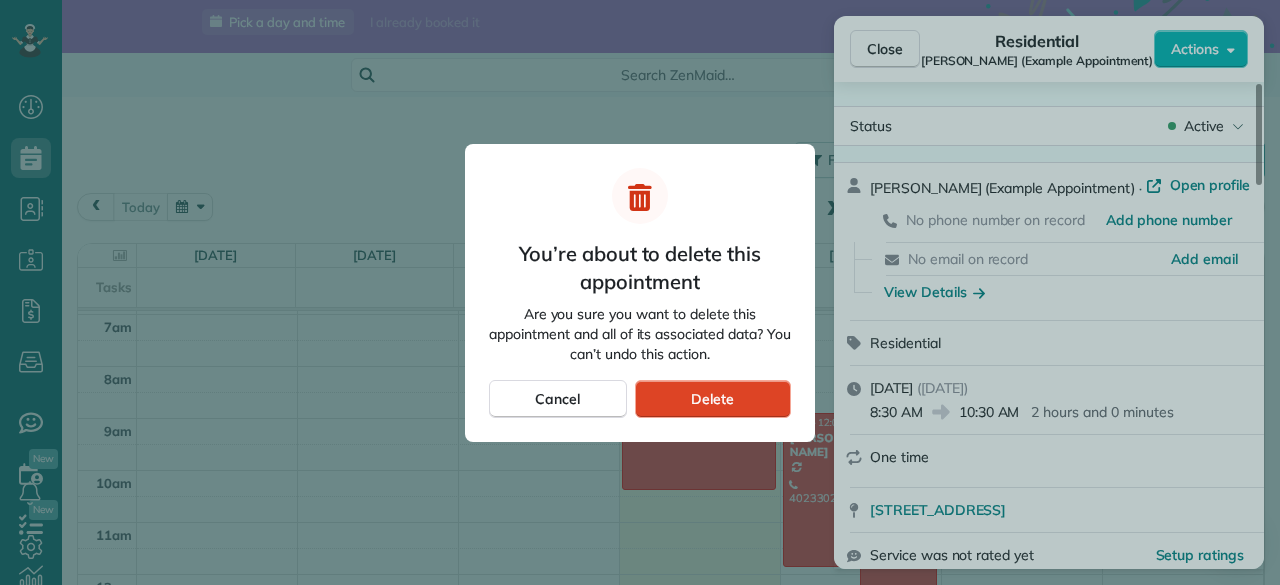 click on "Delete" at bounding box center [713, 399] 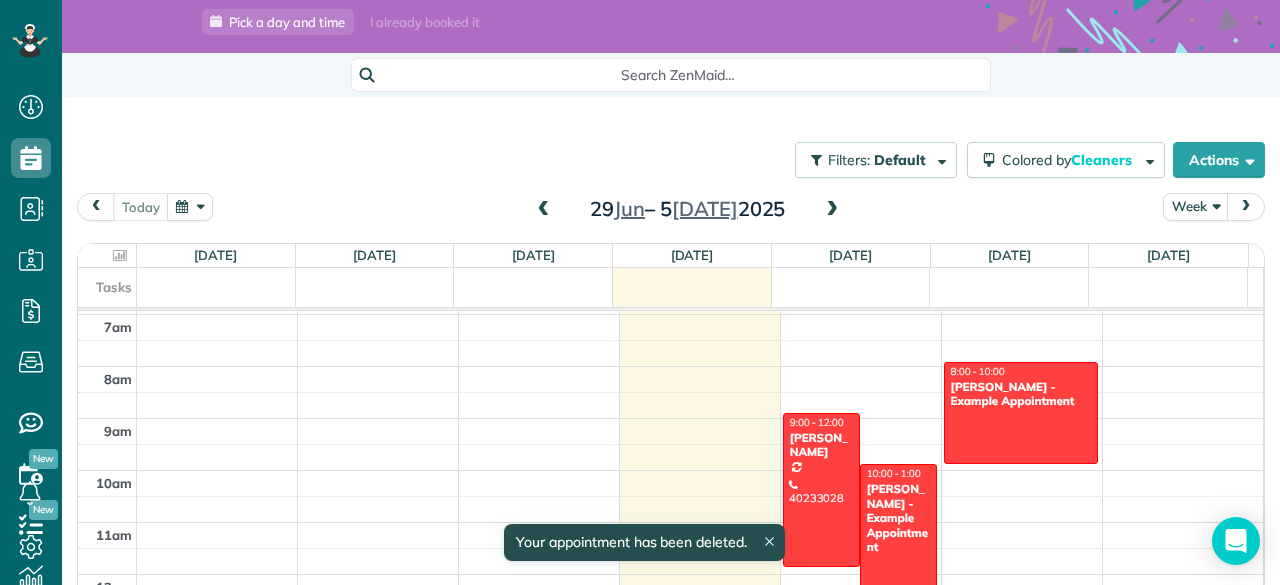 click on "Amar Ghose - Example Appointment" at bounding box center [898, 518] 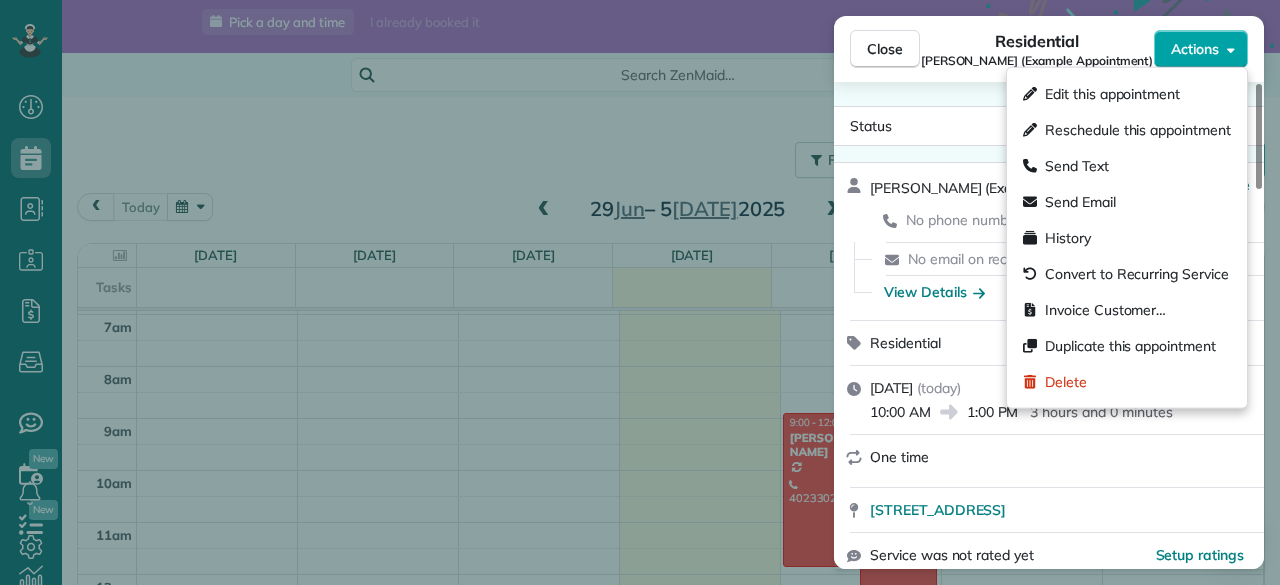 click on "Actions" at bounding box center (1195, 49) 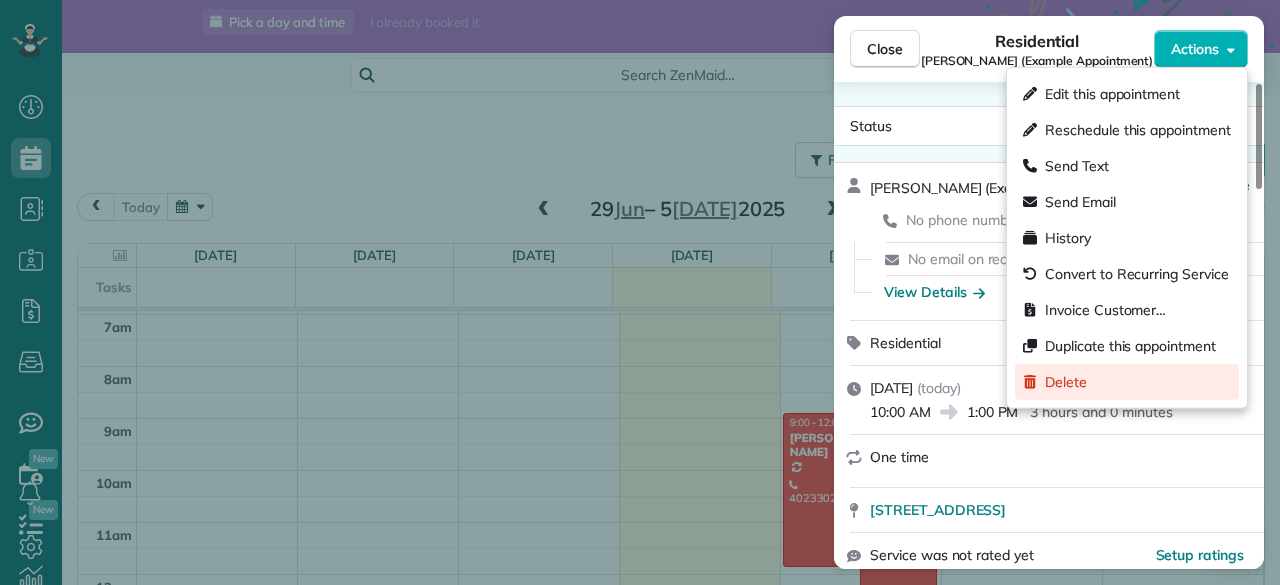click on "Delete" at bounding box center (1066, 382) 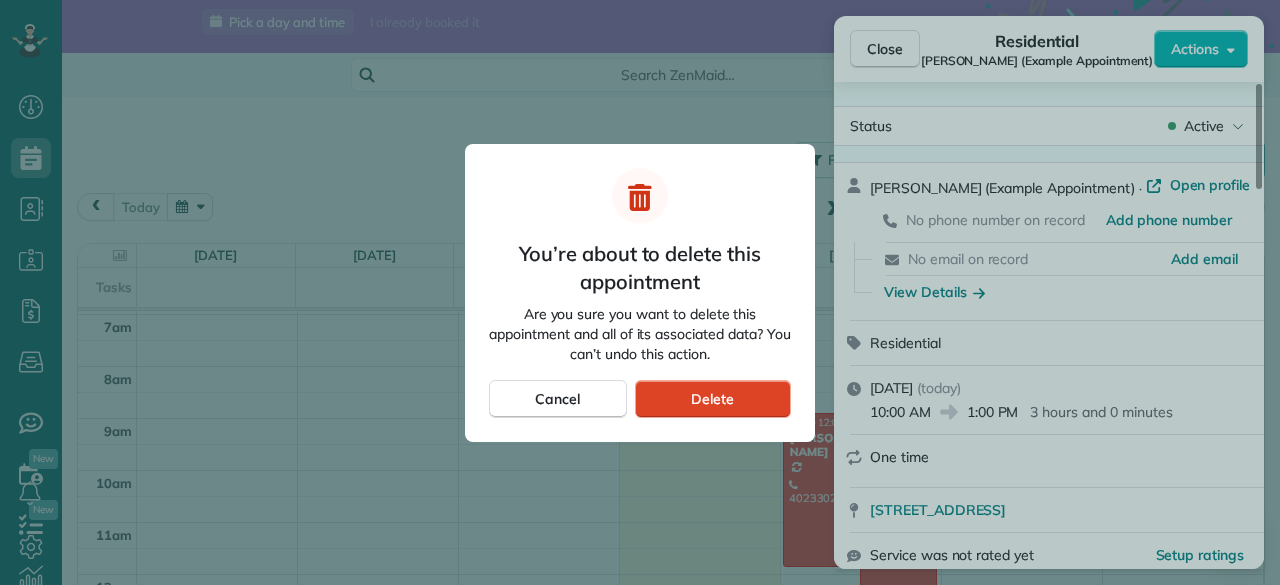 click on "Delete" at bounding box center [712, 399] 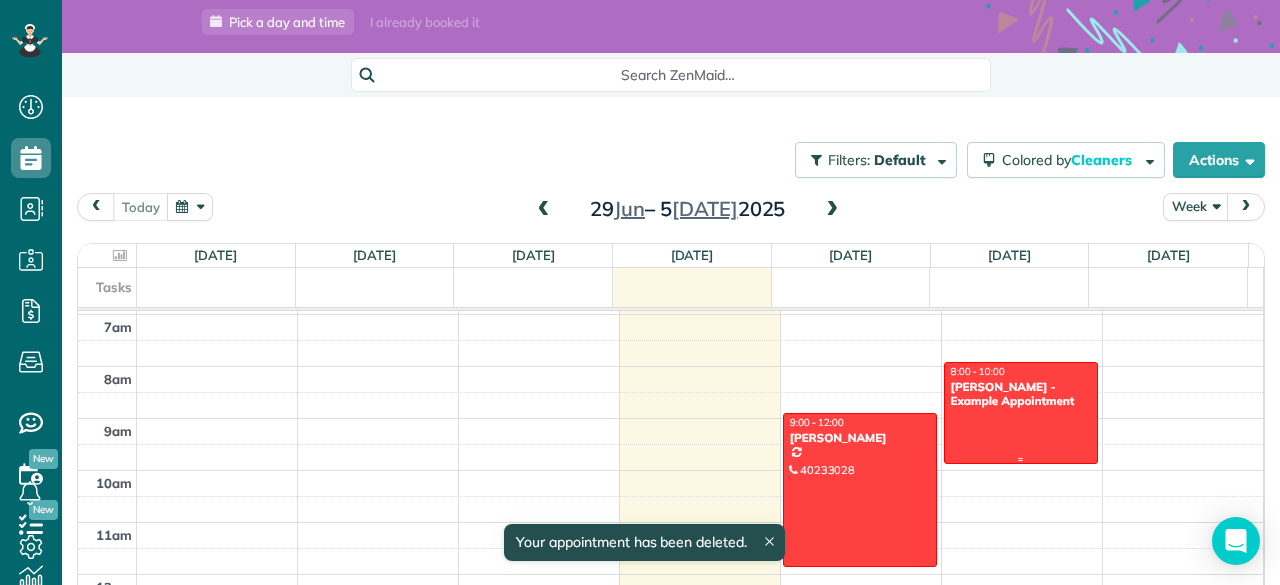 click on "Chris Schwab - Example Appointment" at bounding box center (1021, 394) 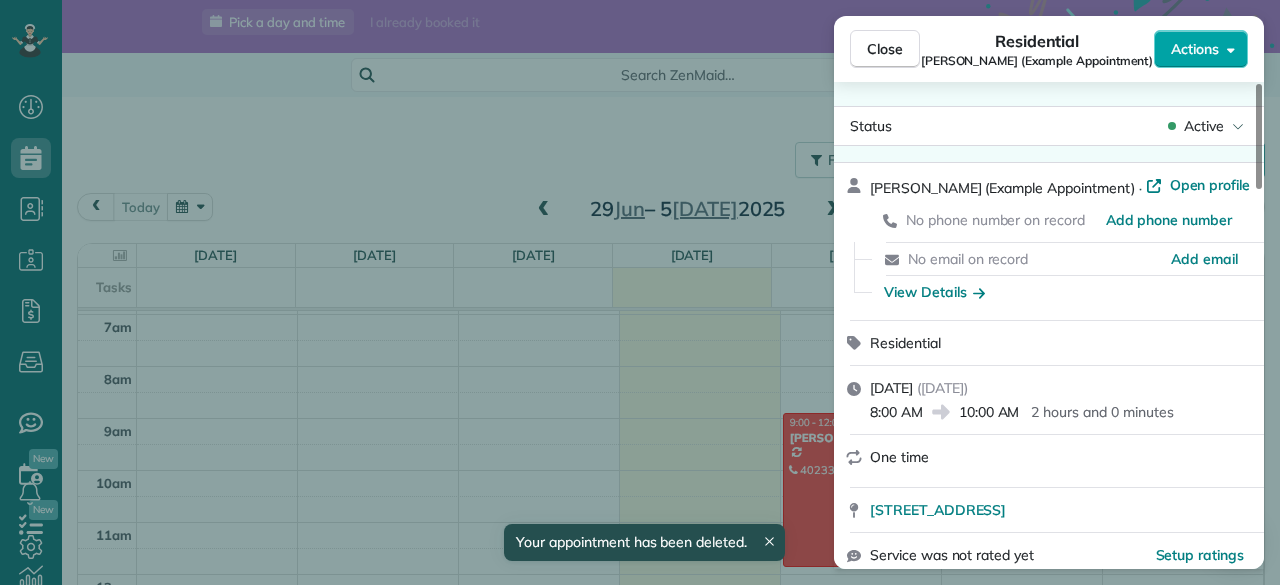 click on "Actions" at bounding box center [1195, 49] 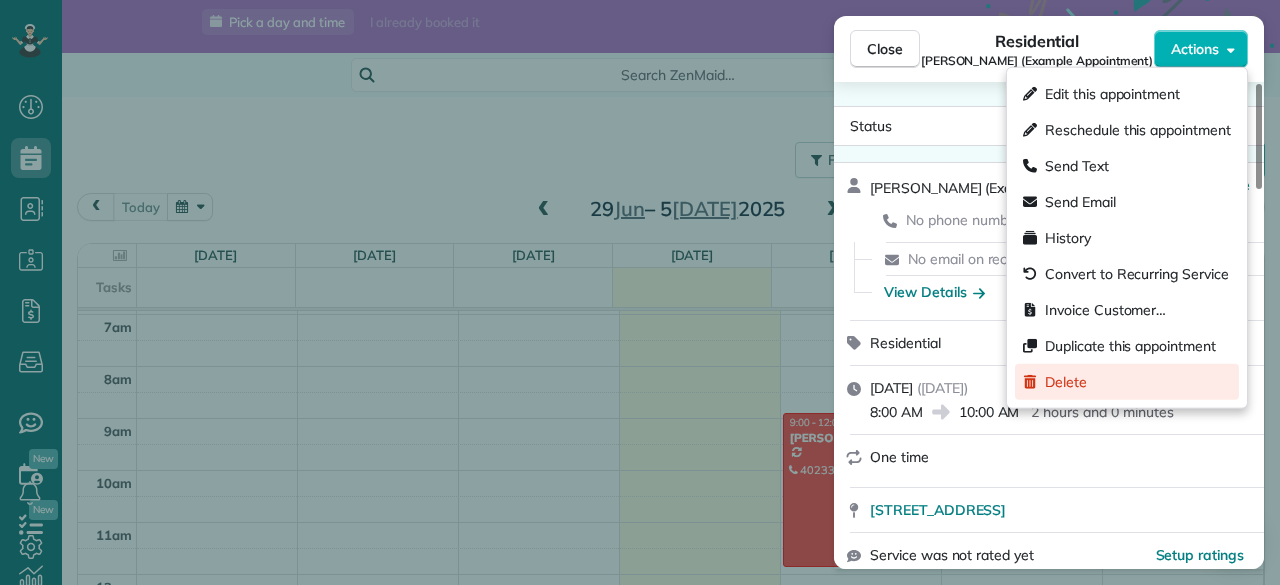 click on "Delete" at bounding box center [1066, 382] 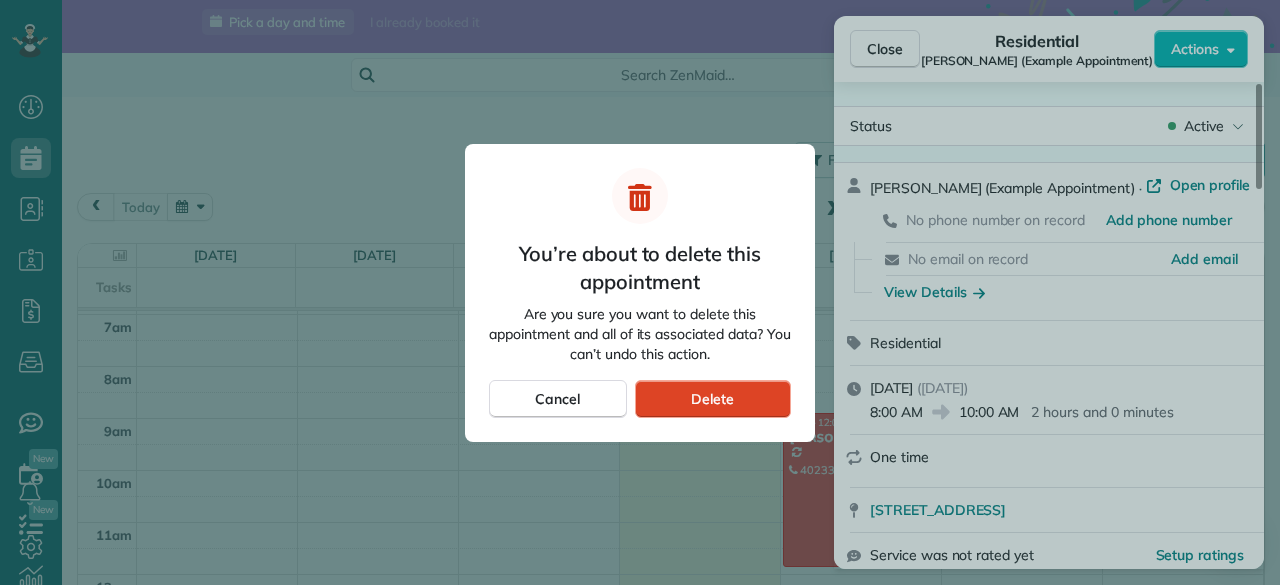 click on "Delete" at bounding box center (713, 399) 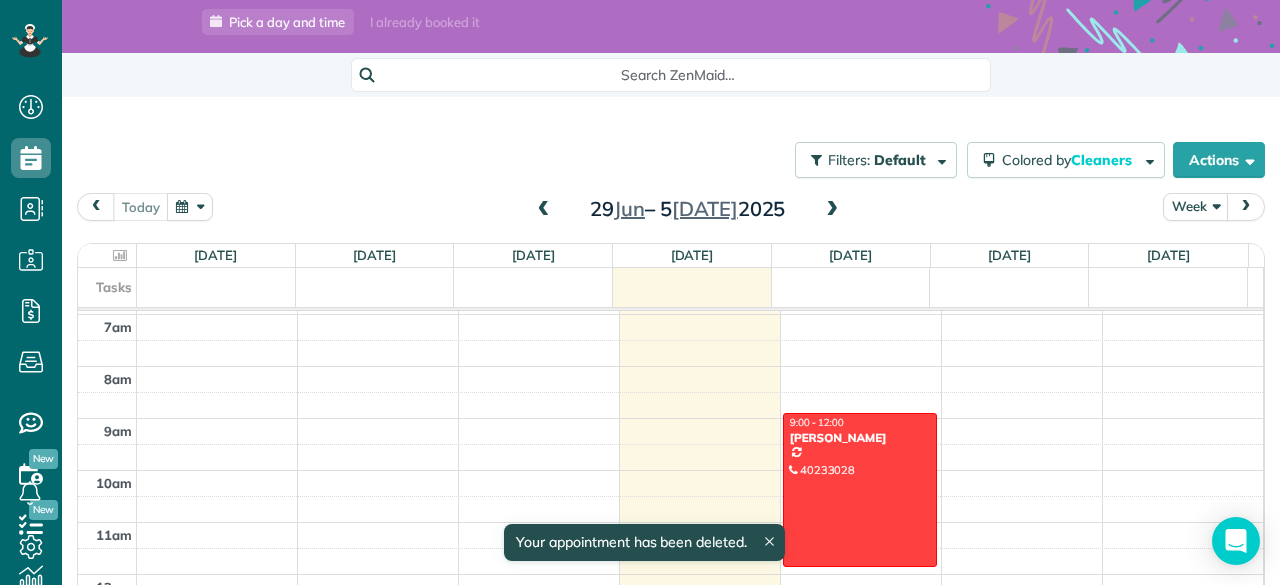 click at bounding box center (1246, 206) 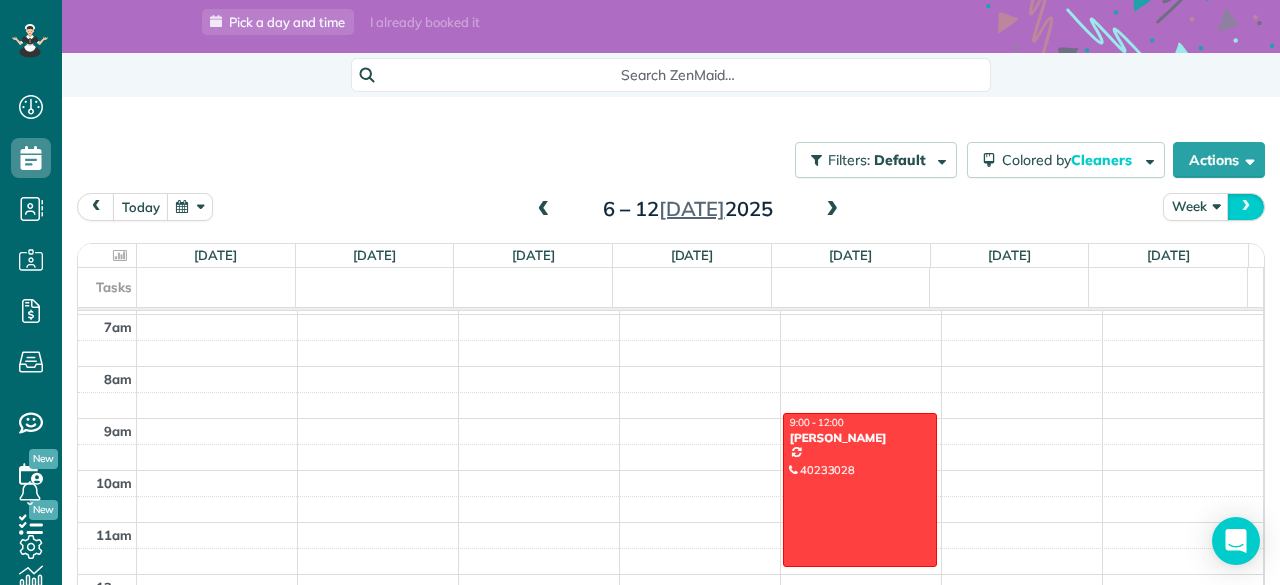 click at bounding box center (1246, 206) 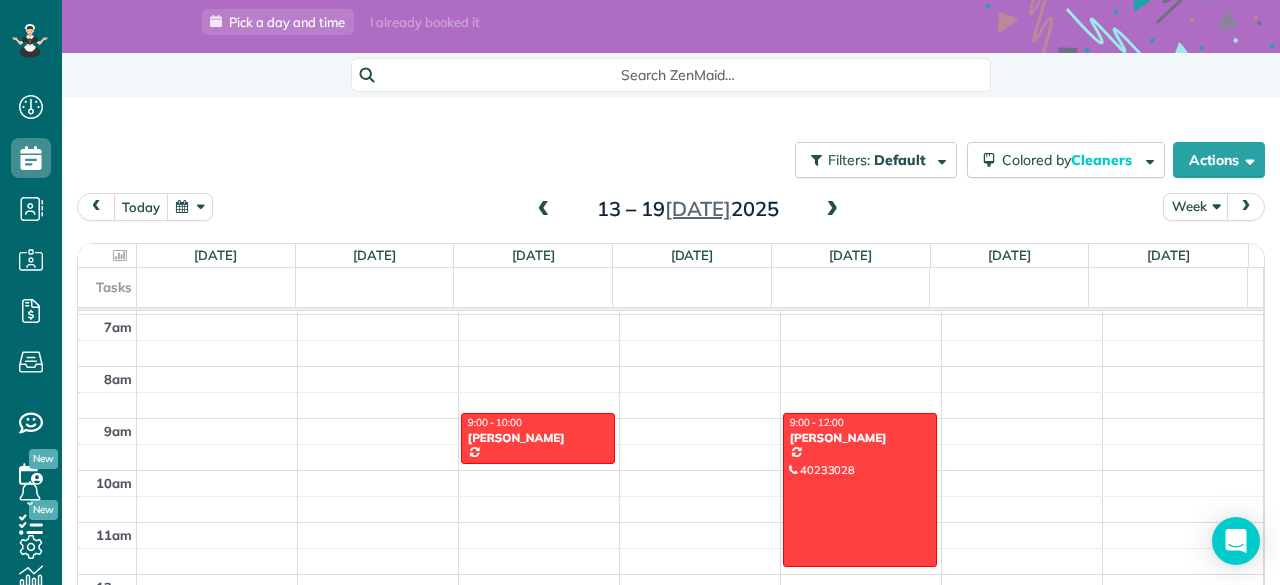 click at bounding box center (96, 206) 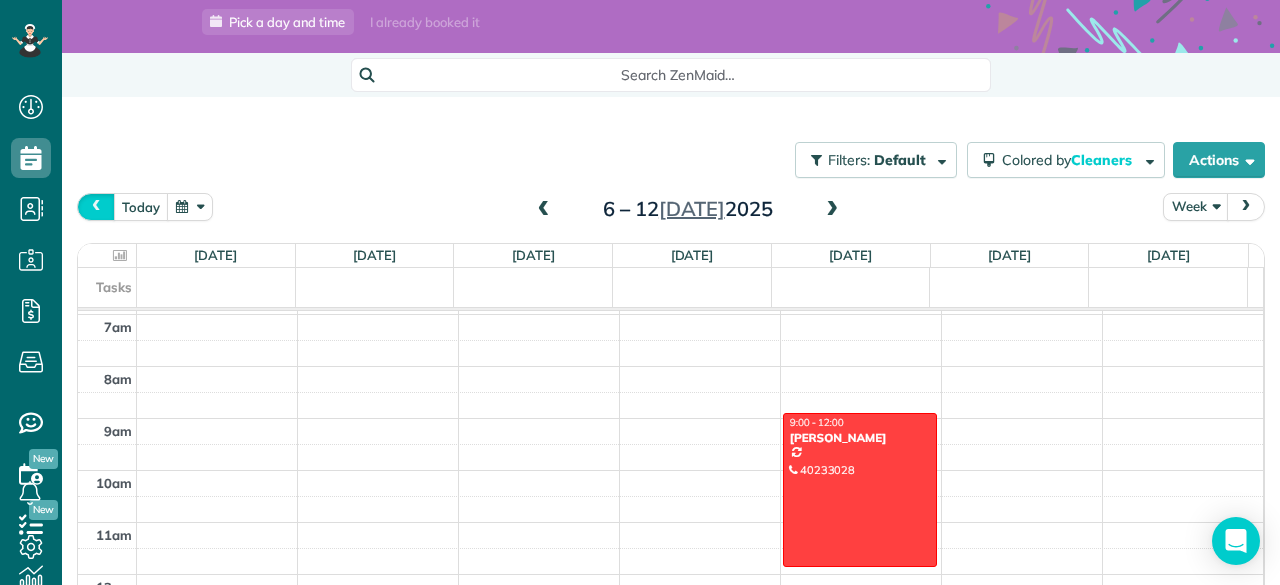click at bounding box center (96, 206) 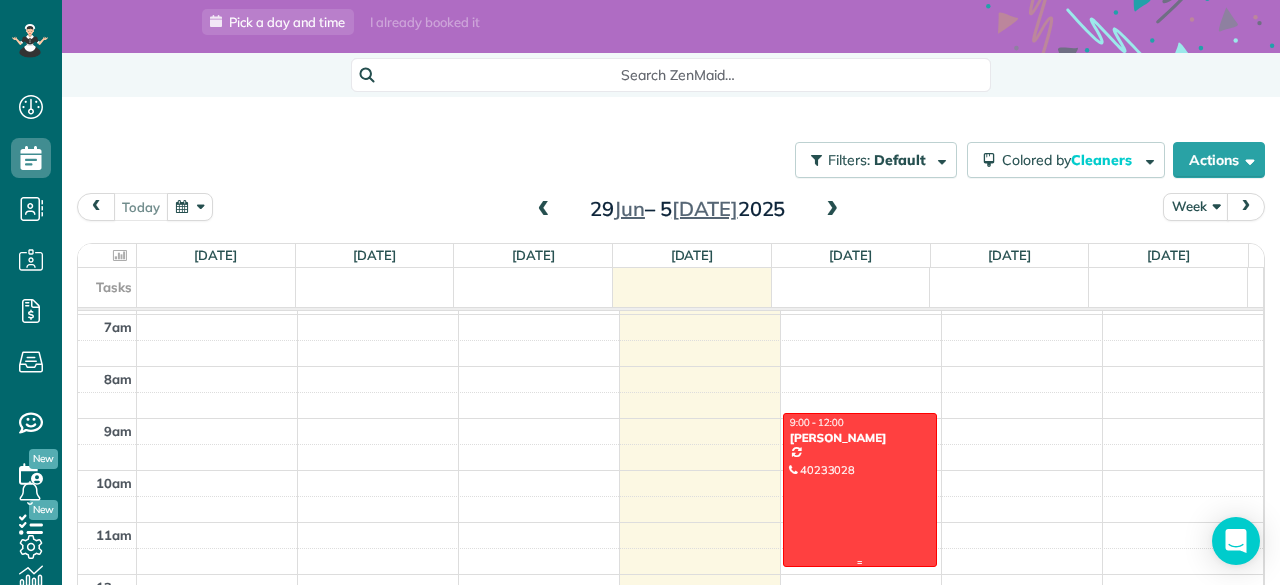 click at bounding box center [860, 490] 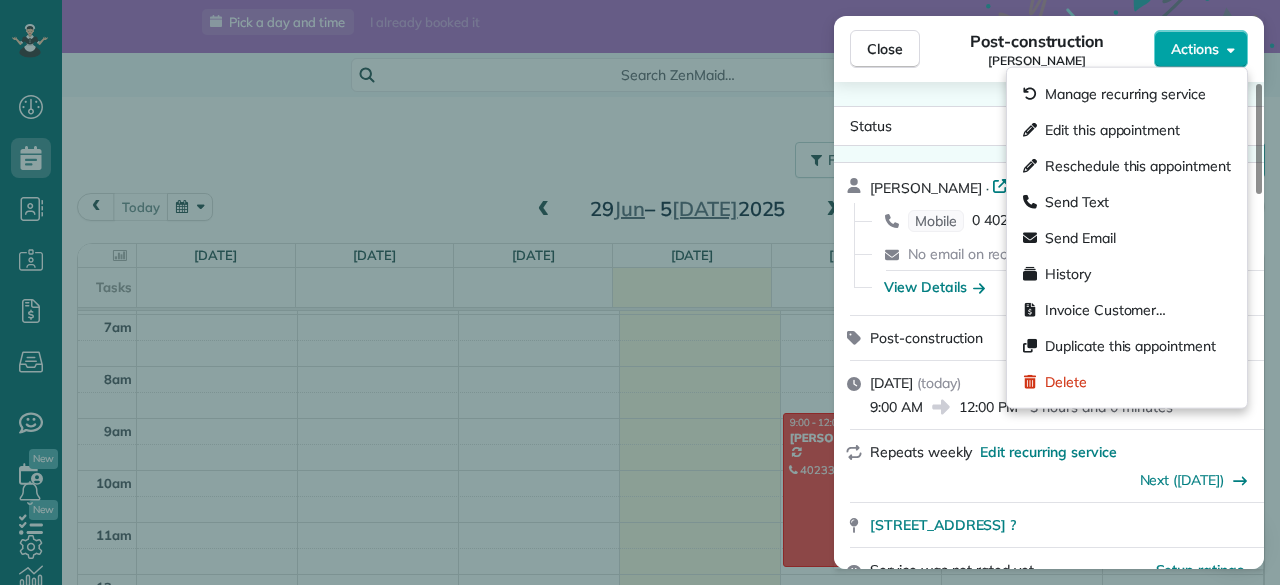 click on "Actions" at bounding box center (1195, 49) 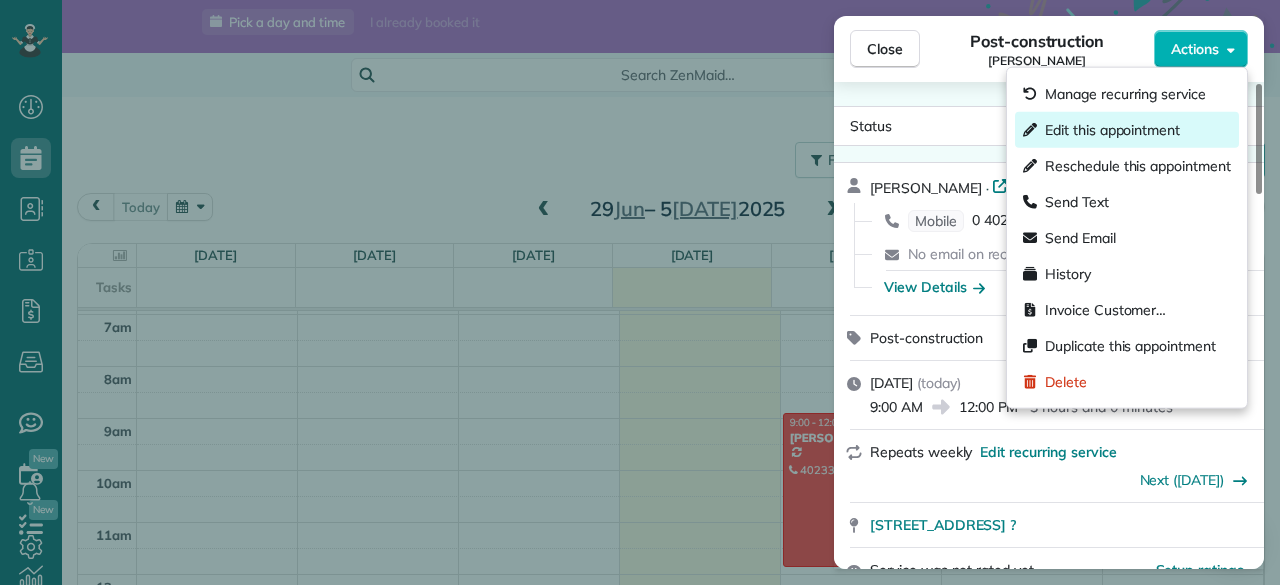 click on "Edit this appointment" at bounding box center [1112, 130] 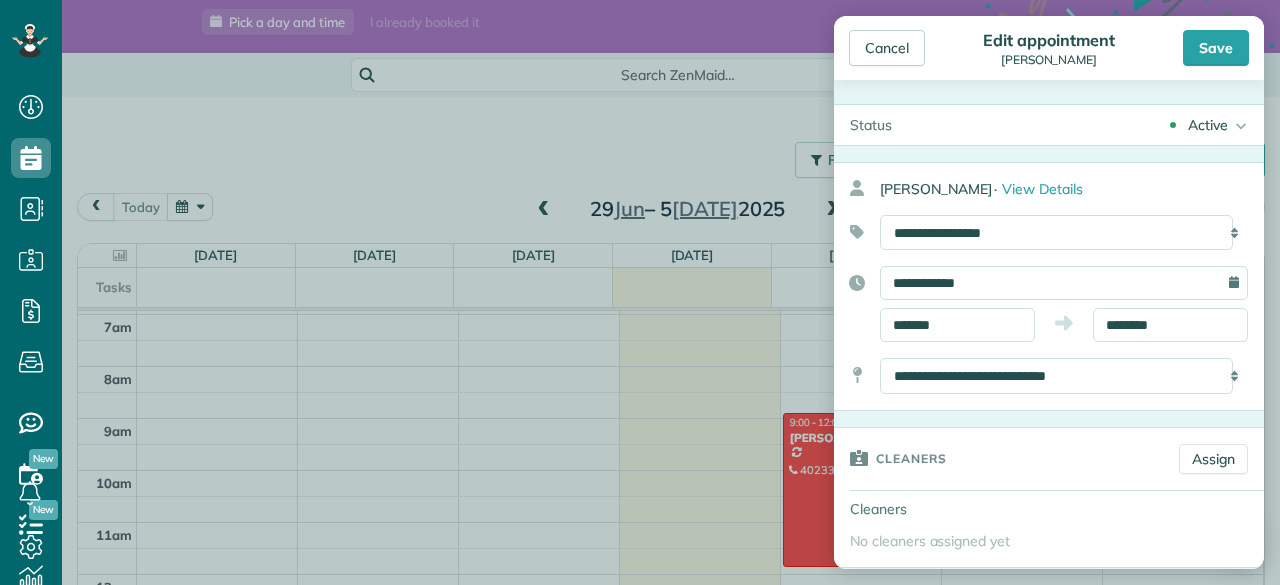 click on "**********" at bounding box center (1064, 232) 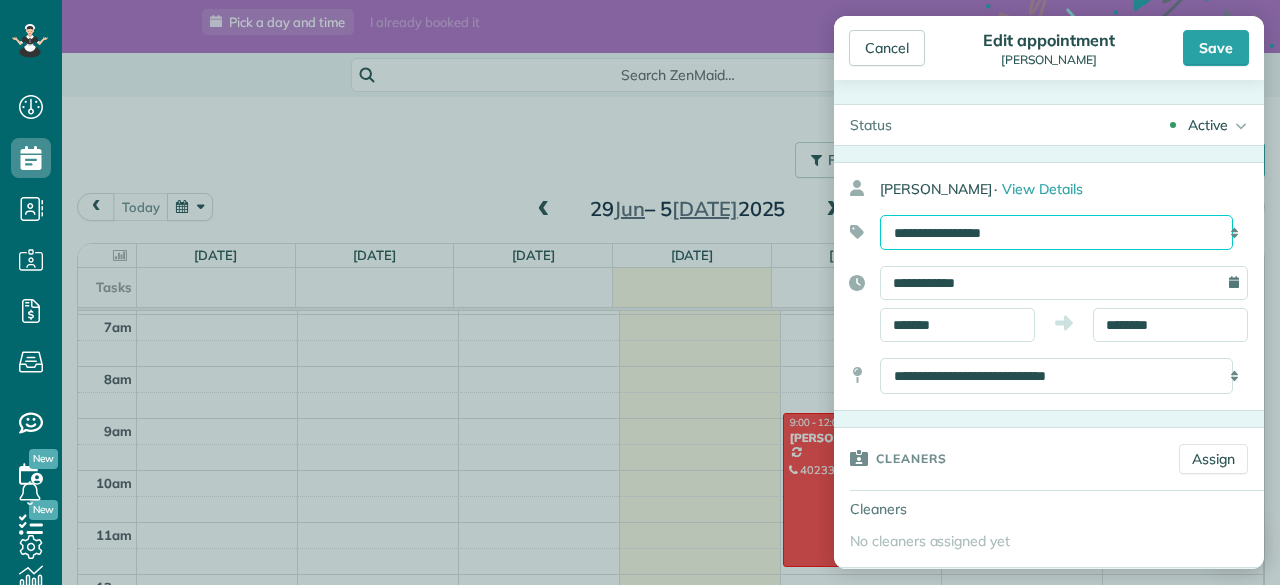 click on "**********" at bounding box center (1056, 232) 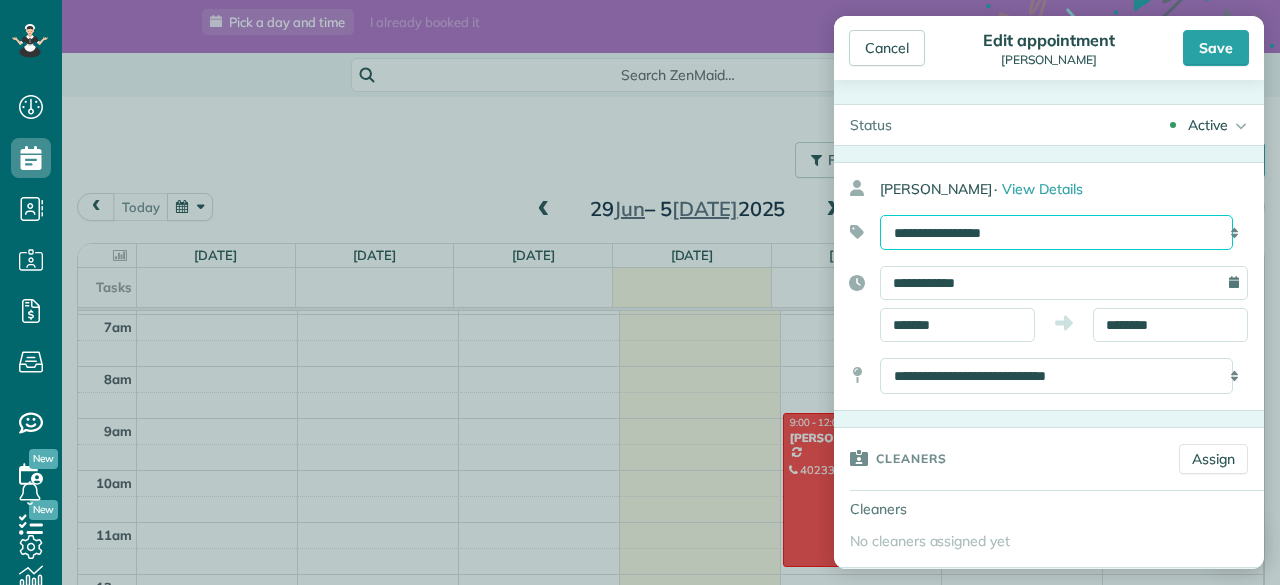 select on "******" 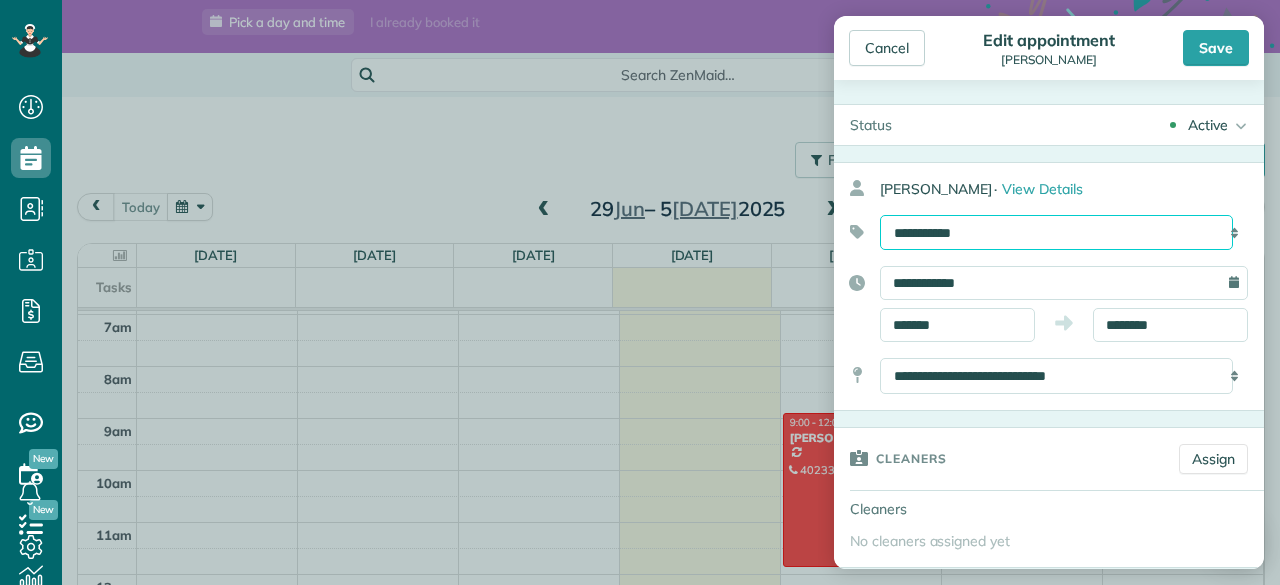 click on "**********" at bounding box center (1056, 232) 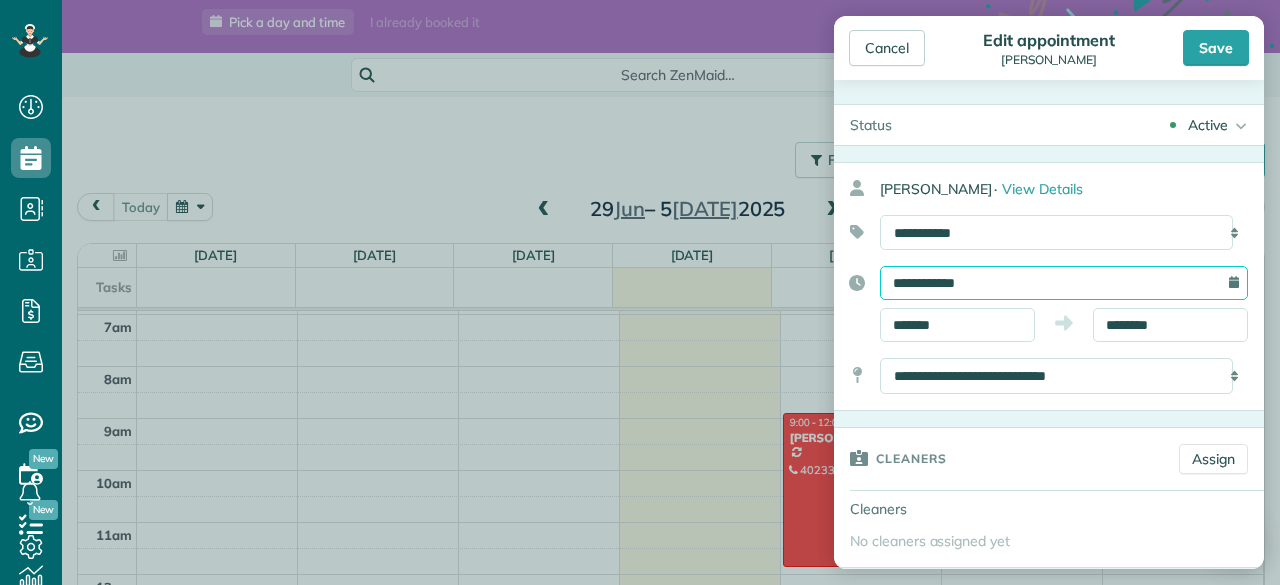 click on "**********" at bounding box center [1064, 283] 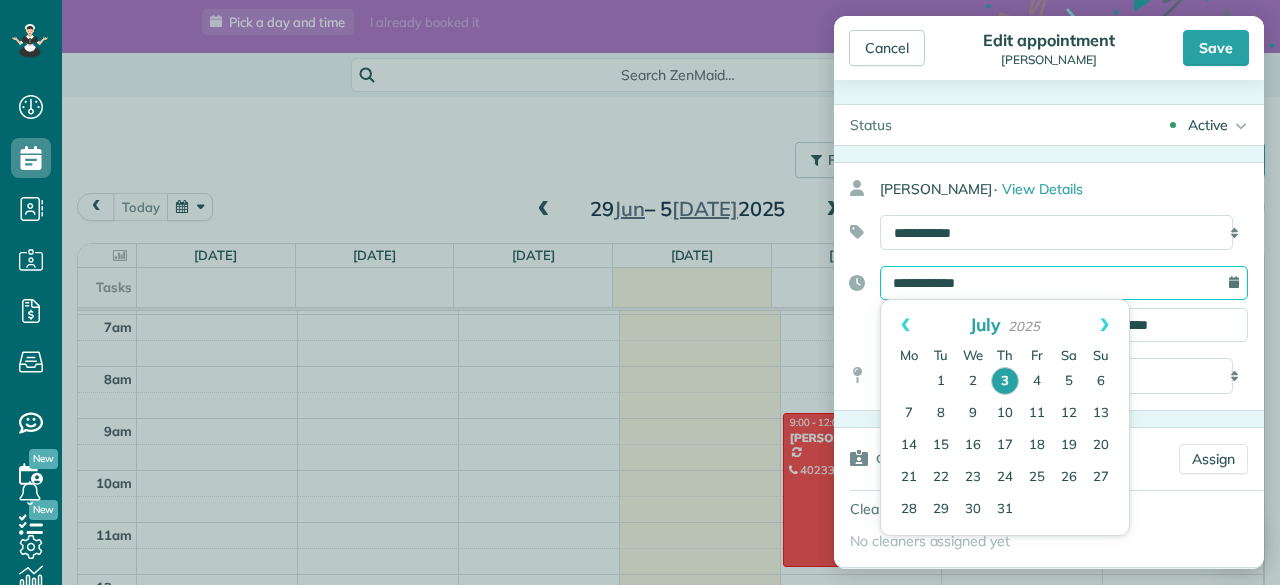 click on "**********" at bounding box center (1064, 283) 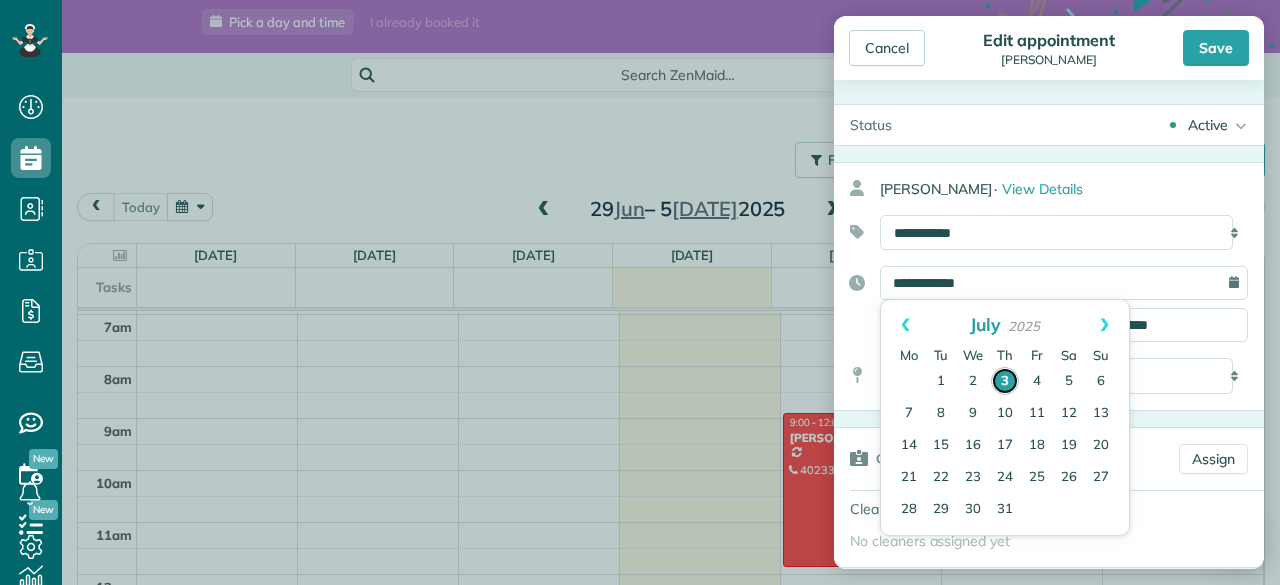 click on "3" at bounding box center (1005, 381) 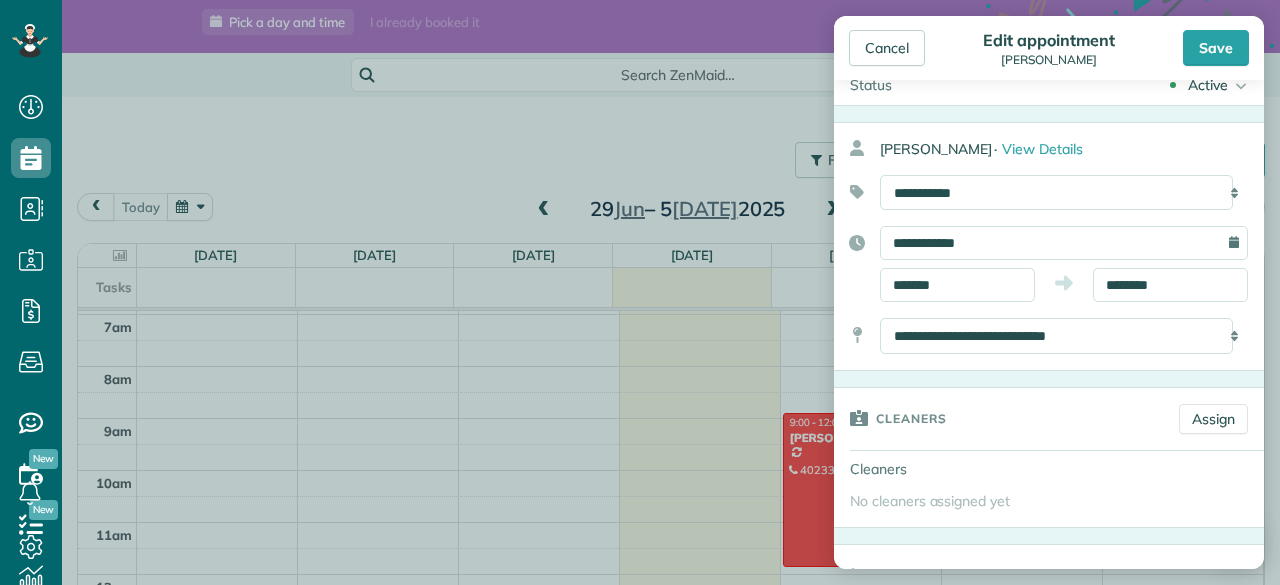 scroll, scrollTop: 0, scrollLeft: 0, axis: both 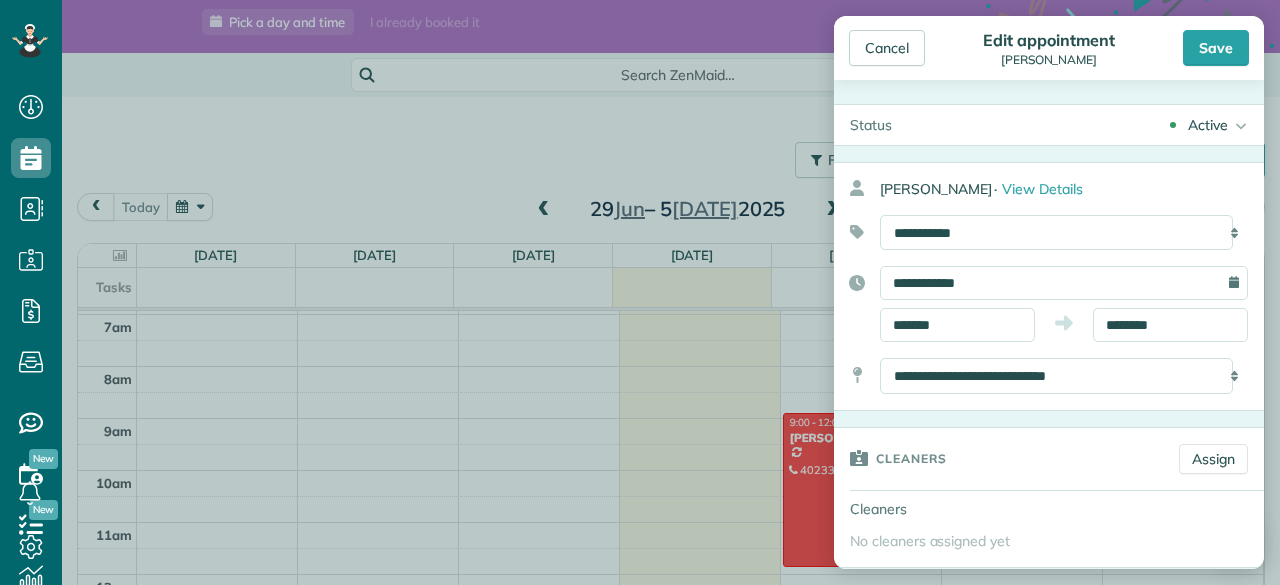 click on "**********" at bounding box center [1064, 283] 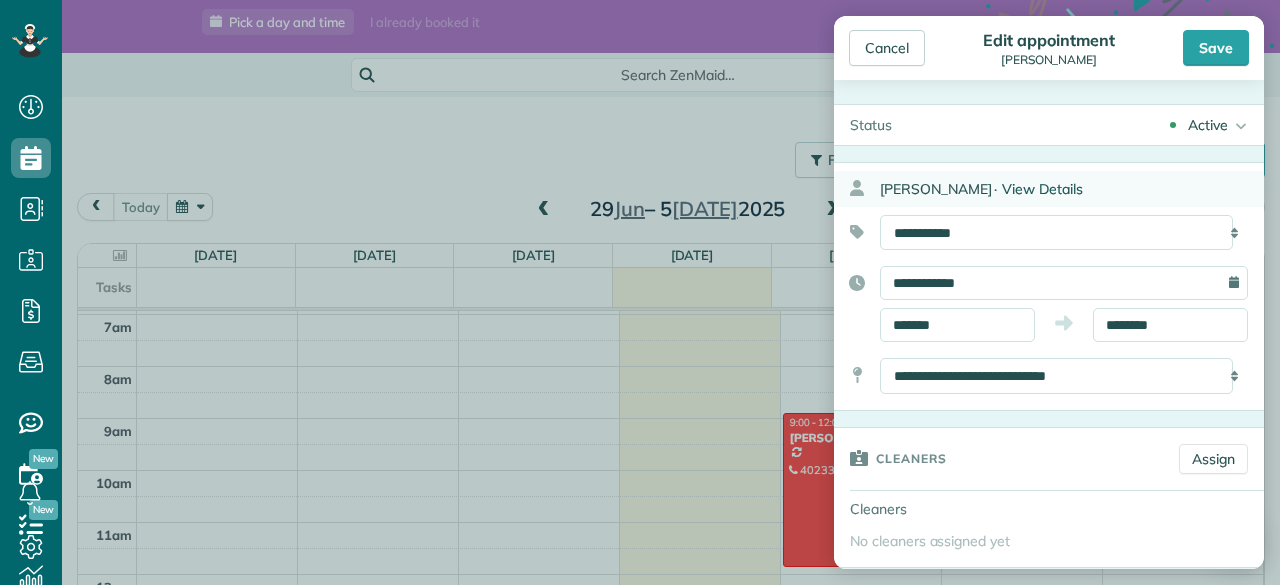 click on "View Details" at bounding box center (1042, 189) 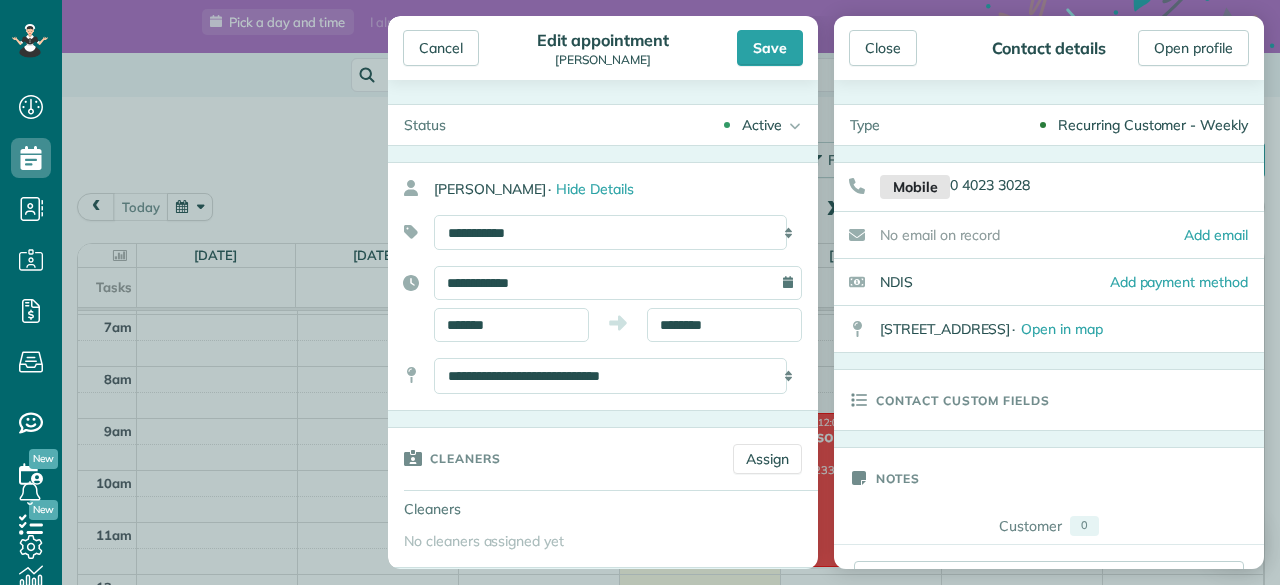 click on "Recurring Customer - Weekly" at bounding box center [1080, 125] 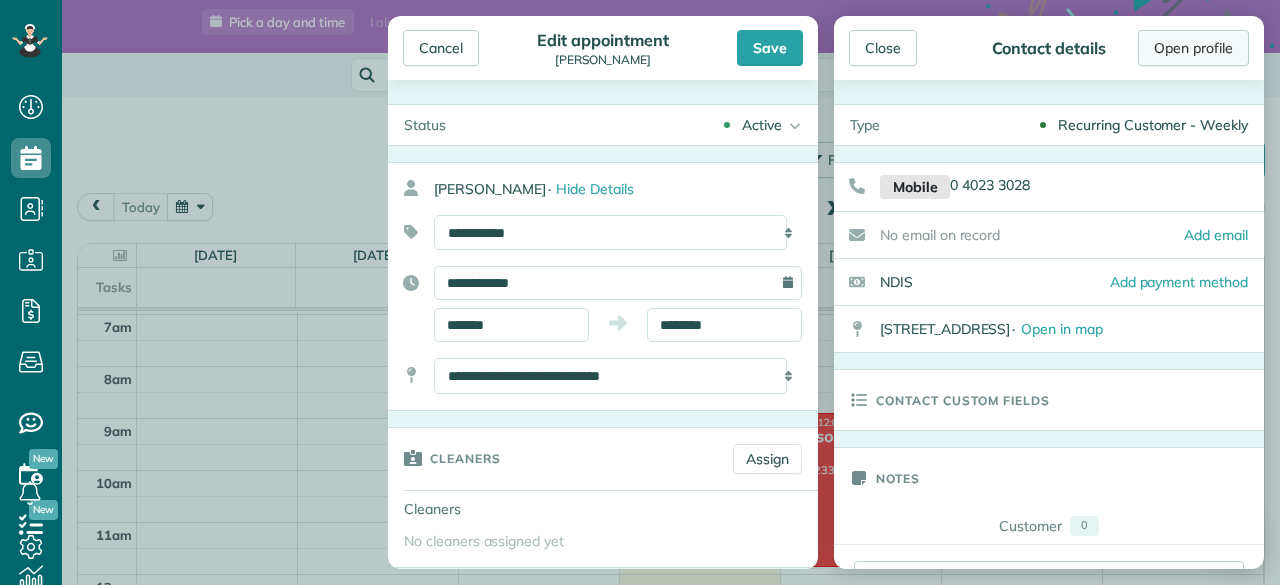 click on "Open profile" at bounding box center (1193, 48) 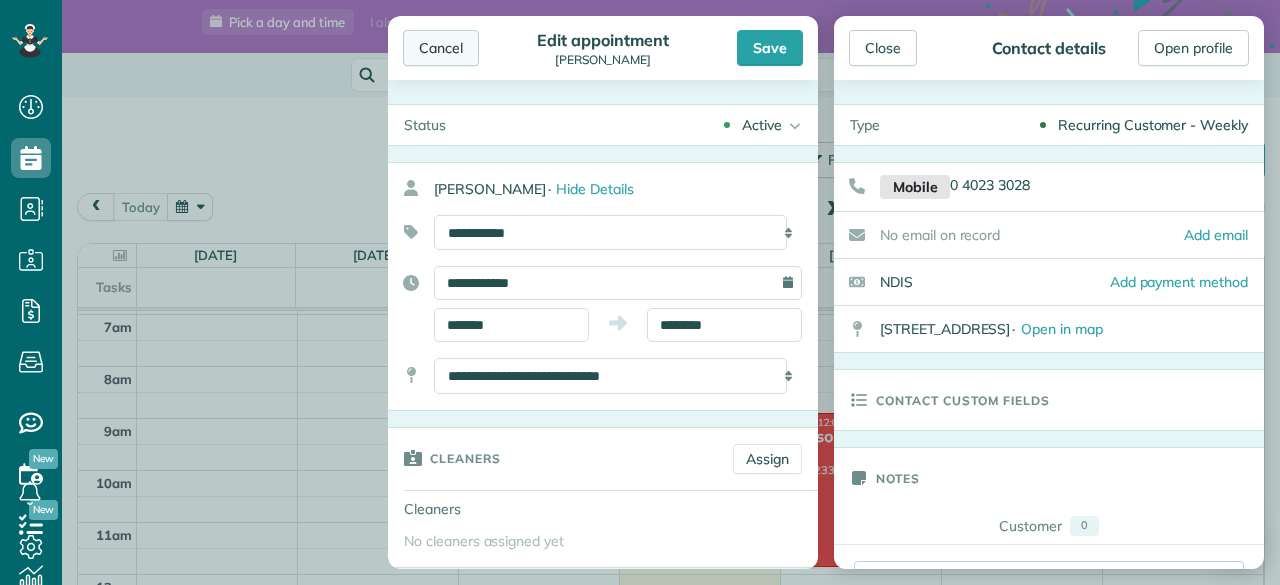 click on "Cancel" at bounding box center (441, 48) 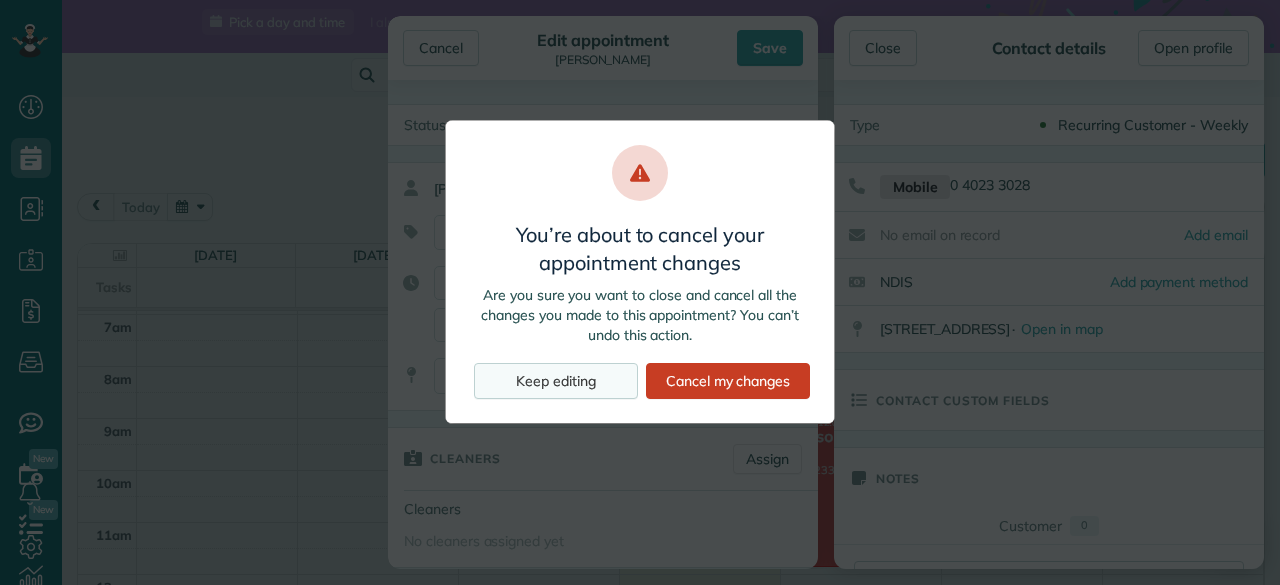 click on "Keep editing" at bounding box center [556, 381] 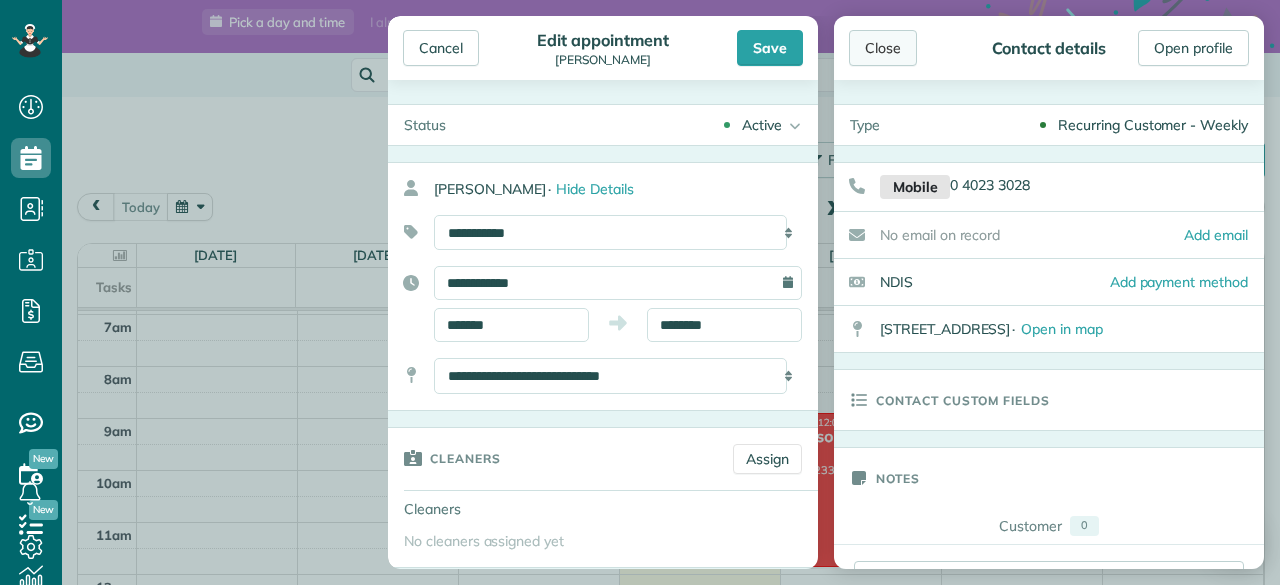 click on "Close" at bounding box center (883, 48) 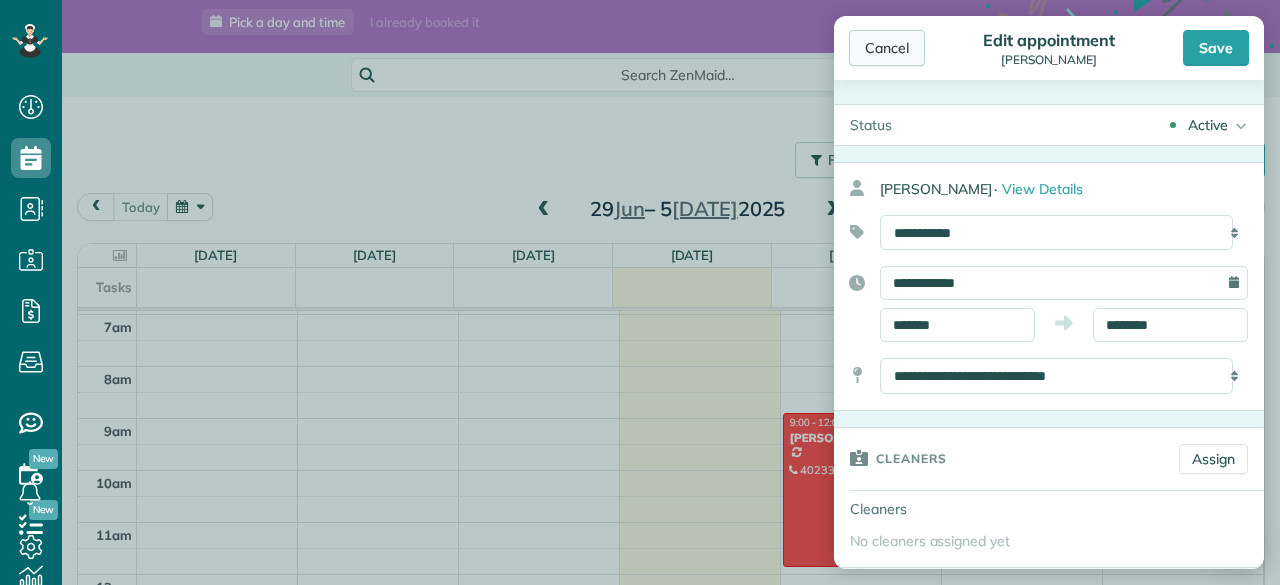 click on "Cancel" at bounding box center [887, 48] 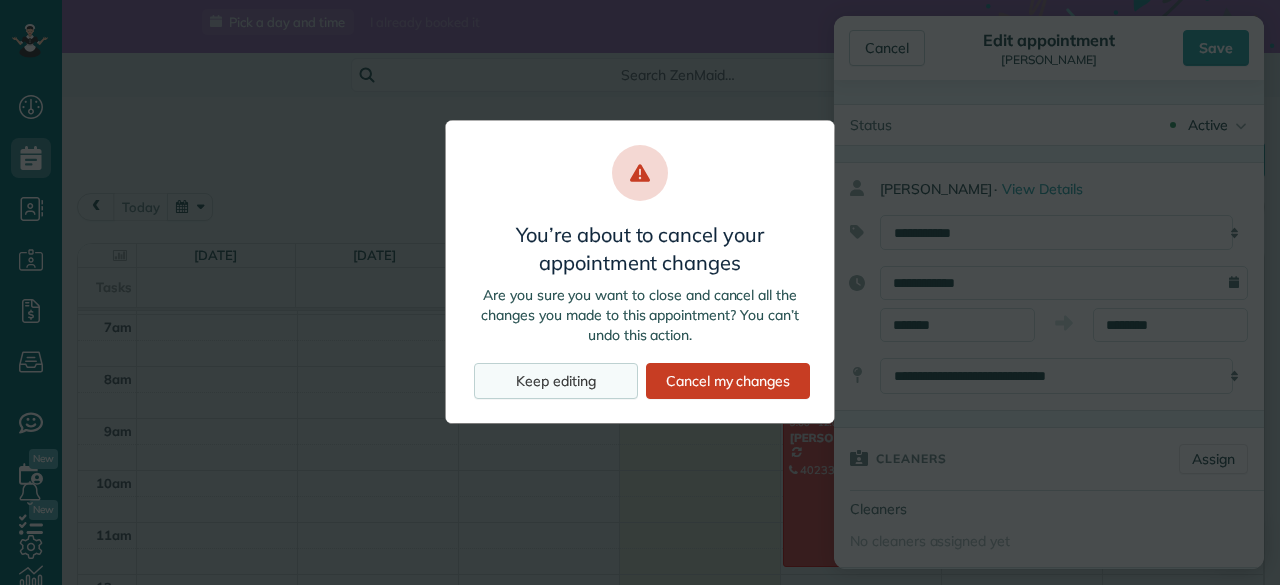 click on "Keep editing" at bounding box center [556, 381] 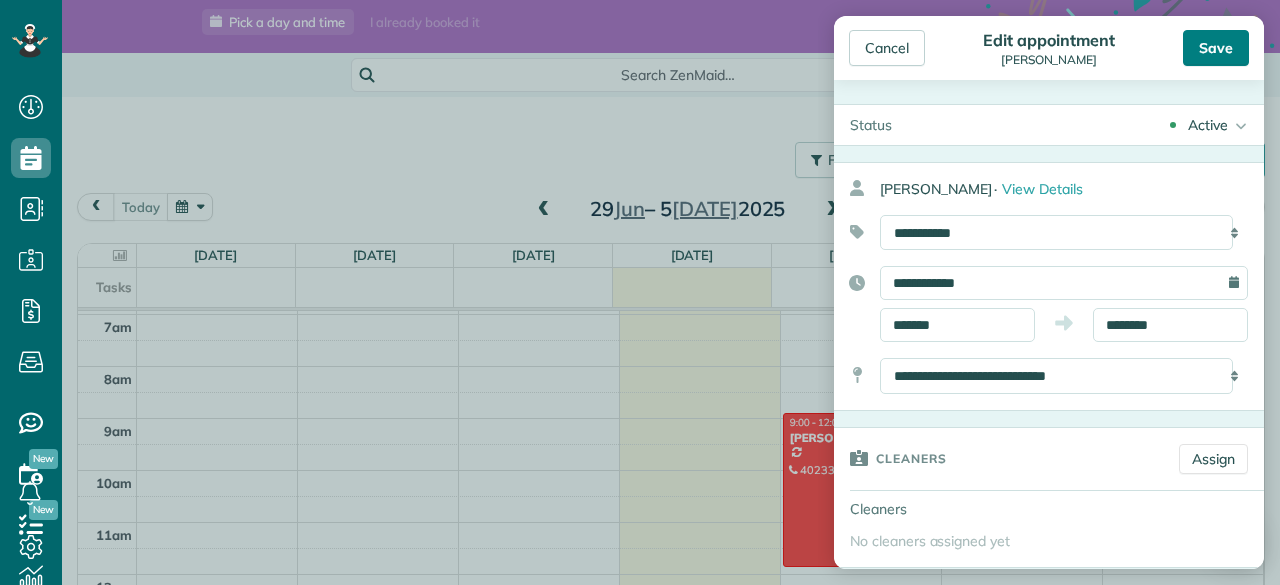click on "Save" at bounding box center [1216, 48] 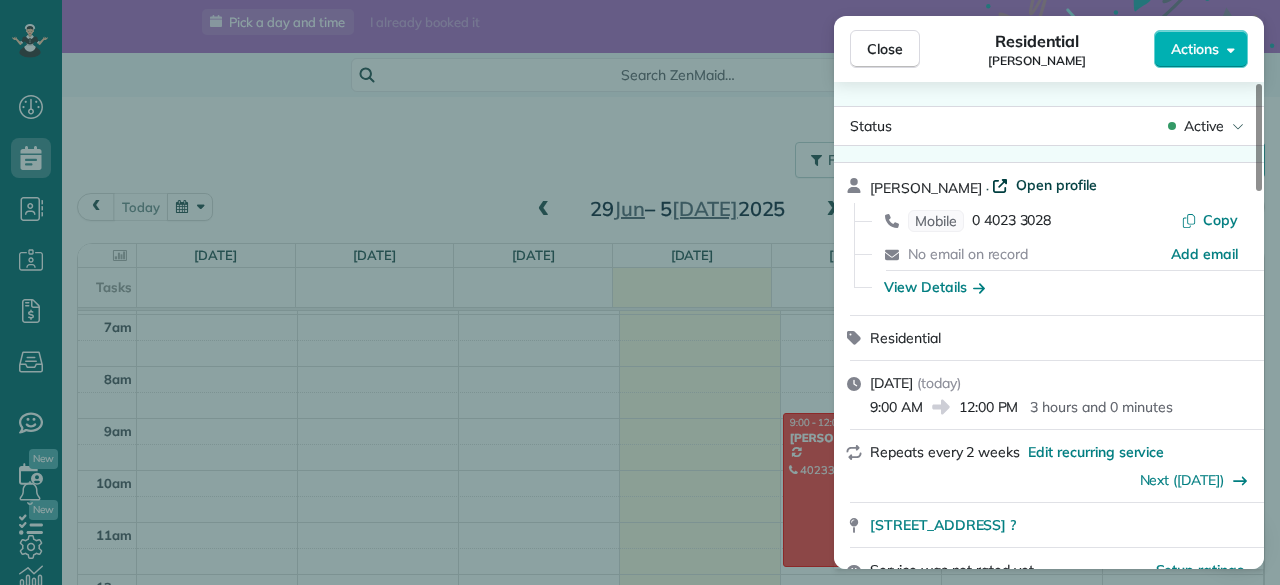 click on "Open profile" at bounding box center [1056, 185] 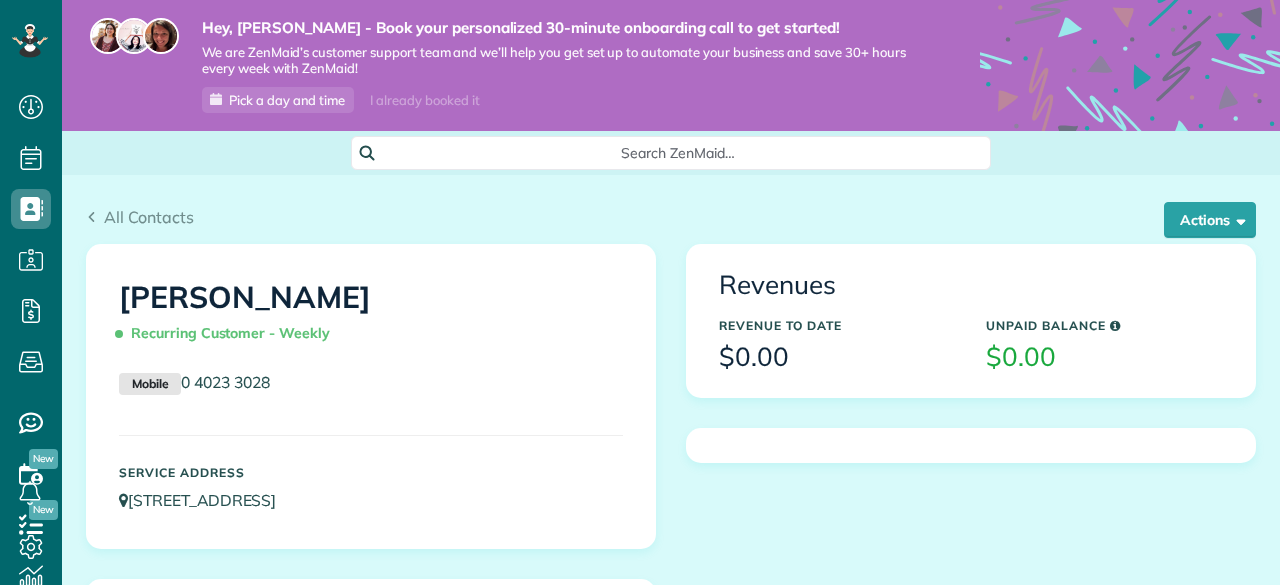 scroll, scrollTop: 0, scrollLeft: 0, axis: both 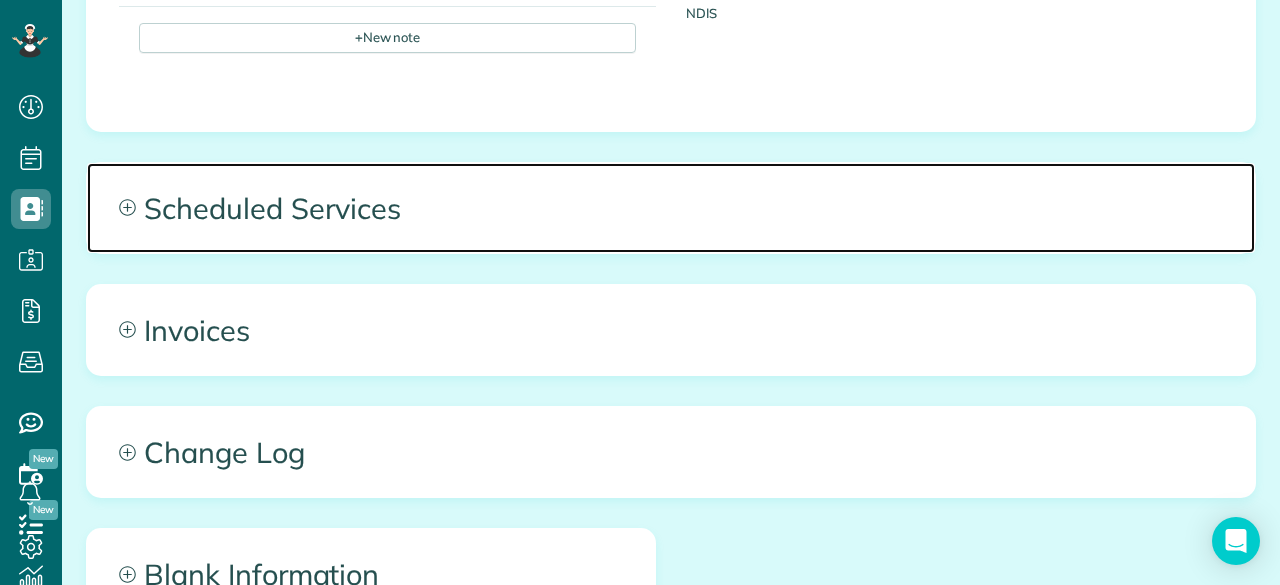 click on "Scheduled Services" at bounding box center [671, 208] 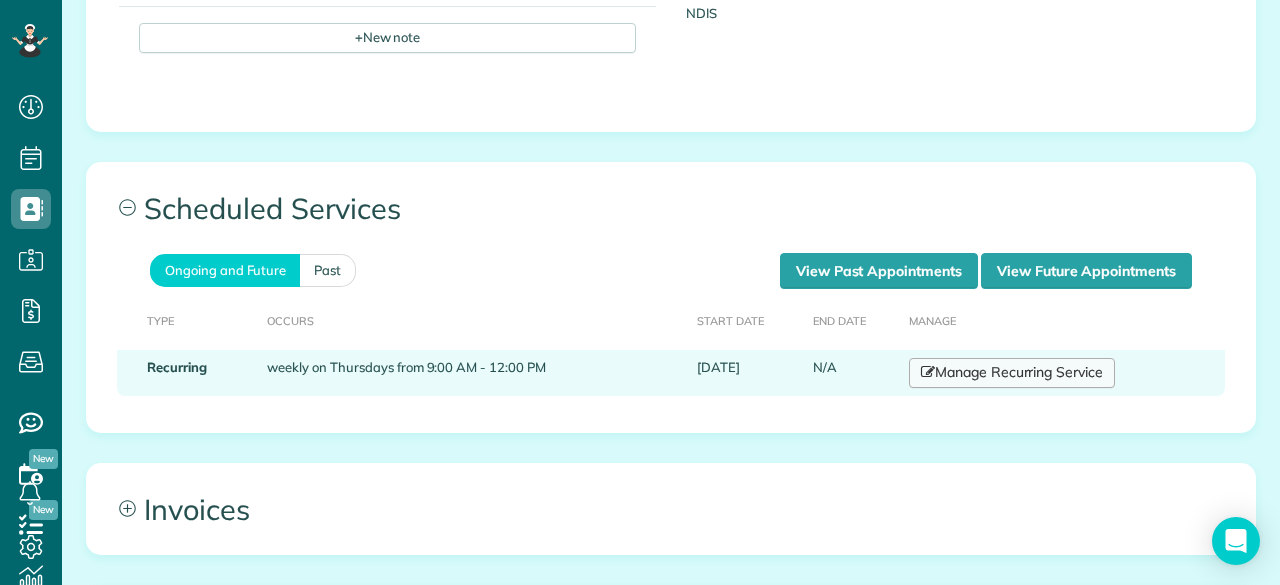 click on "Manage Recurring Service" at bounding box center [1012, 373] 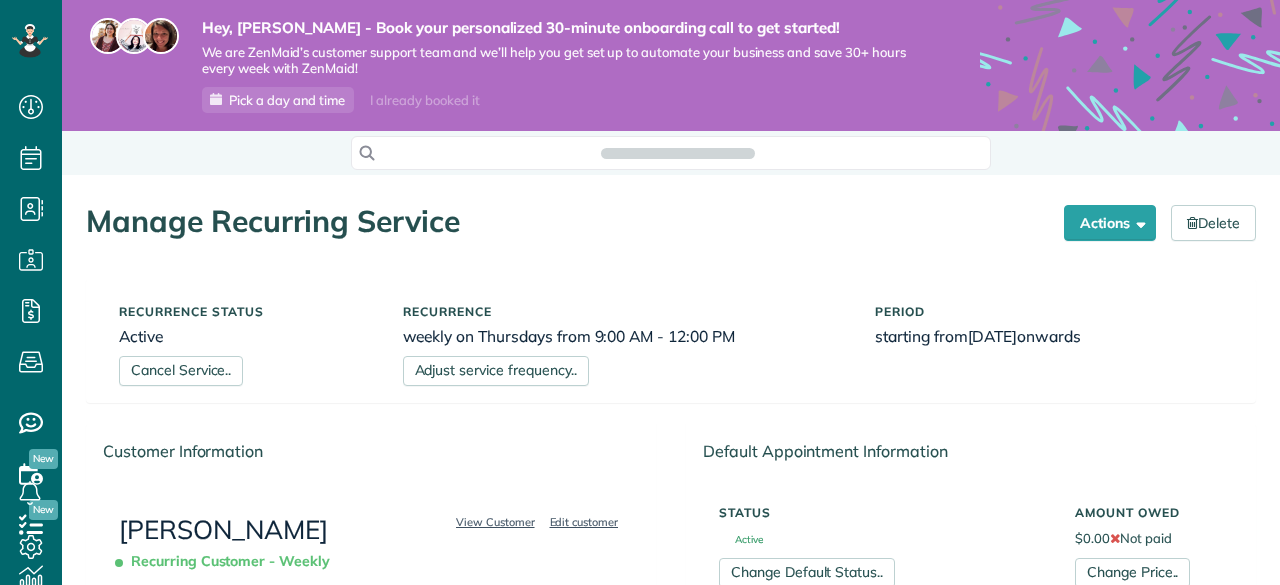 scroll, scrollTop: 0, scrollLeft: 0, axis: both 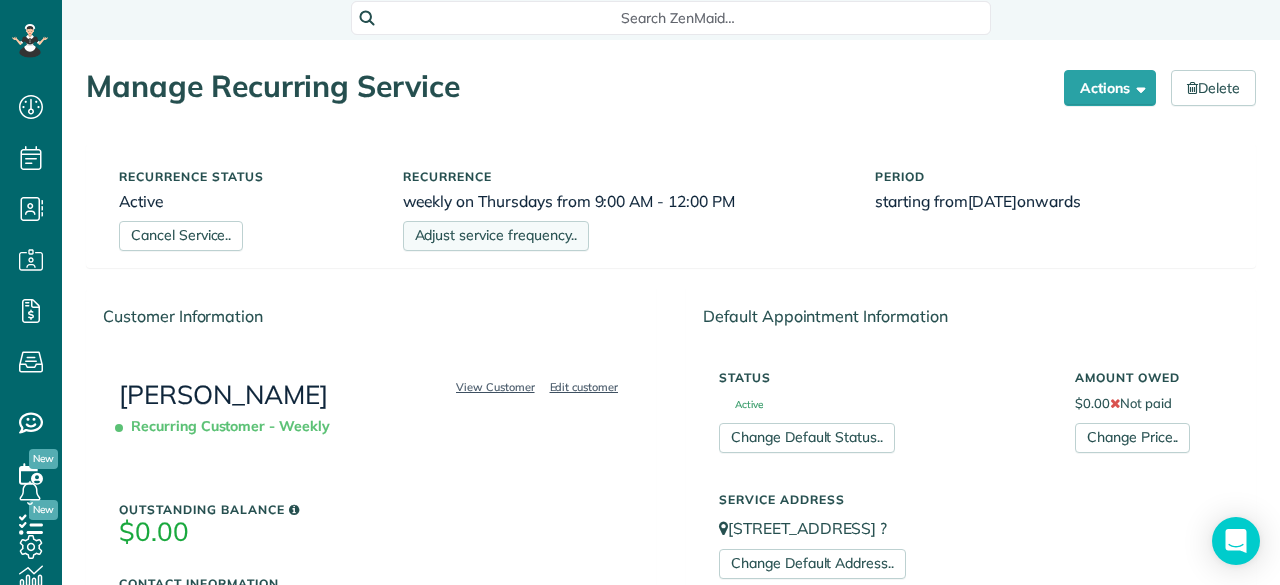 click on "Adjust service frequency.." at bounding box center [496, 236] 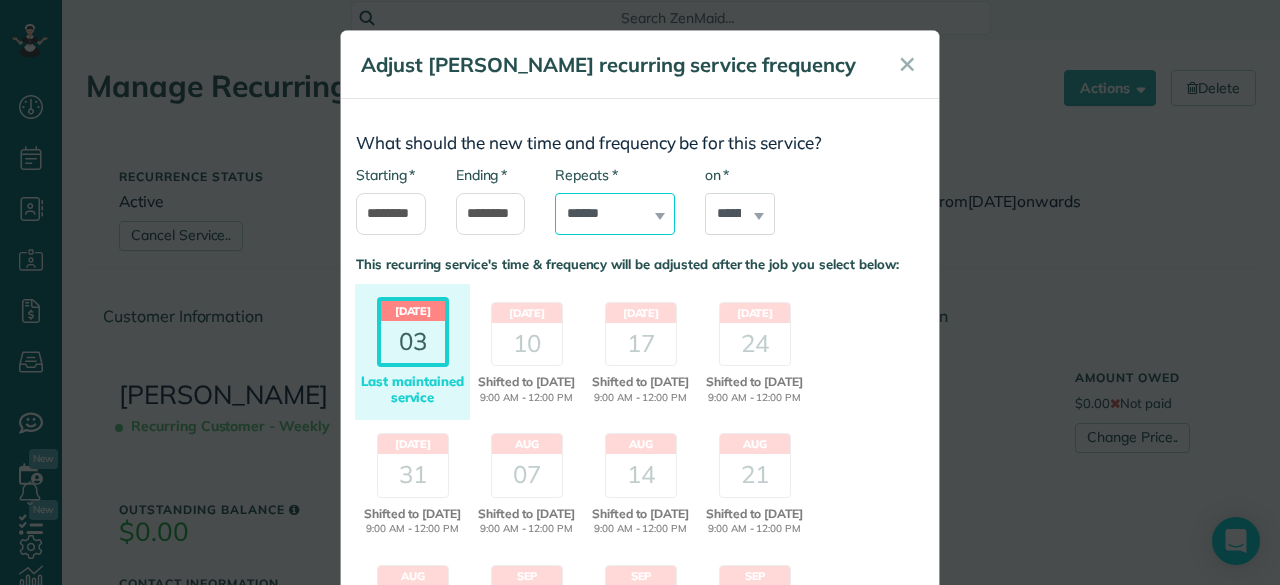 click on "**********" at bounding box center (615, 214) 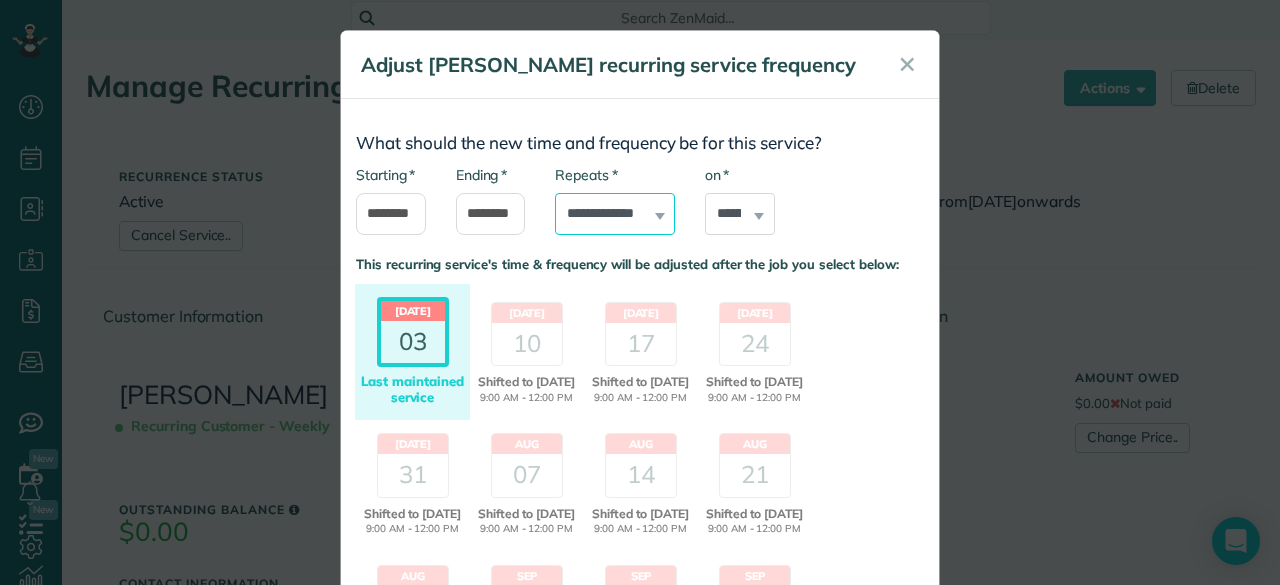 click on "**********" at bounding box center [615, 214] 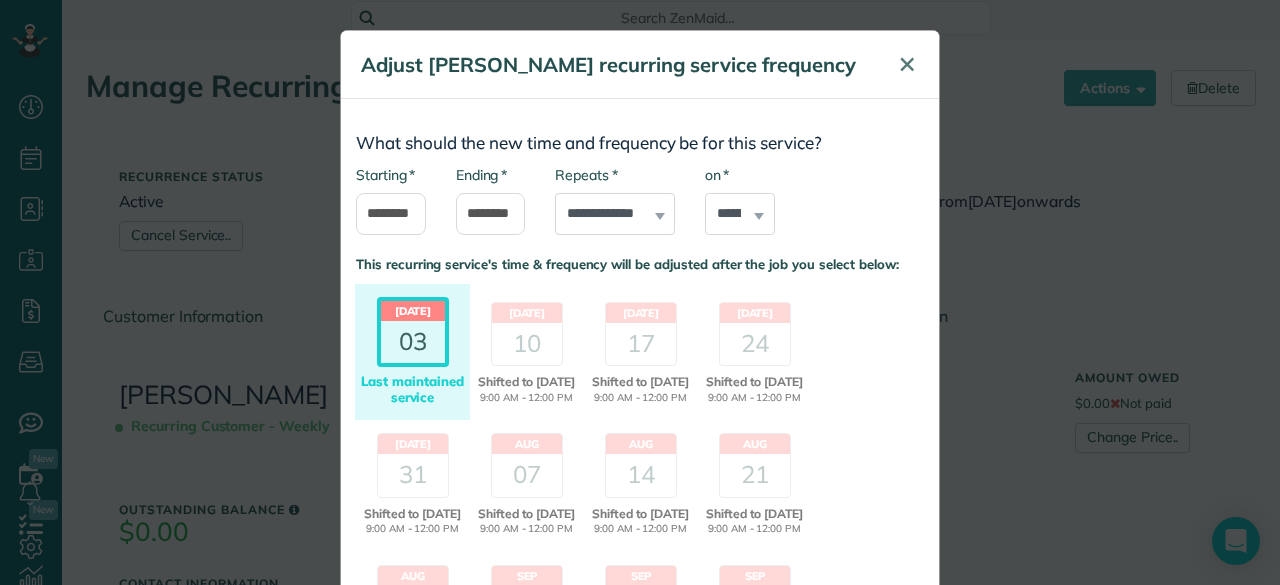 click on "✕" at bounding box center [907, 64] 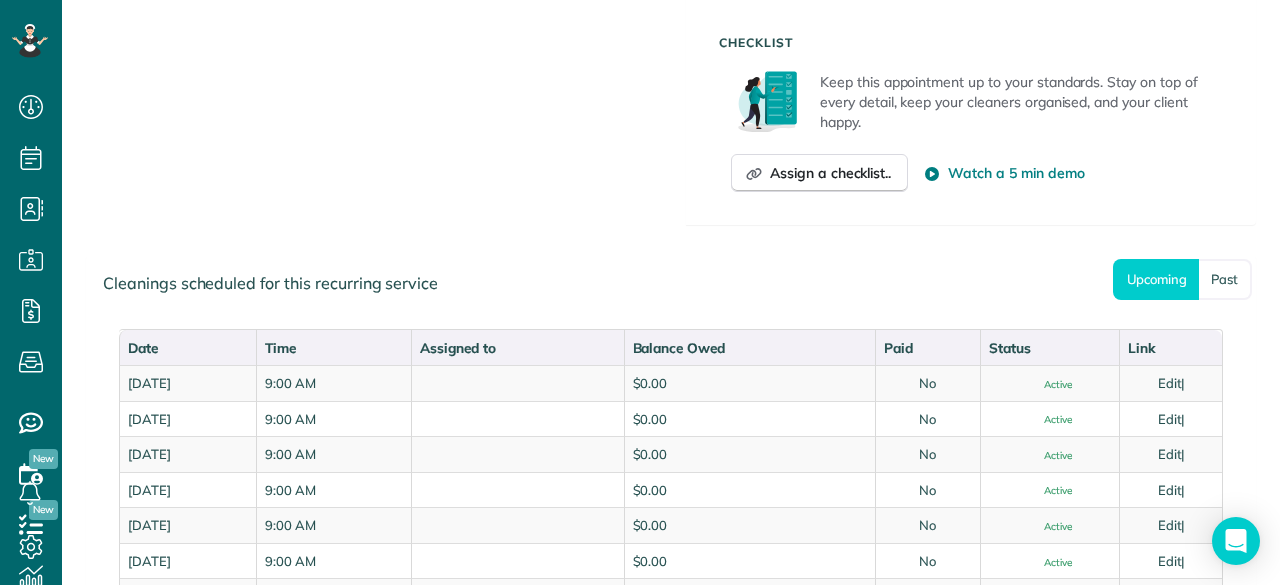 scroll, scrollTop: 910, scrollLeft: 0, axis: vertical 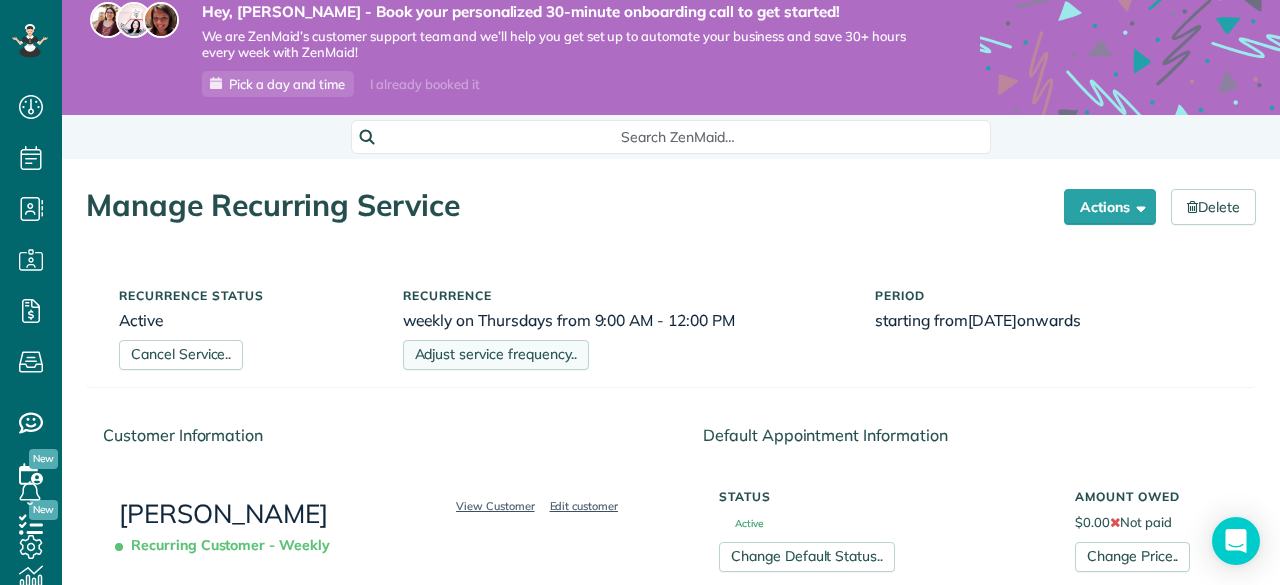 click on "Adjust service frequency.." at bounding box center [496, 355] 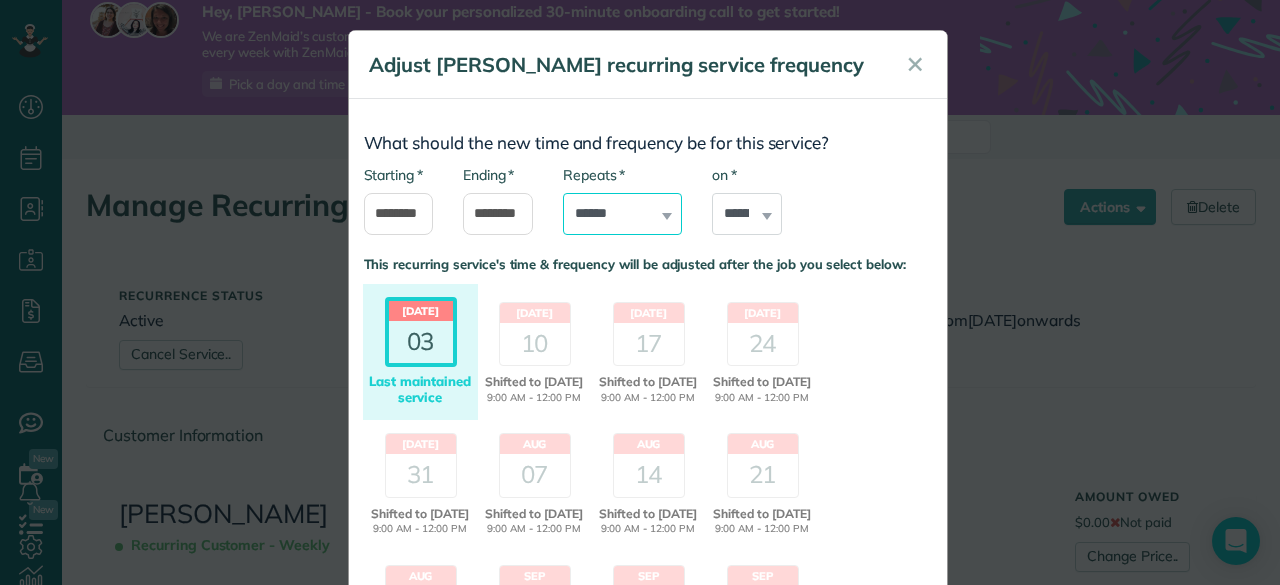 click on "**********" at bounding box center (623, 214) 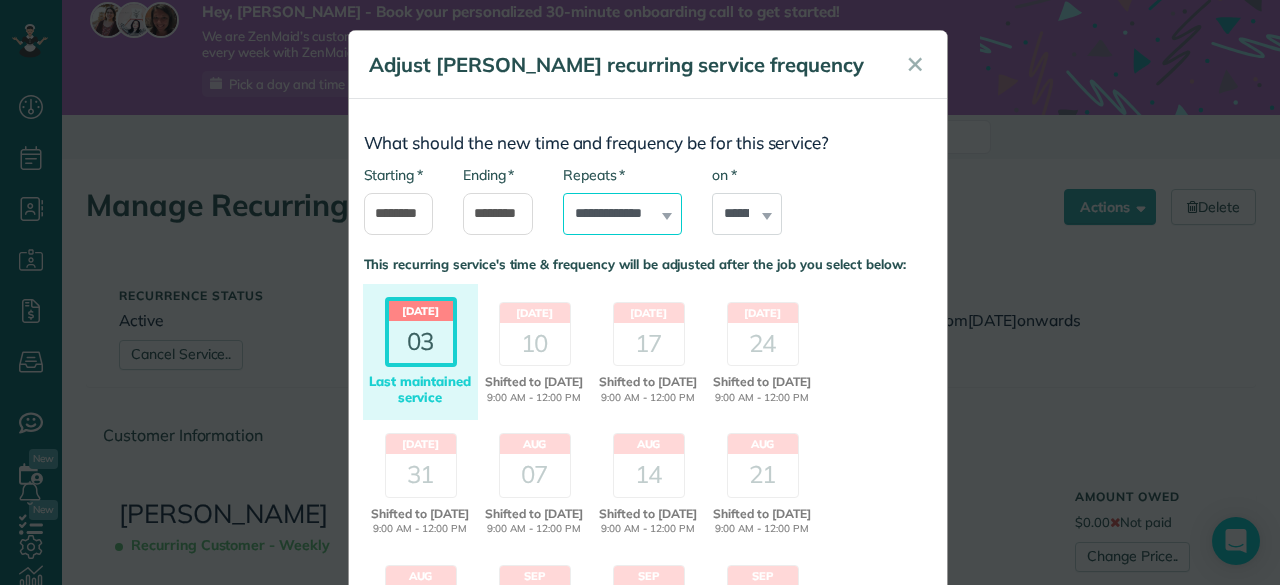 click on "**********" at bounding box center (623, 214) 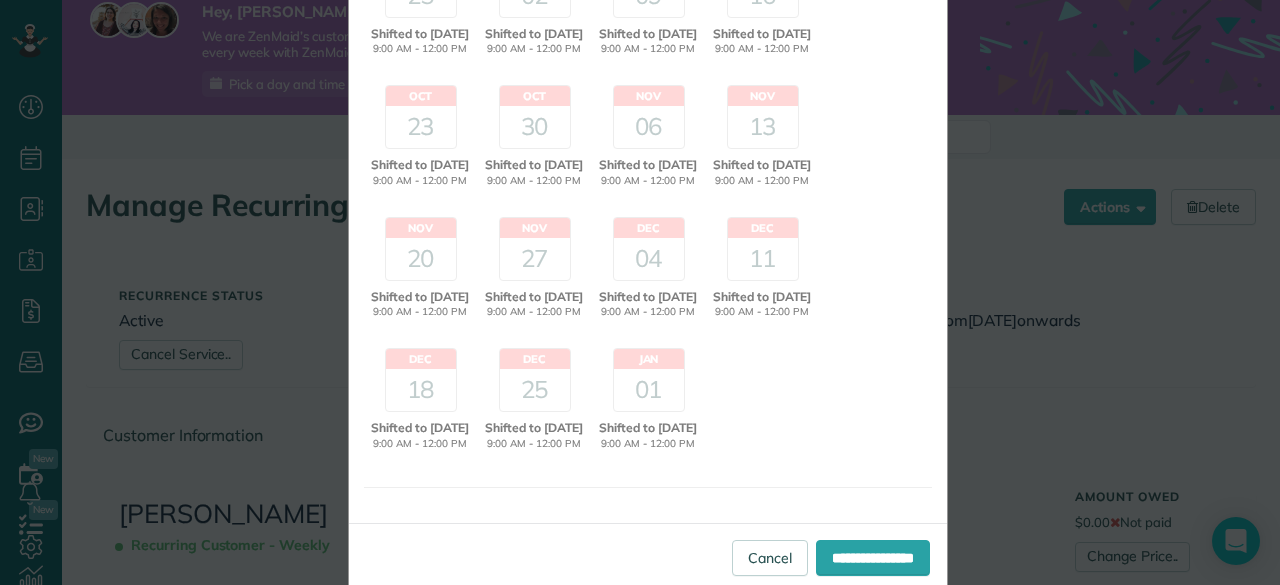scroll, scrollTop: 846, scrollLeft: 0, axis: vertical 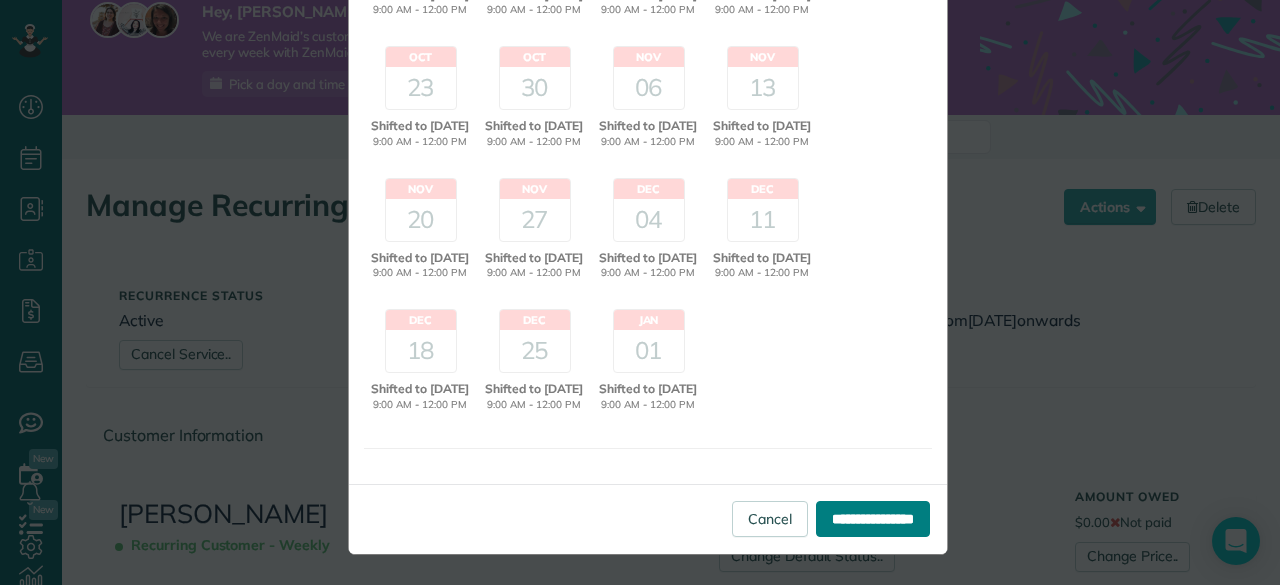 click on "**********" at bounding box center [873, 519] 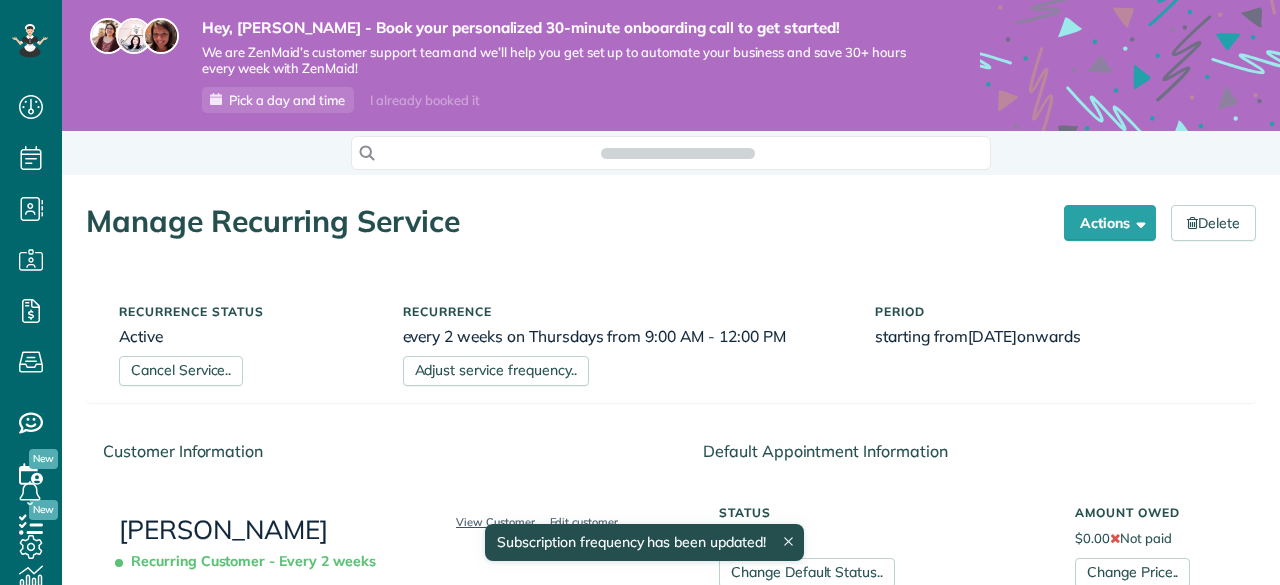 scroll, scrollTop: 0, scrollLeft: 0, axis: both 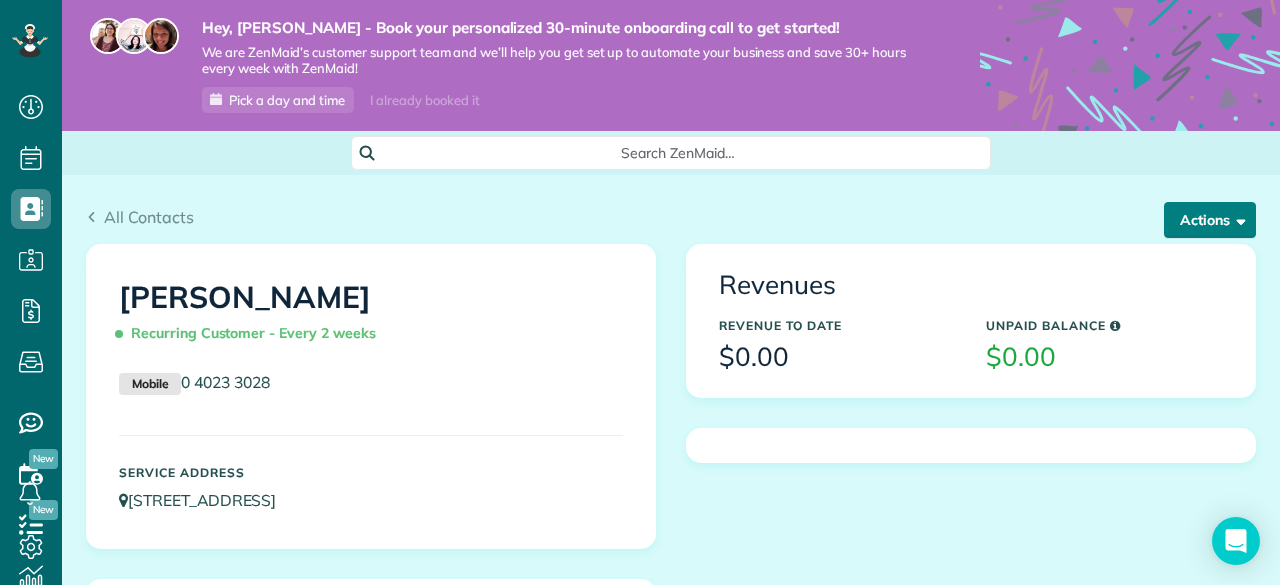 click on "Actions" at bounding box center [1210, 220] 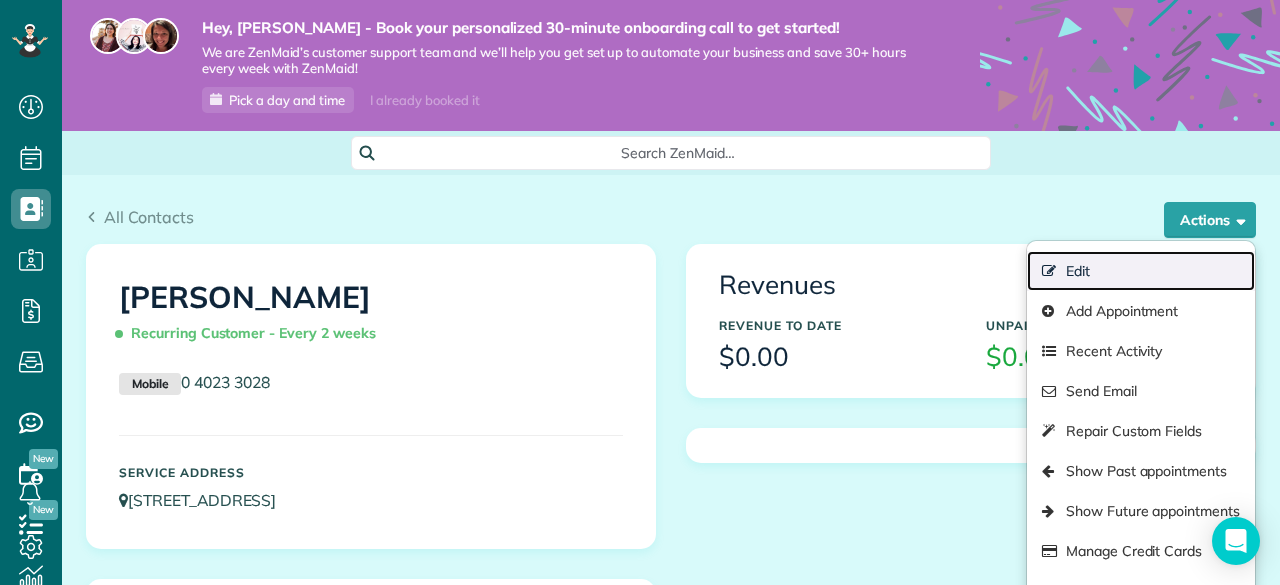 click on "Edit" at bounding box center [1141, 271] 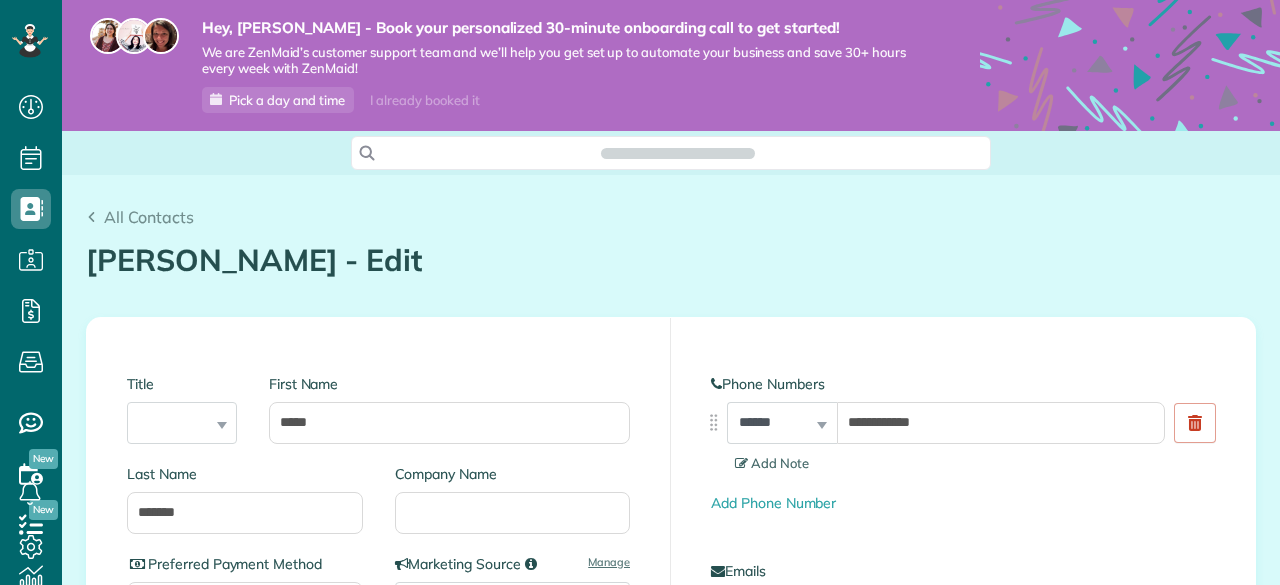 scroll, scrollTop: 0, scrollLeft: 0, axis: both 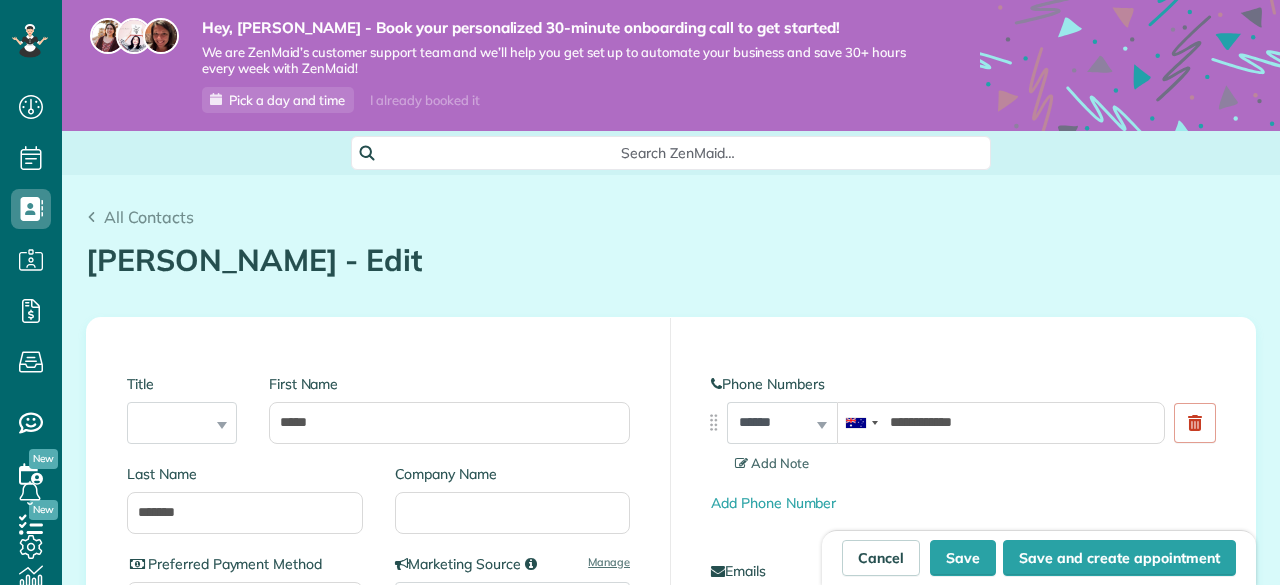 type on "********" 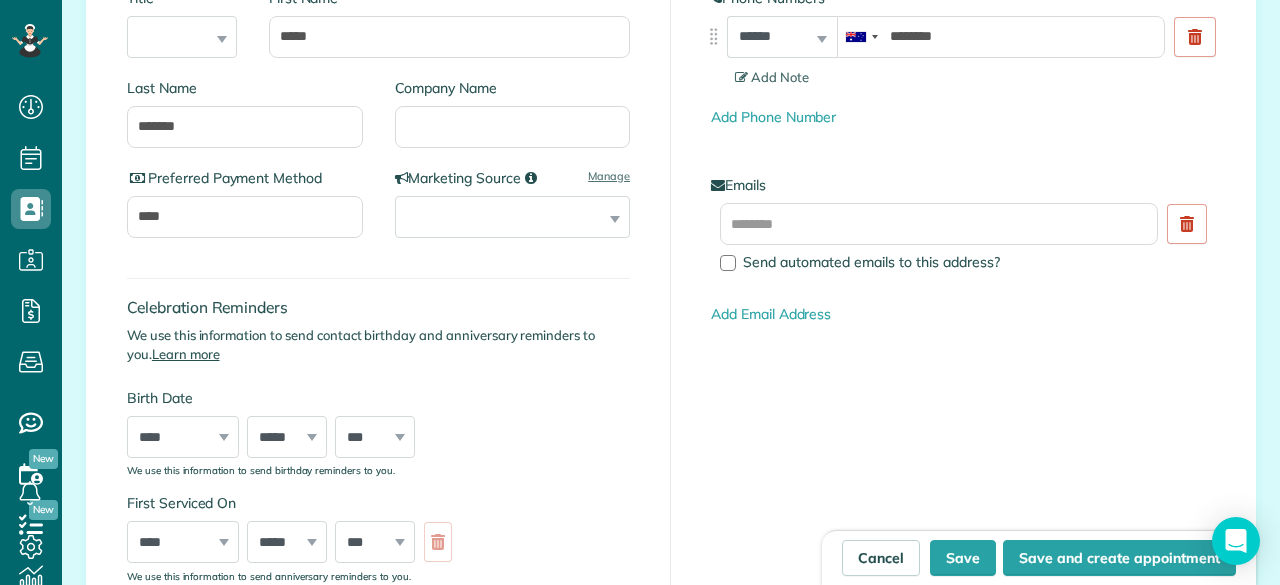 scroll, scrollTop: 398, scrollLeft: 0, axis: vertical 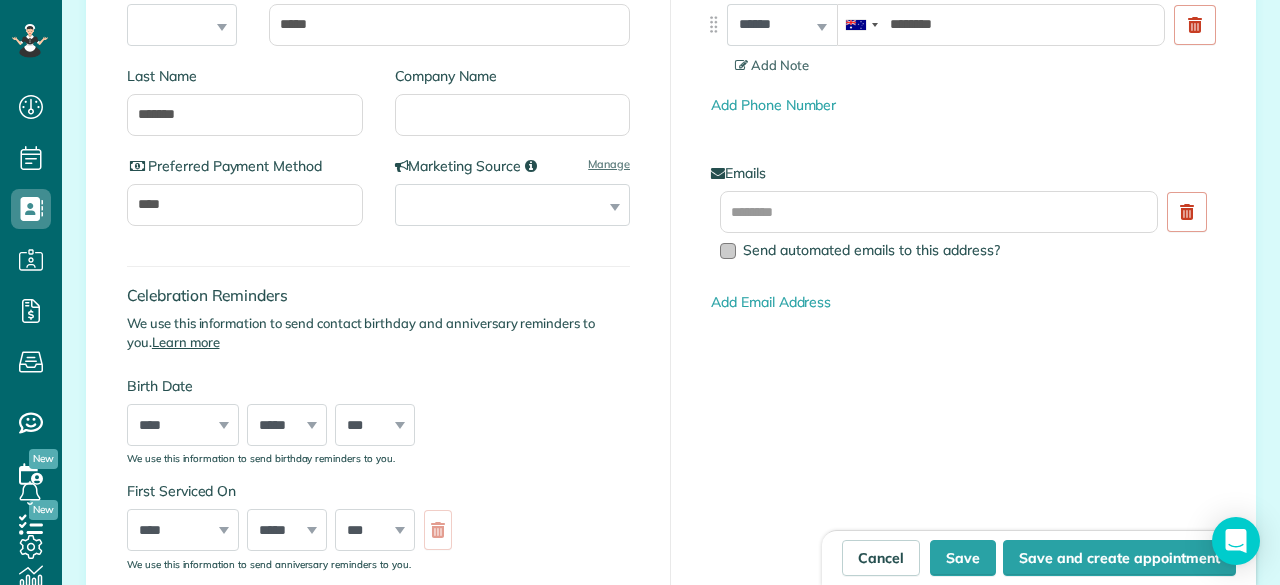 click at bounding box center (728, 251) 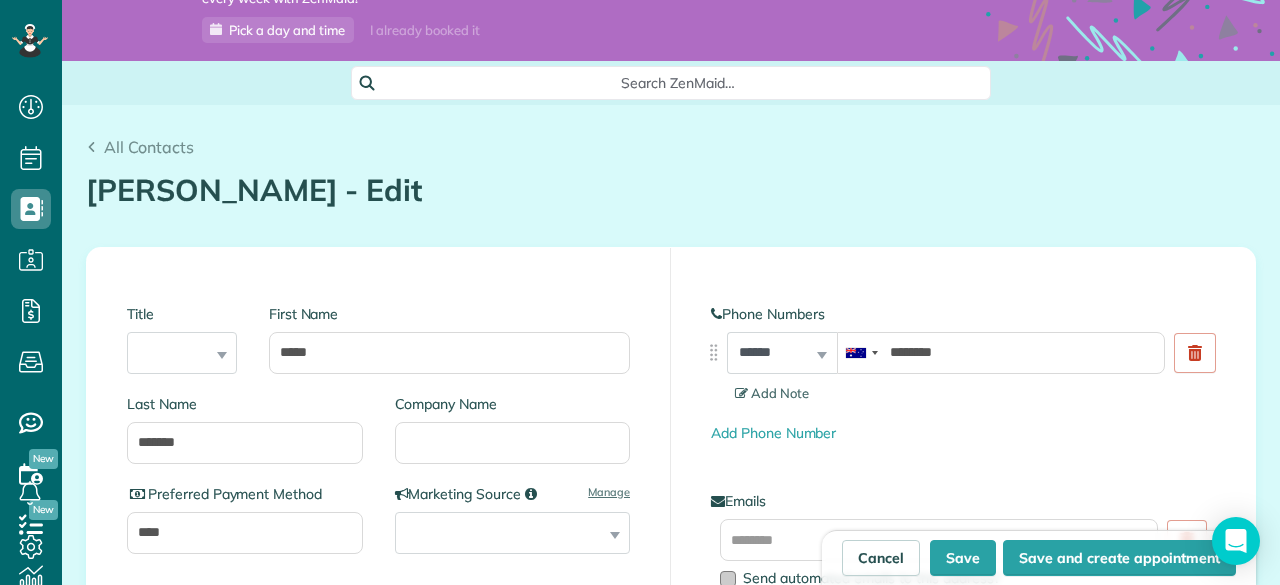 scroll, scrollTop: 0, scrollLeft: 0, axis: both 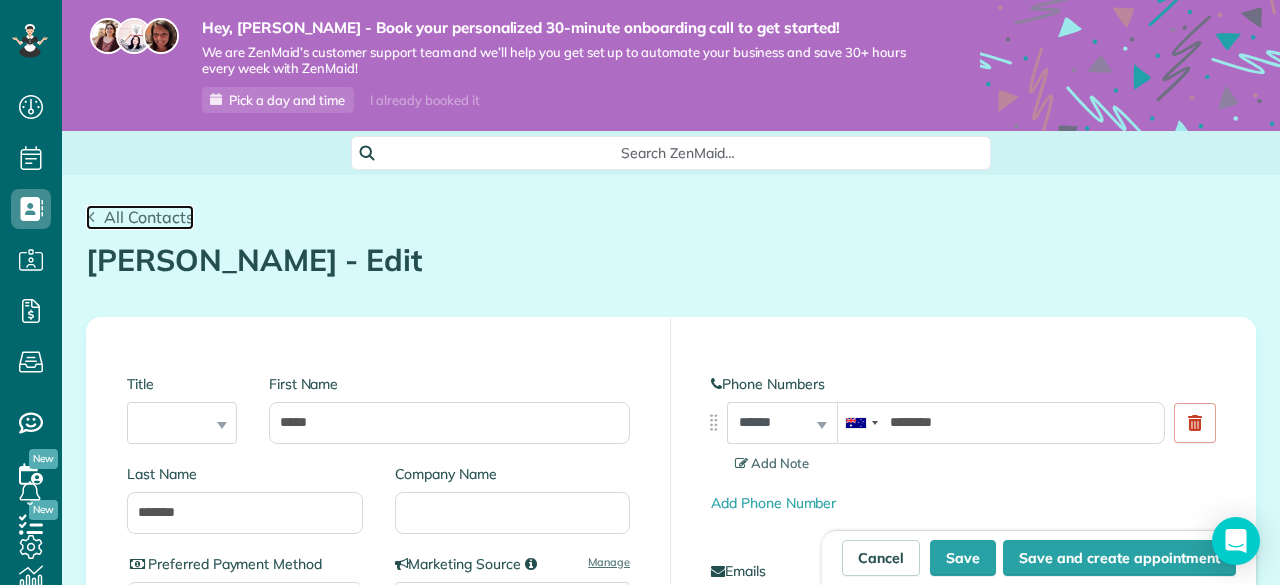 click on "All Contacts" at bounding box center [149, 217] 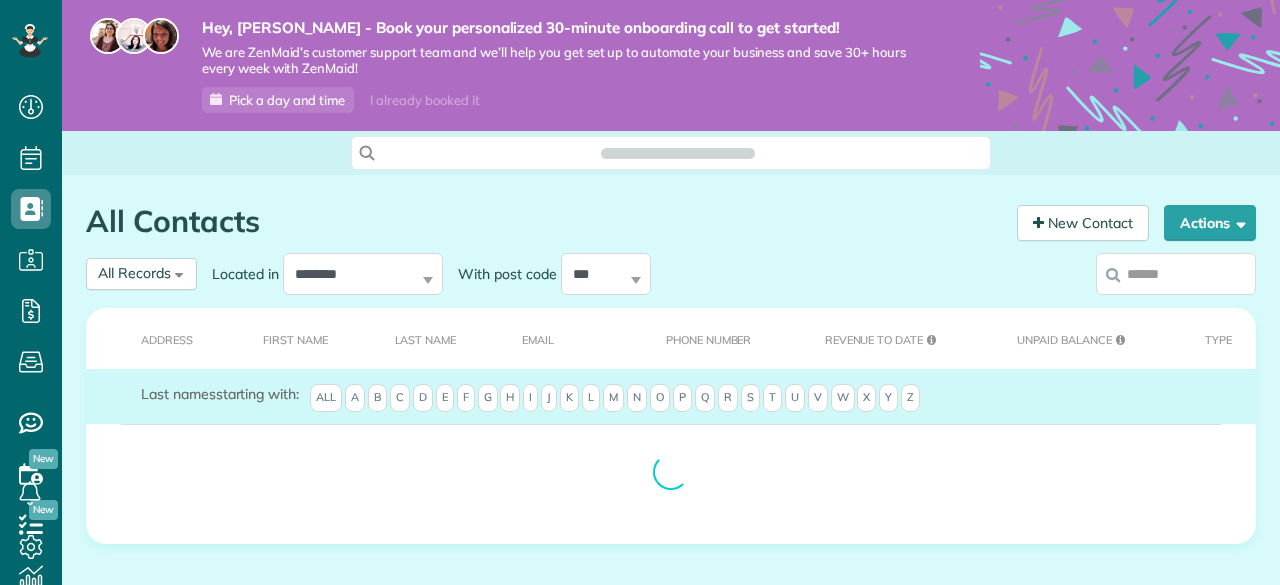 scroll, scrollTop: 0, scrollLeft: 0, axis: both 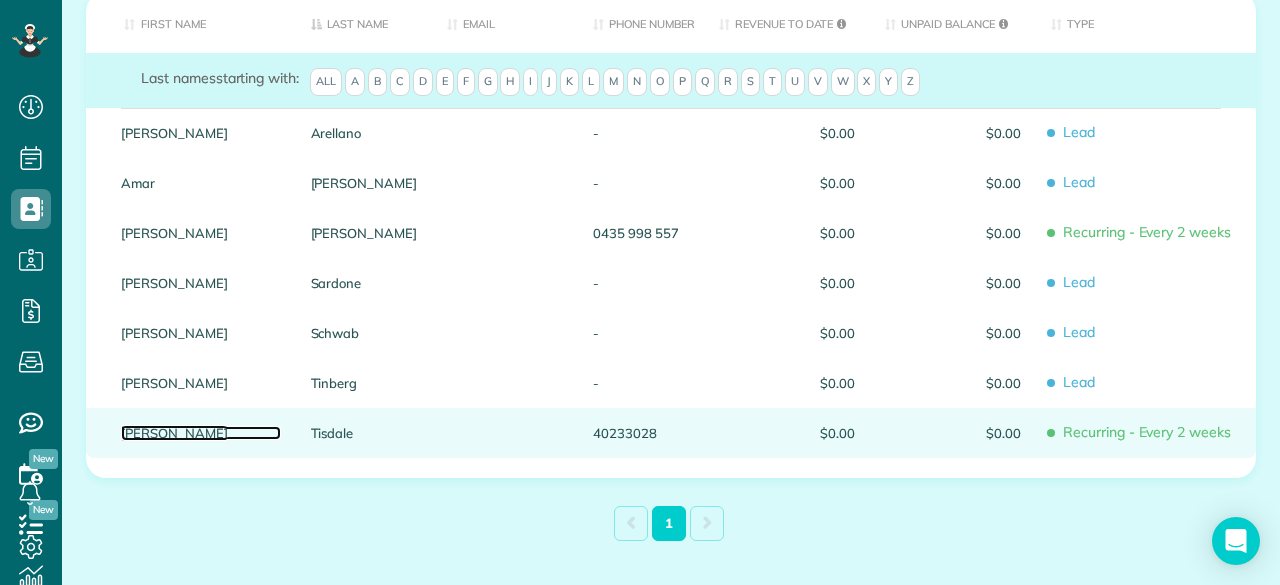 click on "[PERSON_NAME]" at bounding box center [201, 433] 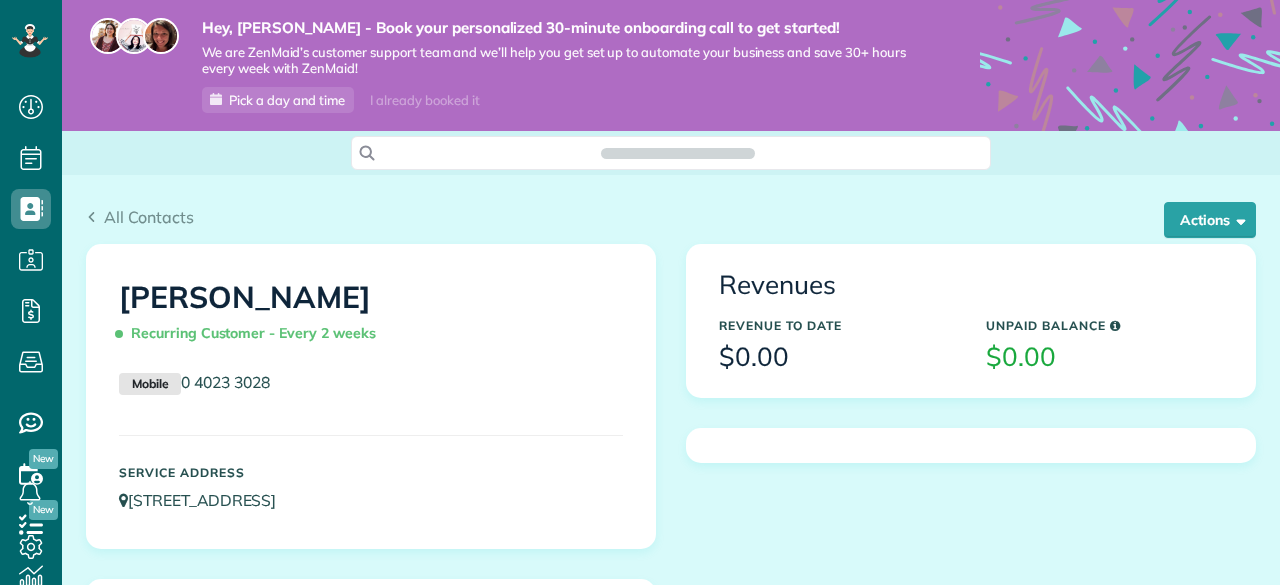 scroll, scrollTop: 0, scrollLeft: 0, axis: both 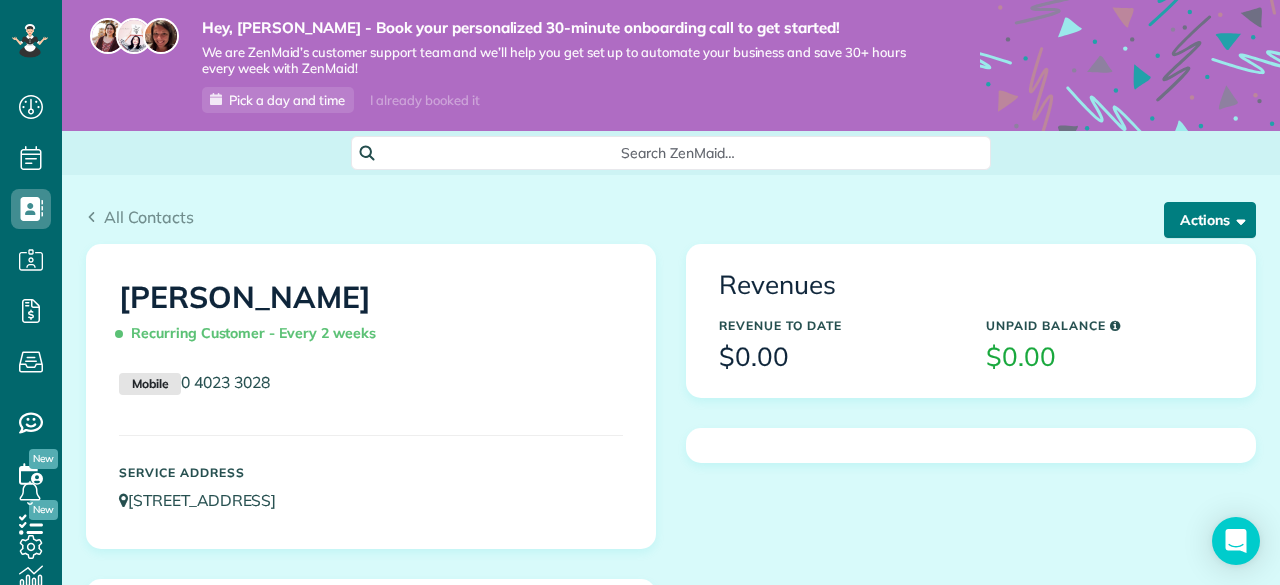click on "Actions" at bounding box center [1210, 220] 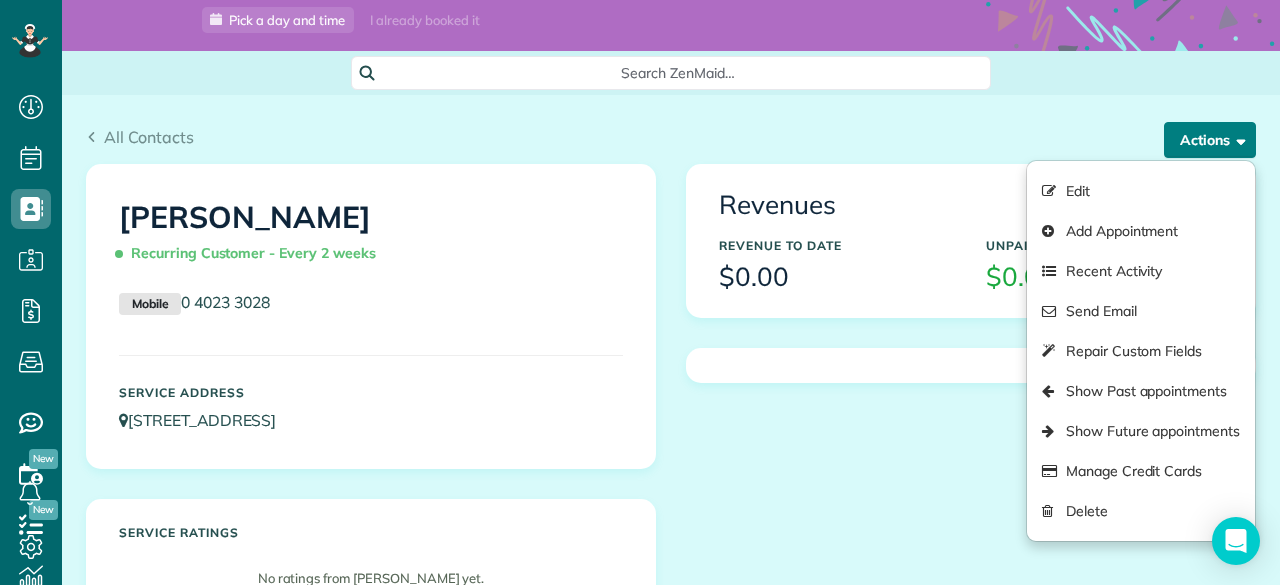 scroll, scrollTop: 76, scrollLeft: 0, axis: vertical 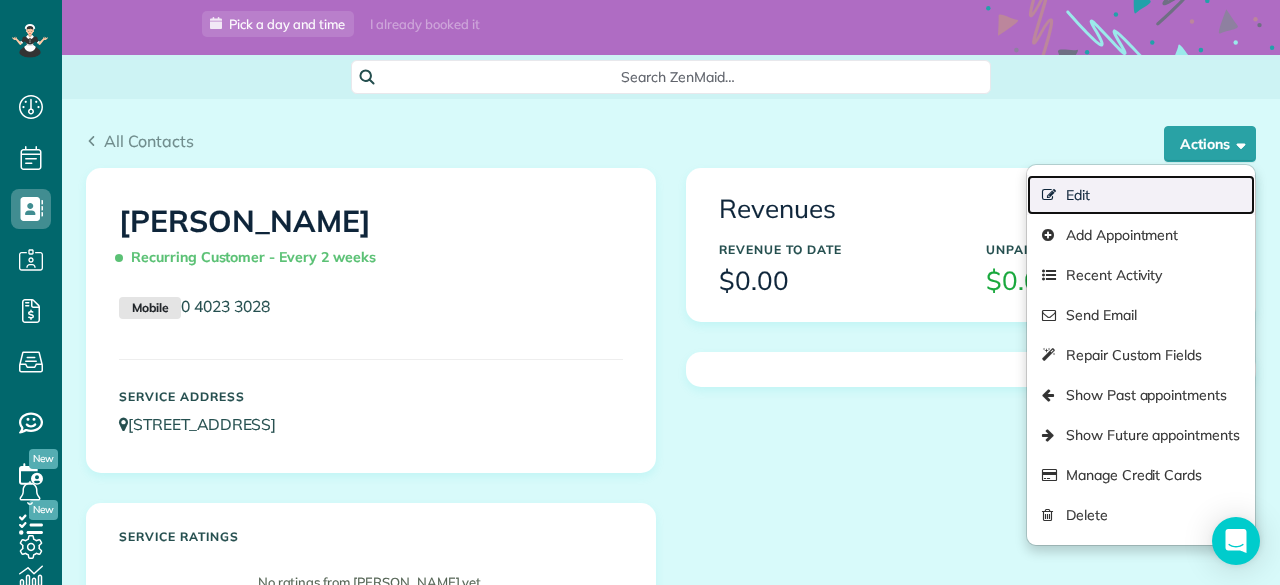 click on "Edit" at bounding box center (1141, 195) 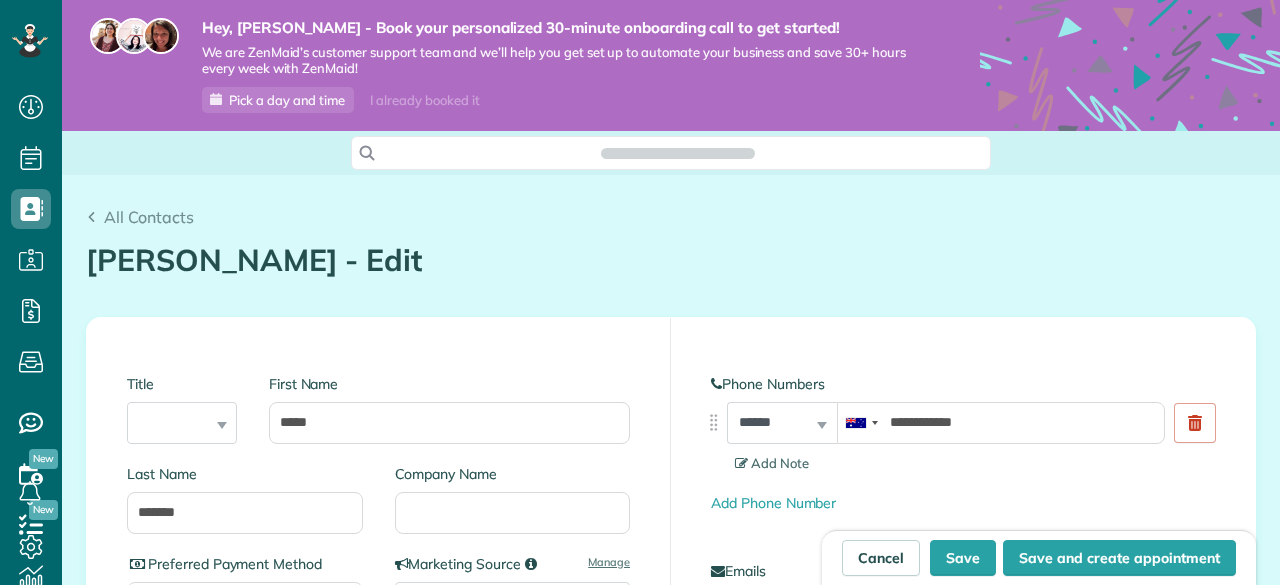 scroll, scrollTop: 0, scrollLeft: 0, axis: both 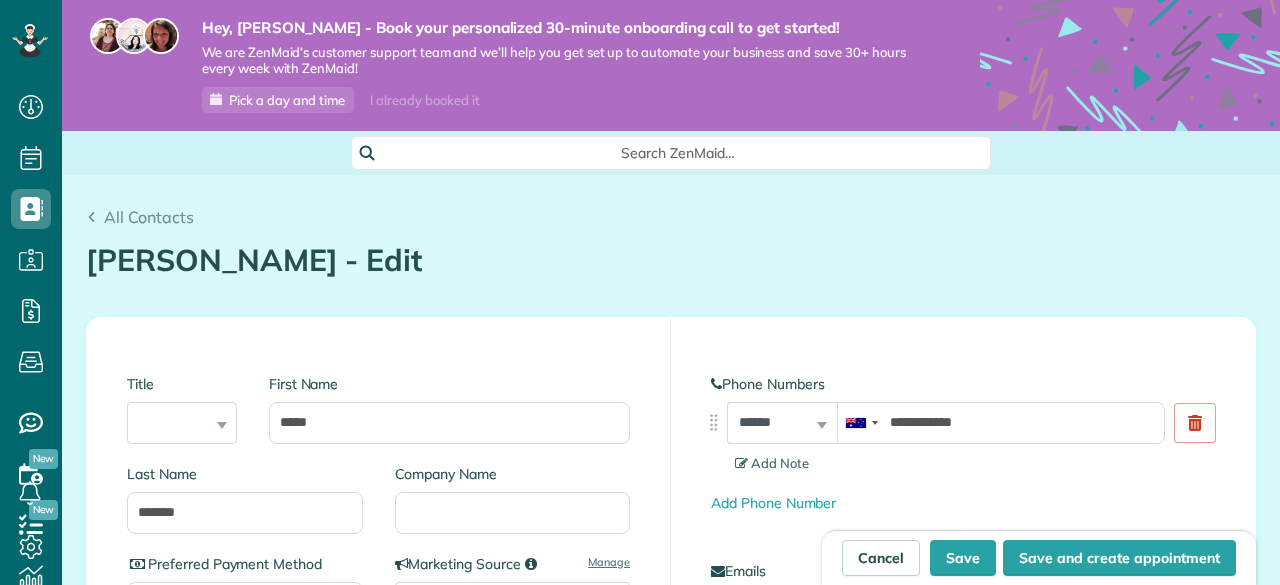 type on "********" 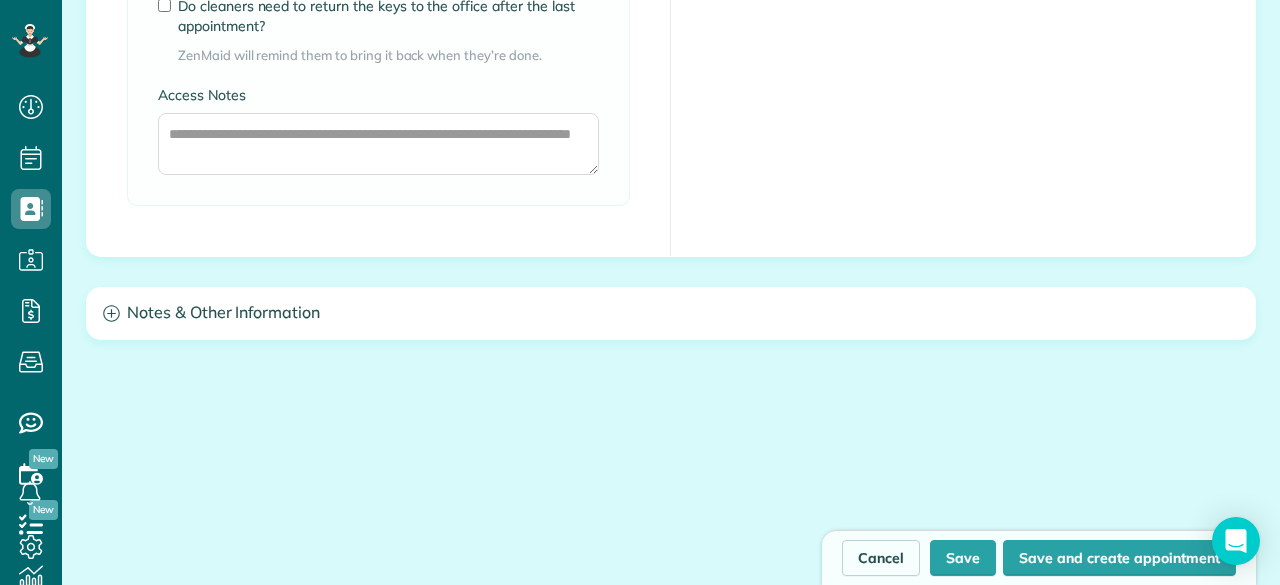scroll, scrollTop: 1829, scrollLeft: 0, axis: vertical 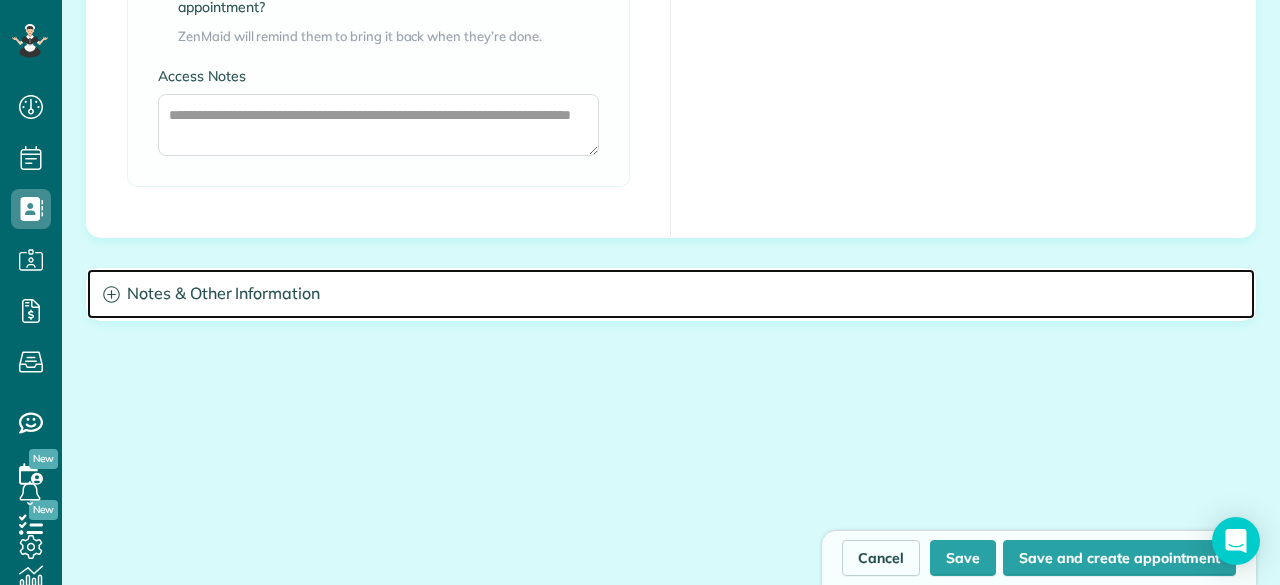 click 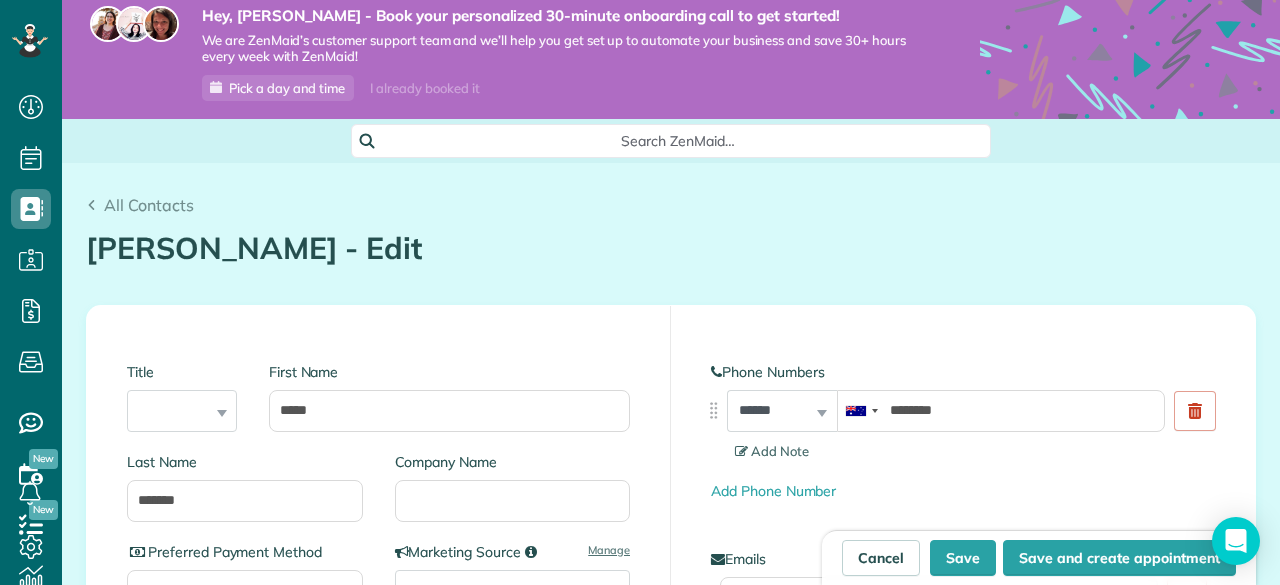 scroll, scrollTop: 0, scrollLeft: 0, axis: both 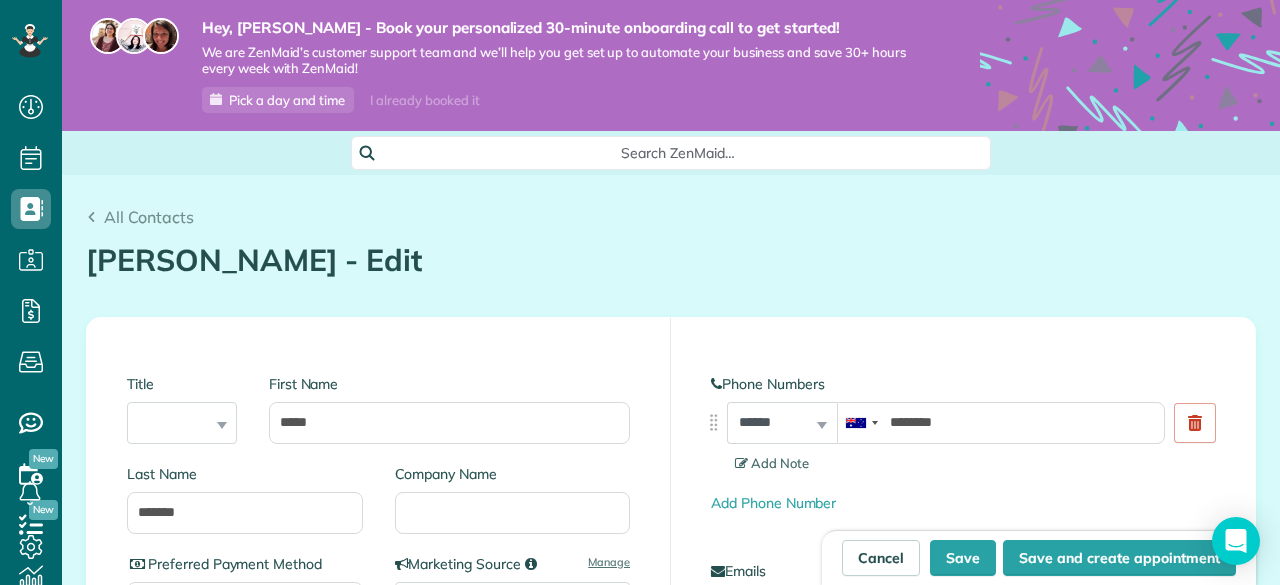 click on "Search ZenMaid…" at bounding box center (678, 153) 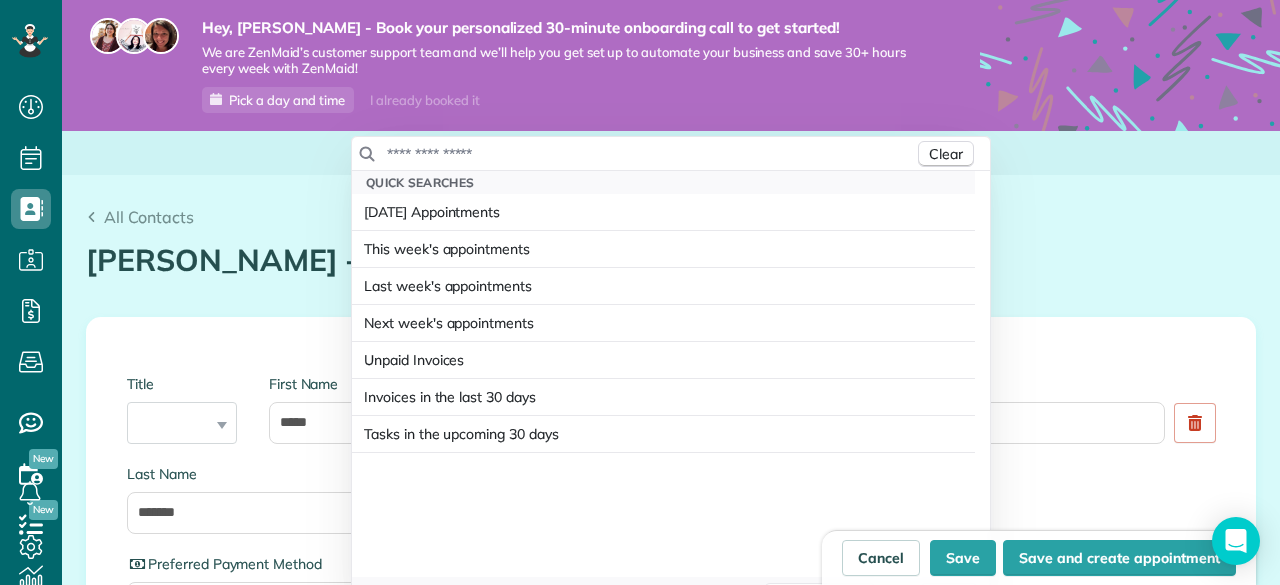 click at bounding box center (650, 154) 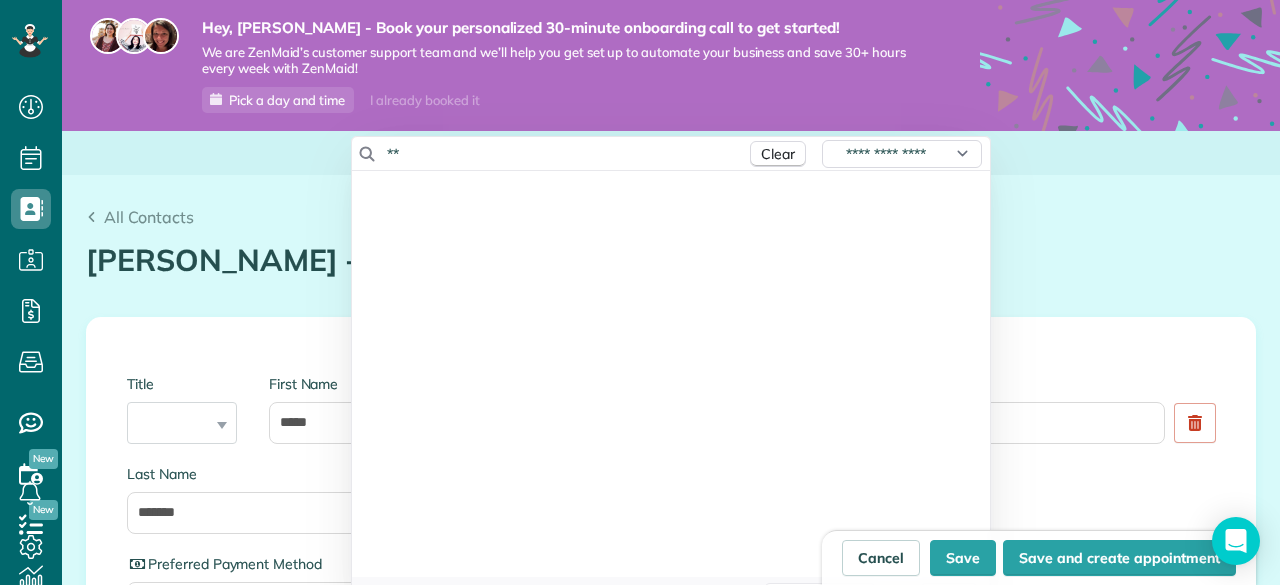 type on "*" 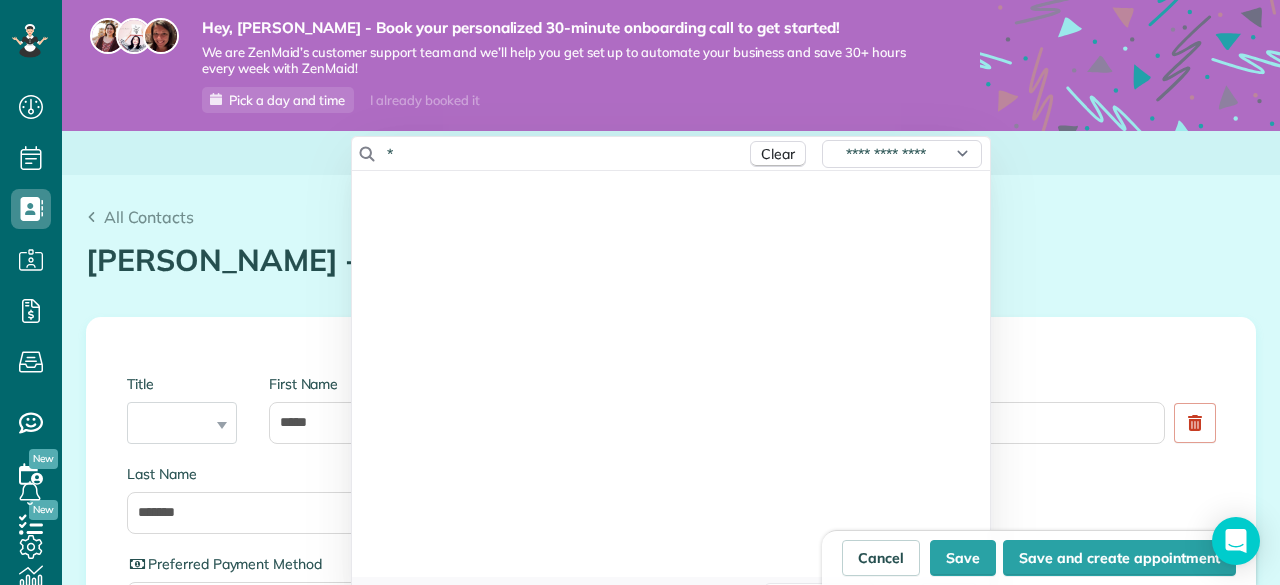 type 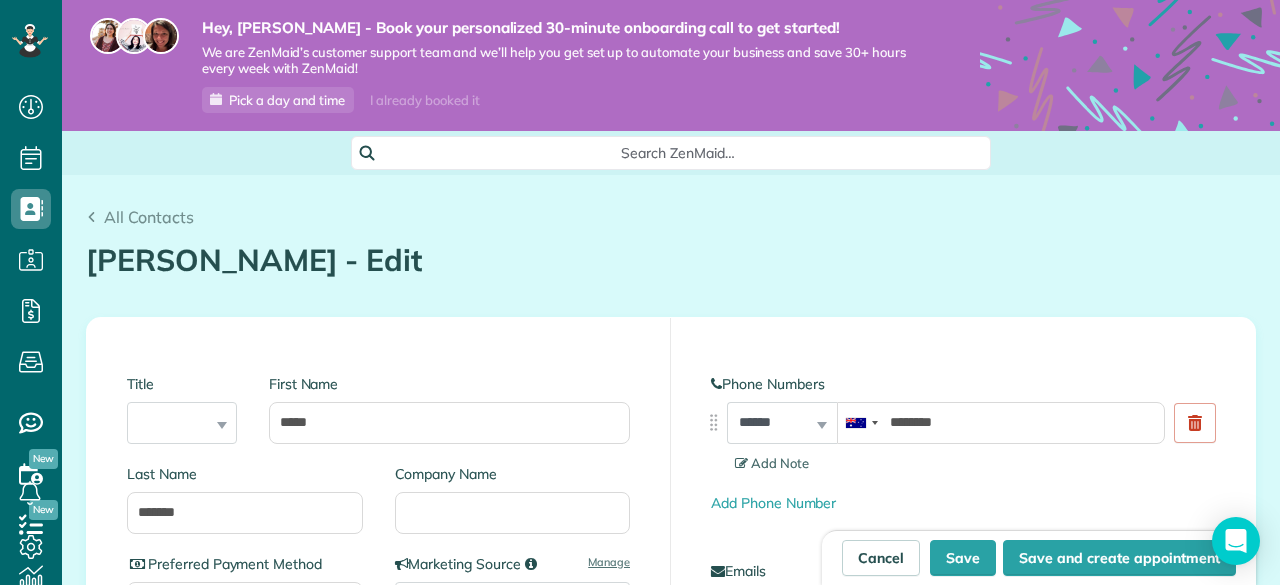 click on "Dashboard
Scheduling
Calendar View
List View
Dispatch View - Weekly scheduling (Beta)" at bounding box center (640, 292) 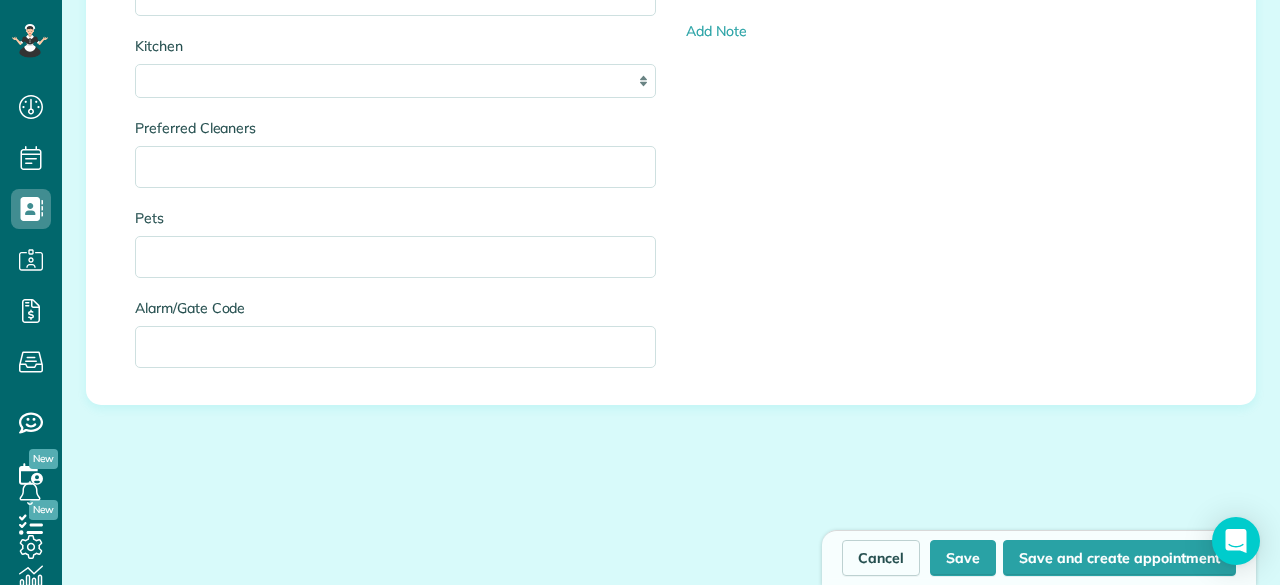 scroll, scrollTop: 2590, scrollLeft: 0, axis: vertical 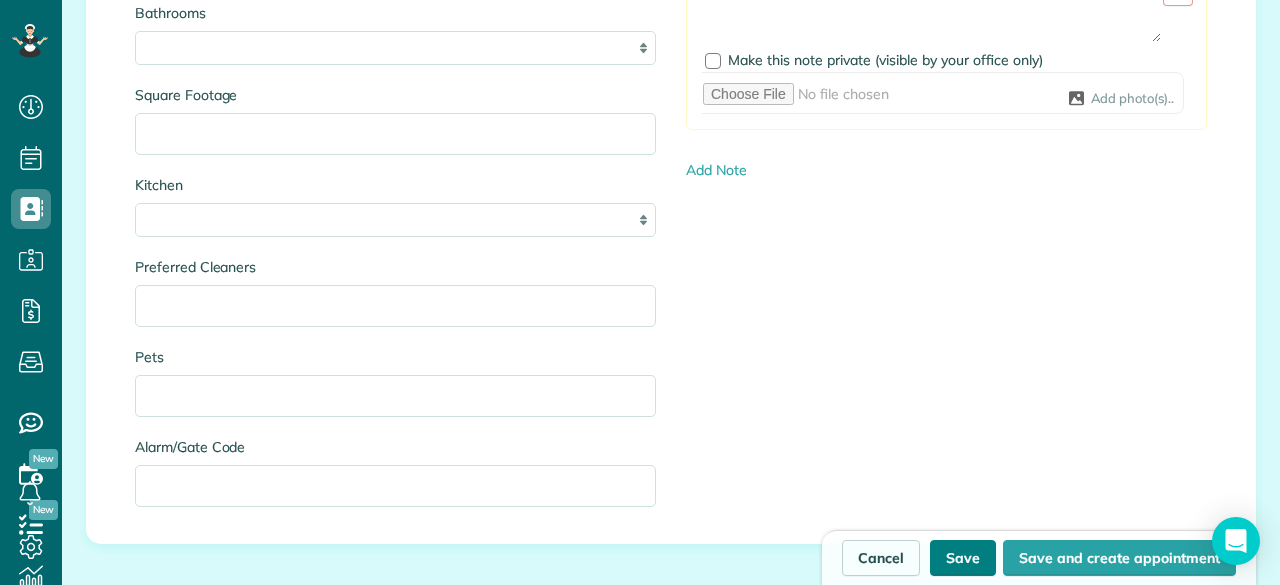 click on "Save" at bounding box center (963, 558) 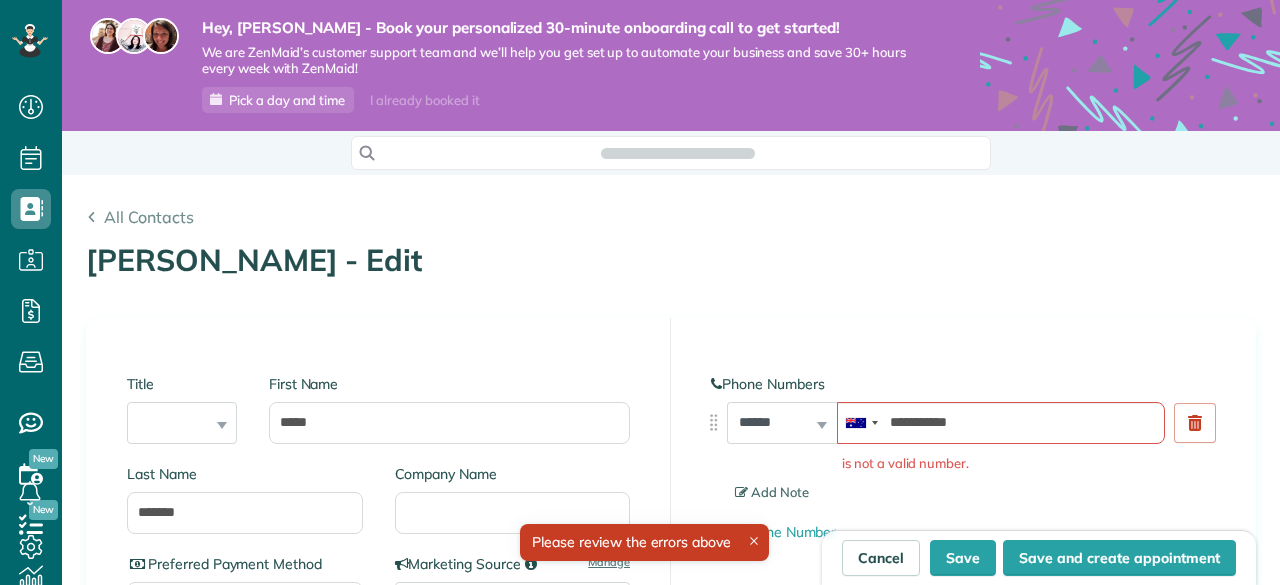 scroll, scrollTop: 0, scrollLeft: 0, axis: both 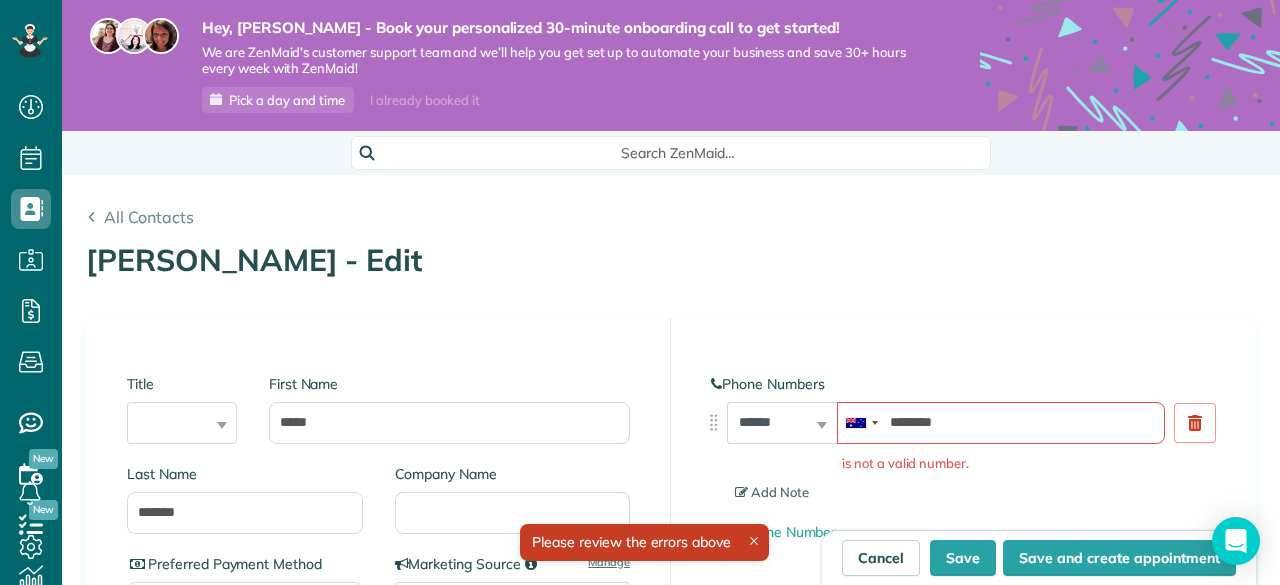 click on "Please review the errors above" at bounding box center [644, 542] 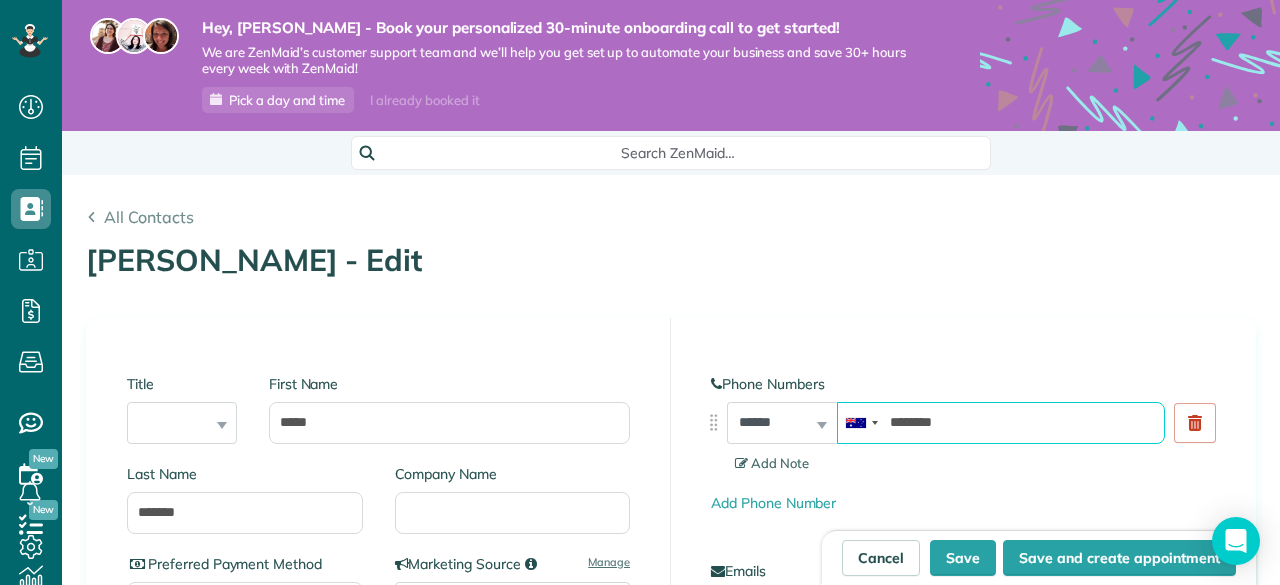 click on "********" at bounding box center [1001, 423] 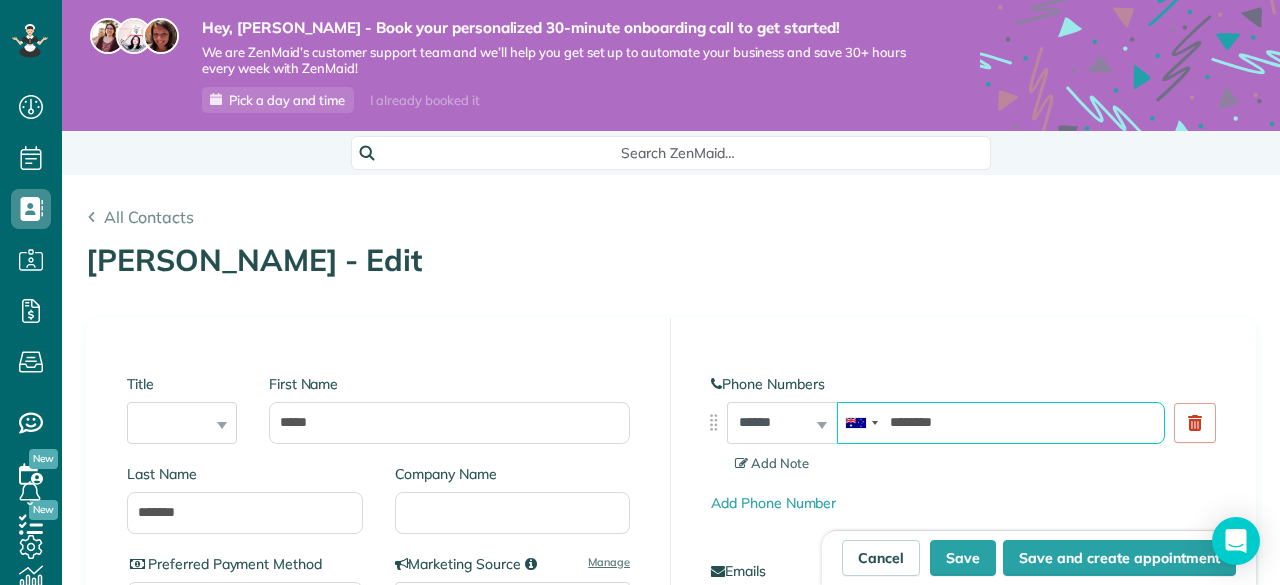 click on "********" at bounding box center (1001, 423) 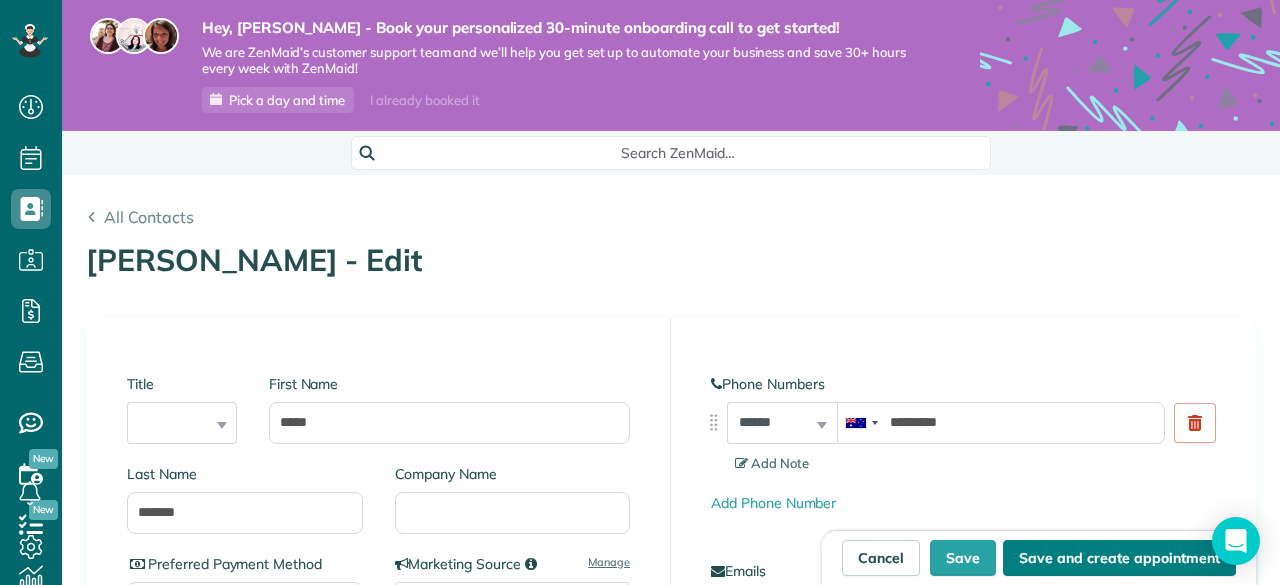 click on "Save and create appointment" at bounding box center [1119, 558] 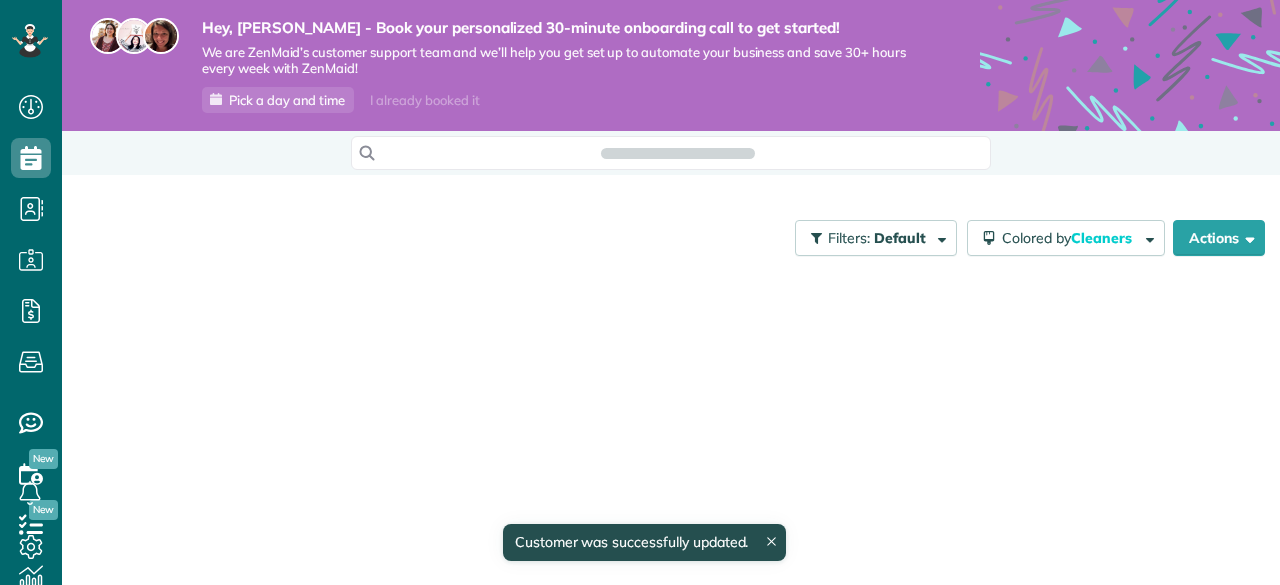 scroll, scrollTop: 0, scrollLeft: 0, axis: both 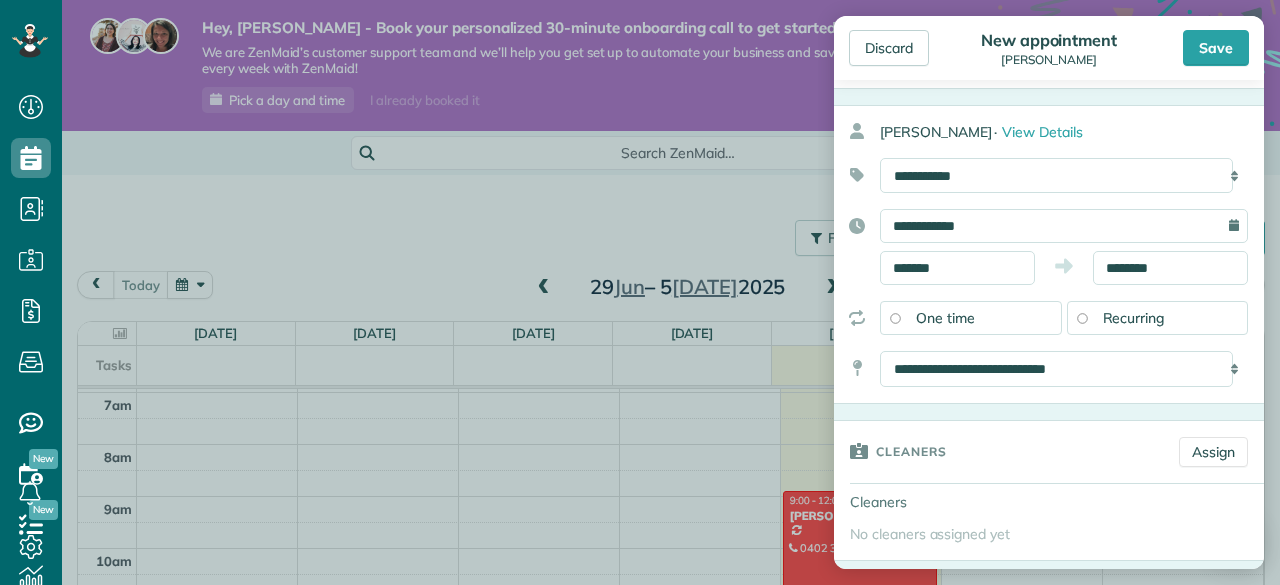click on "Recurring" at bounding box center [1134, 318] 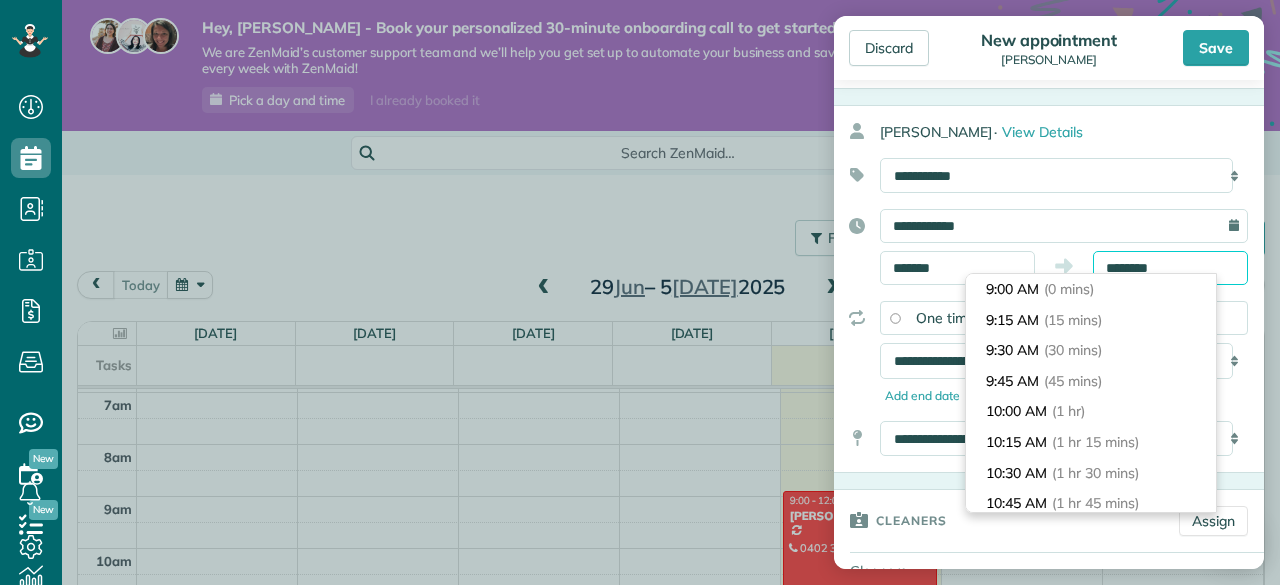 click on "********" at bounding box center [1170, 268] 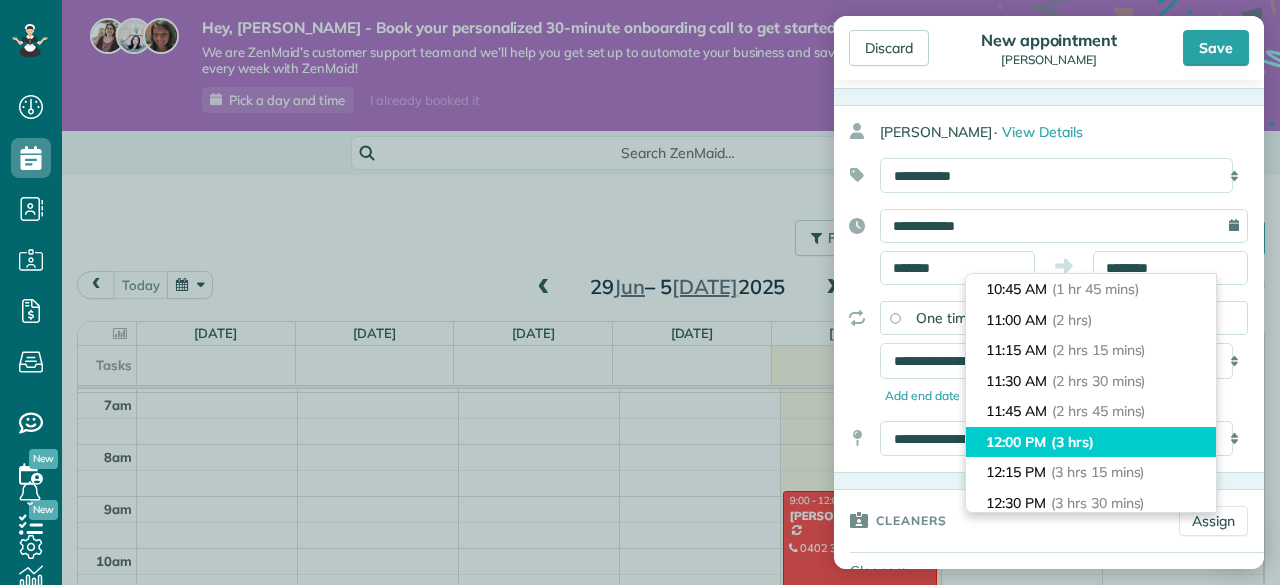 type on "********" 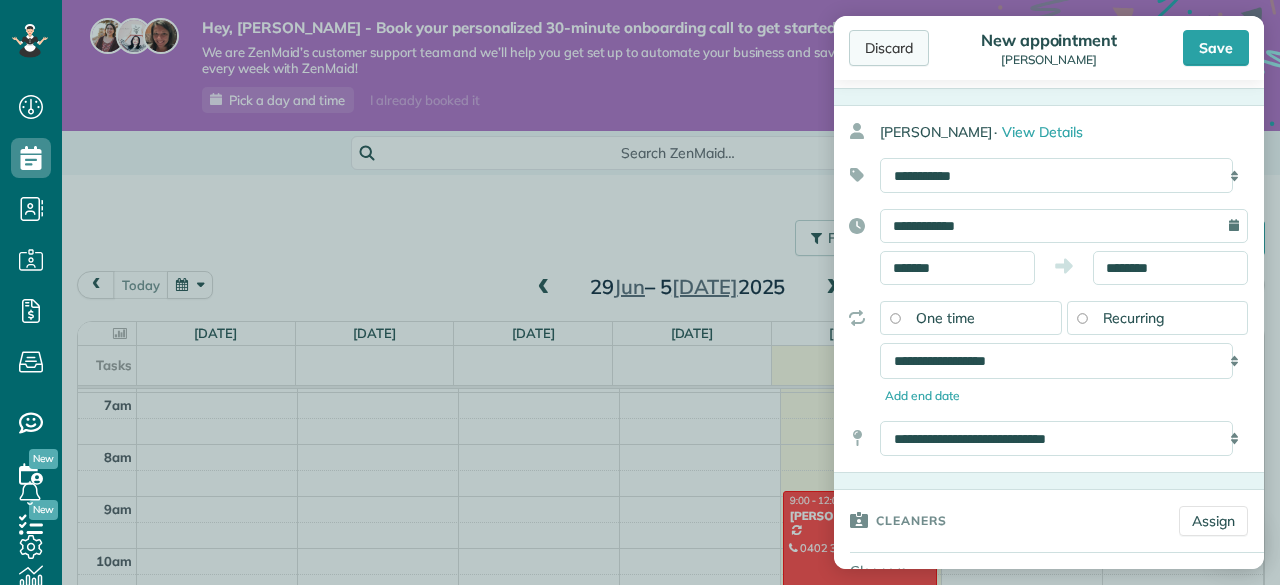 click on "Discard" at bounding box center [889, 48] 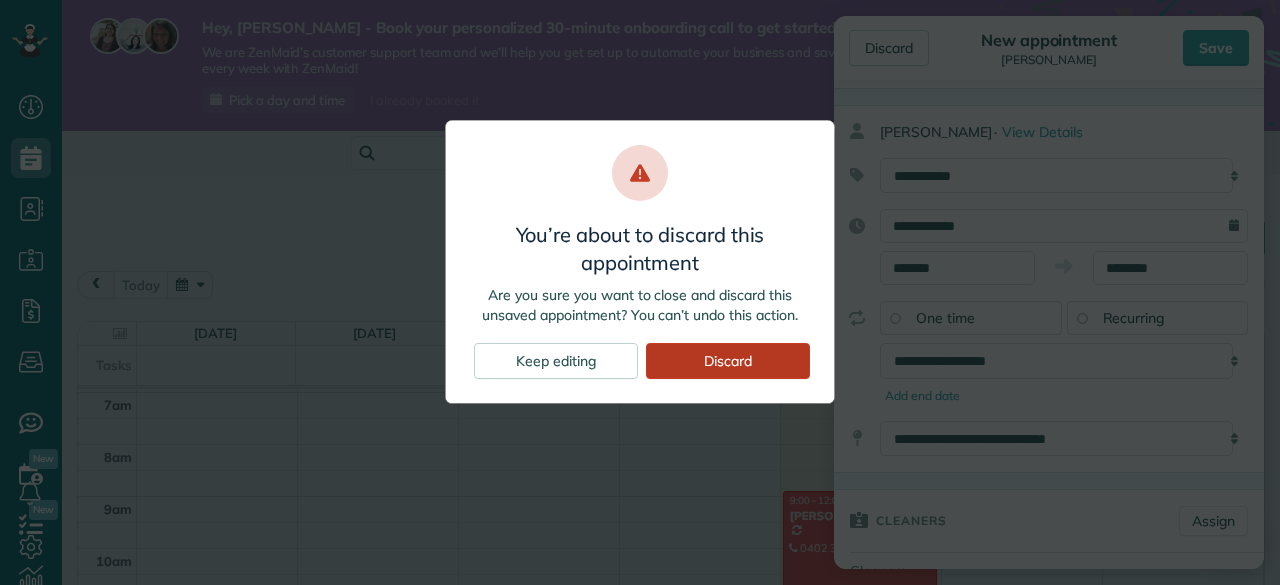 click on "Discard" at bounding box center [728, 361] 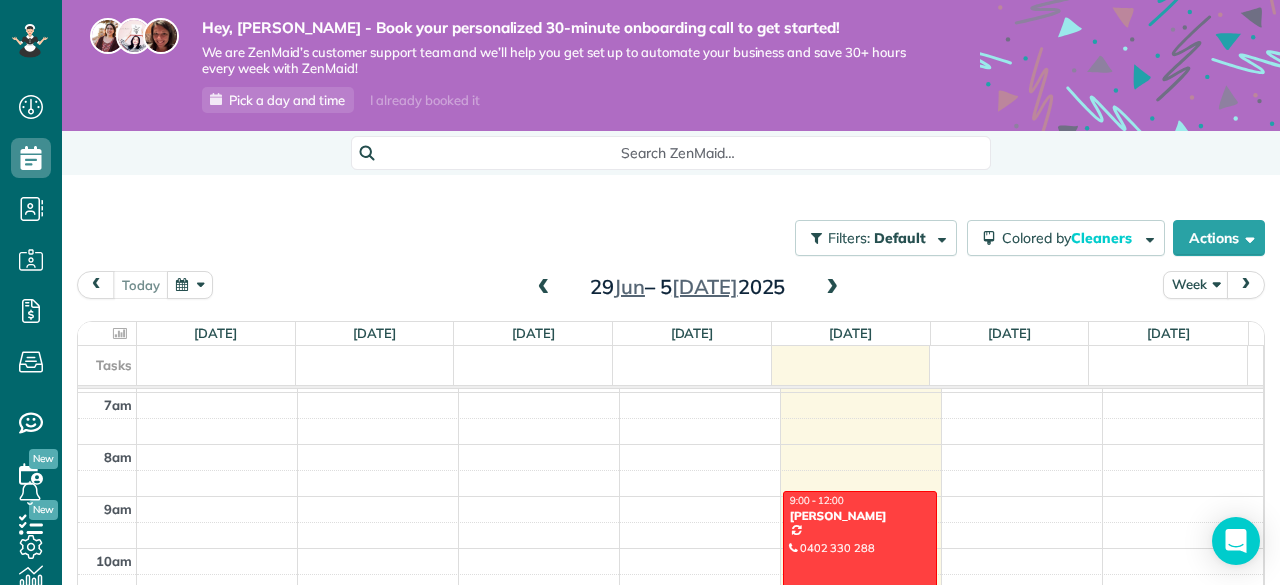 click on "[PERSON_NAME]" at bounding box center (860, 516) 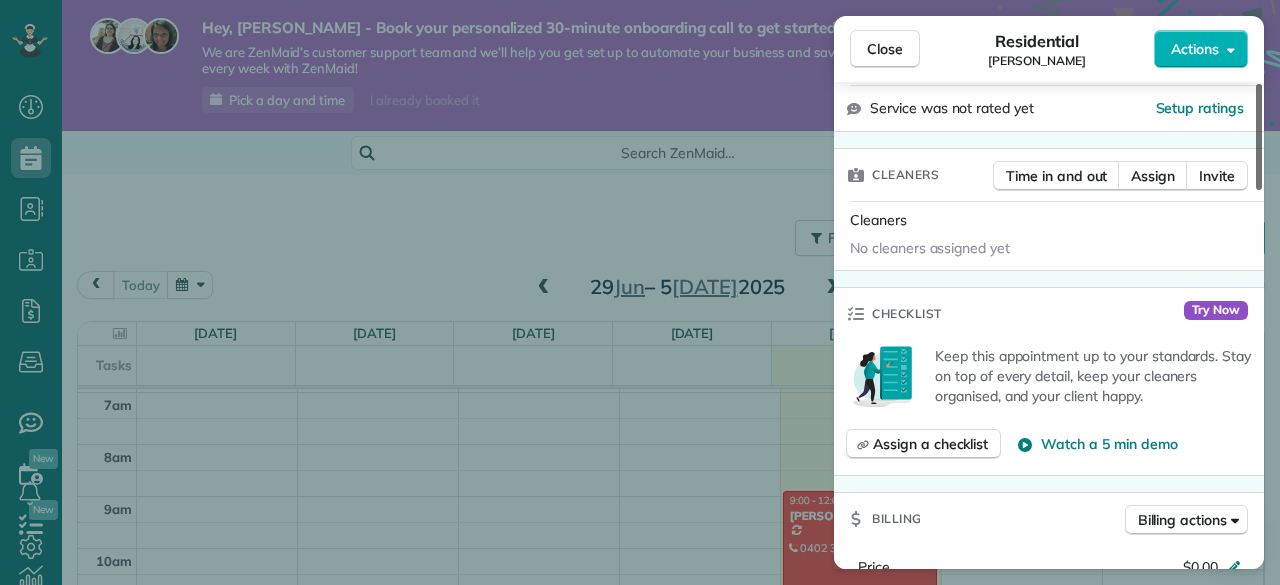 scroll, scrollTop: 552, scrollLeft: 0, axis: vertical 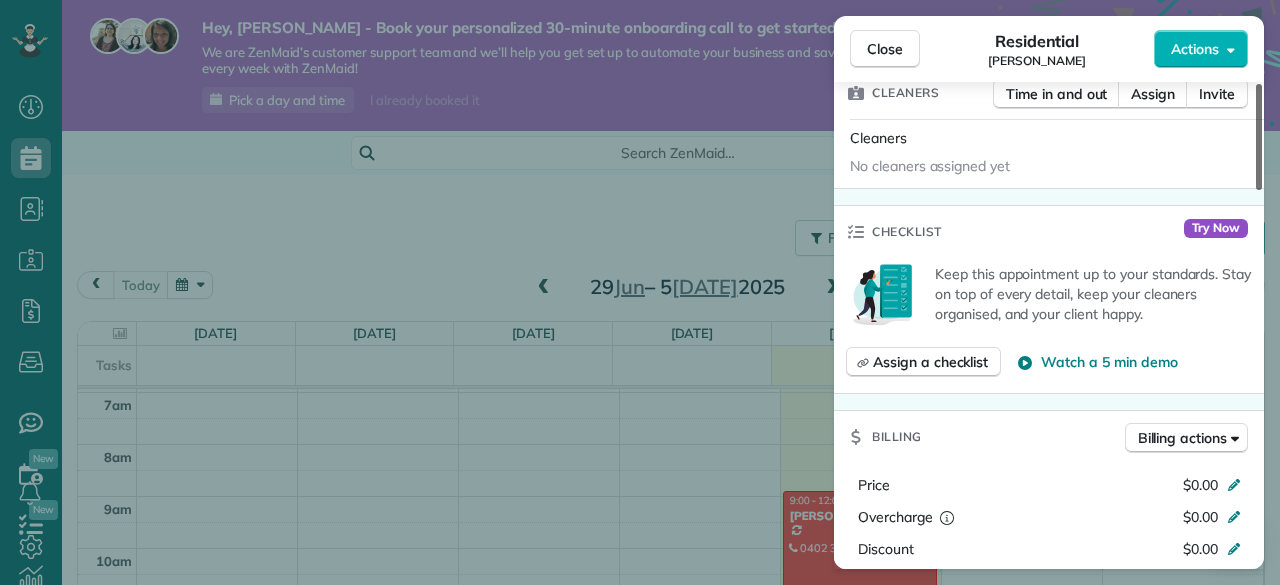 drag, startPoint x: 1257, startPoint y: 172, endPoint x: 1261, endPoint y: 293, distance: 121.0661 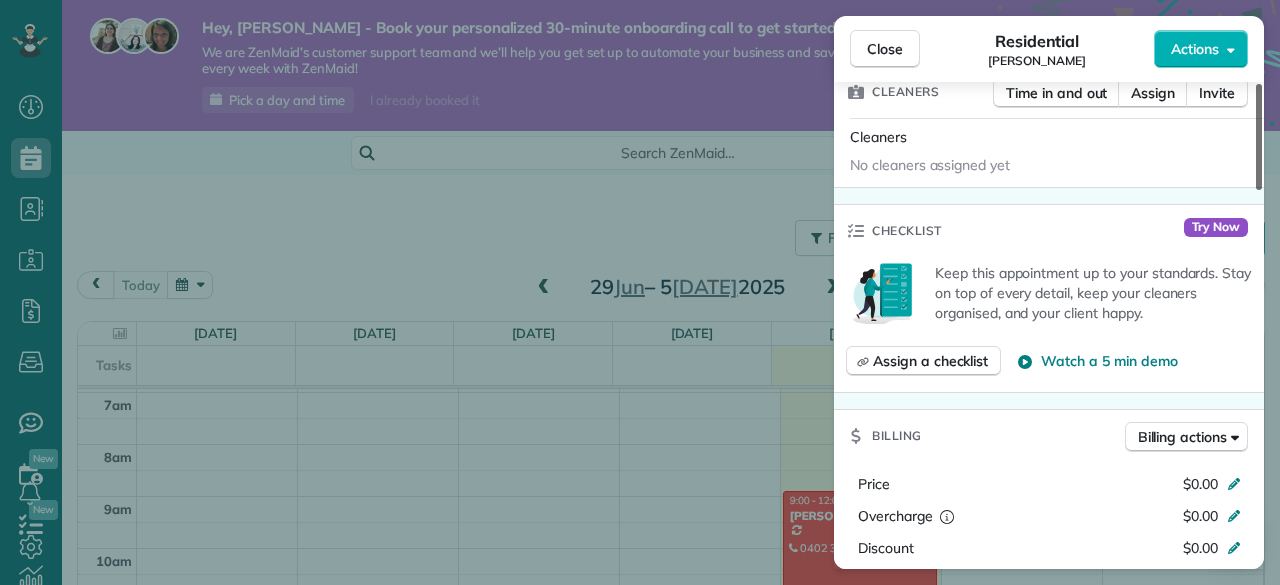 click at bounding box center [1259, 137] 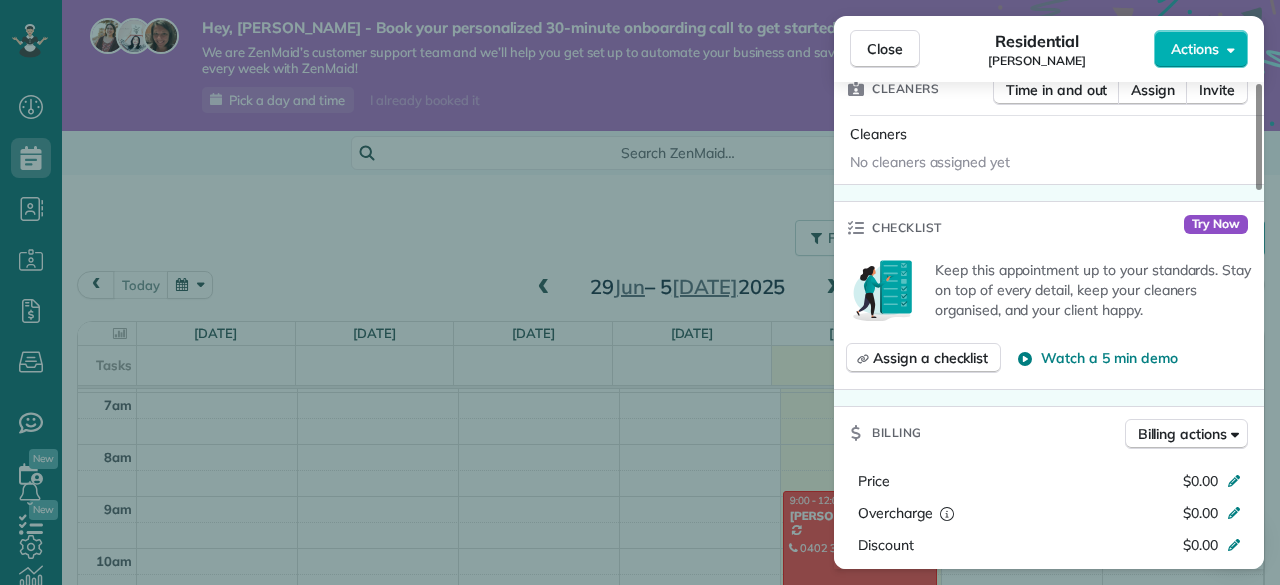 click on "Try Now" at bounding box center [1216, 224] 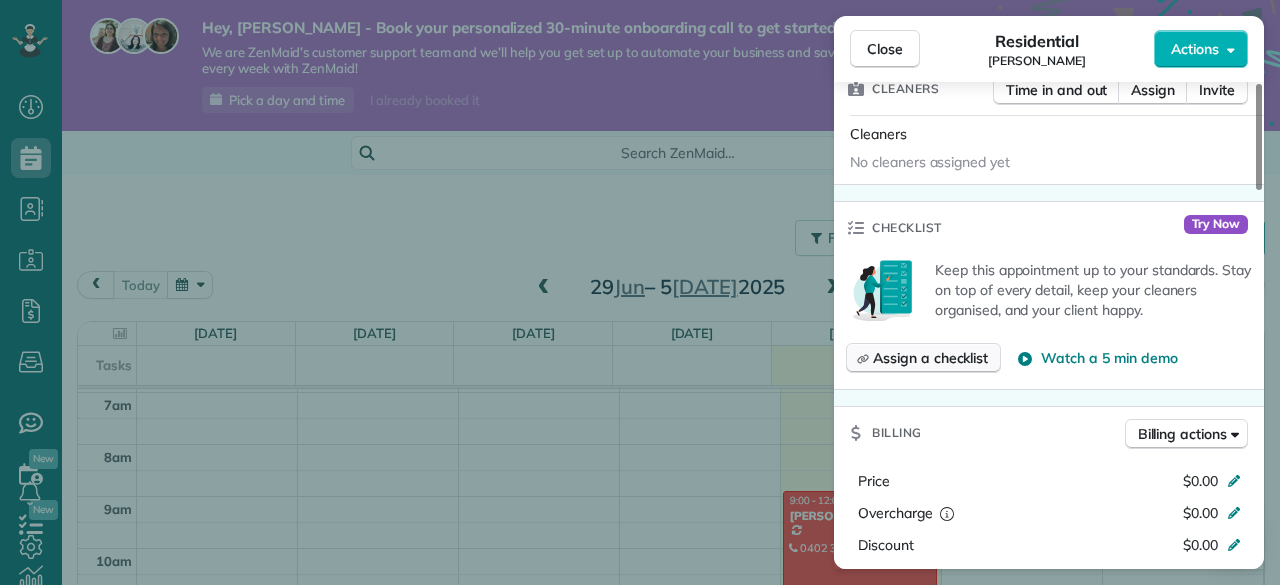 click on "Assign a checklist" at bounding box center [930, 358] 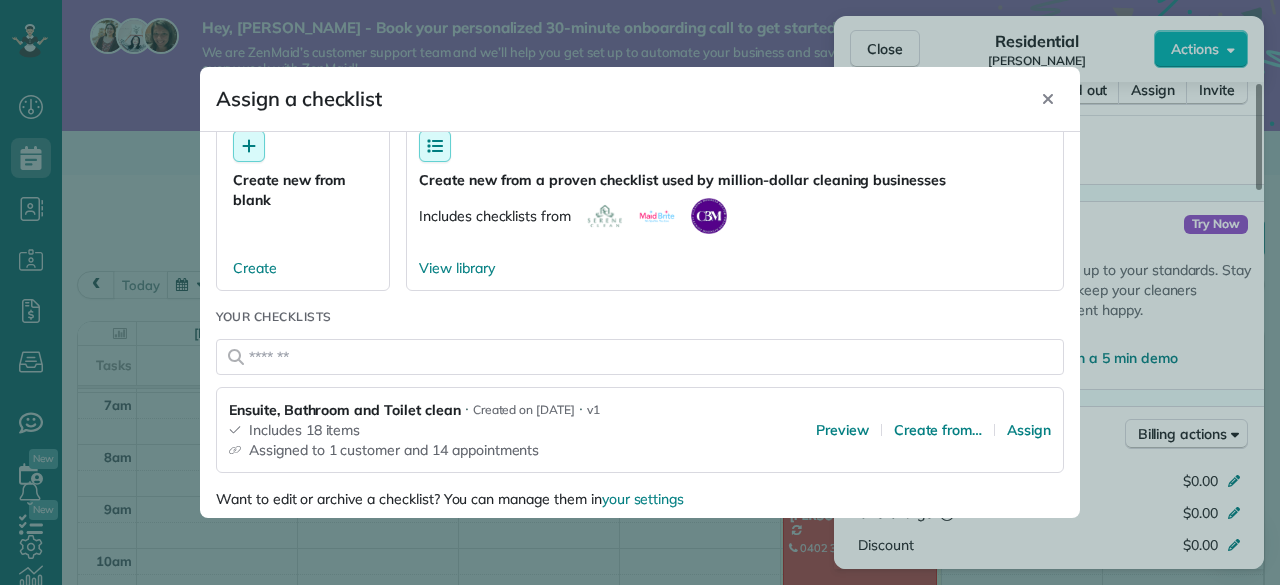 scroll, scrollTop: 63, scrollLeft: 0, axis: vertical 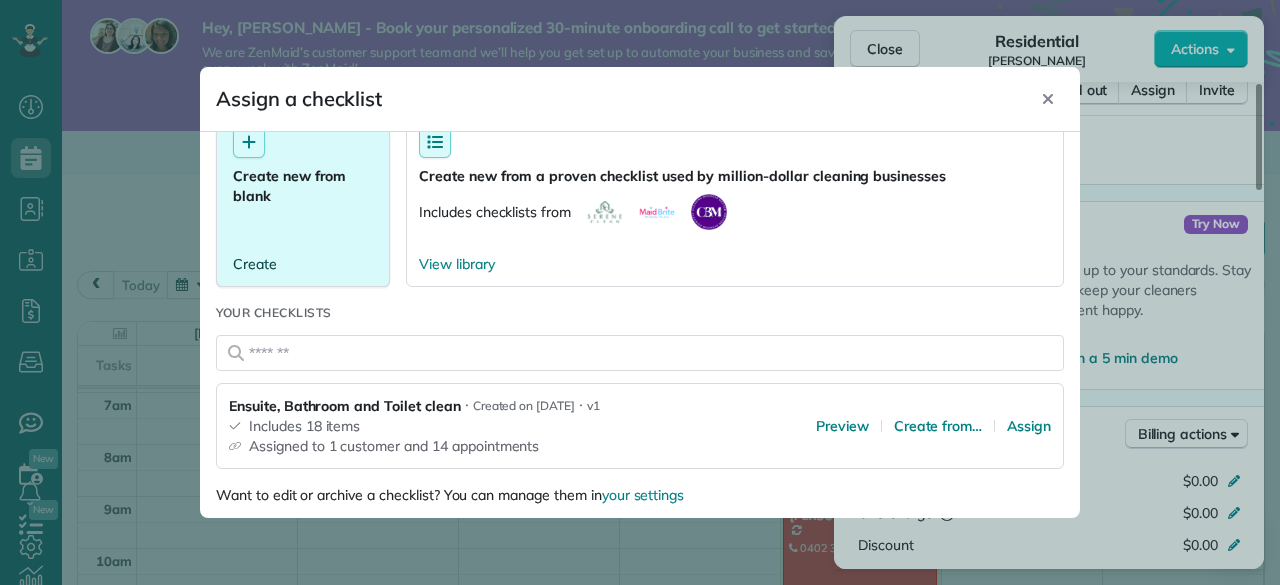 click on "Create" at bounding box center [303, 264] 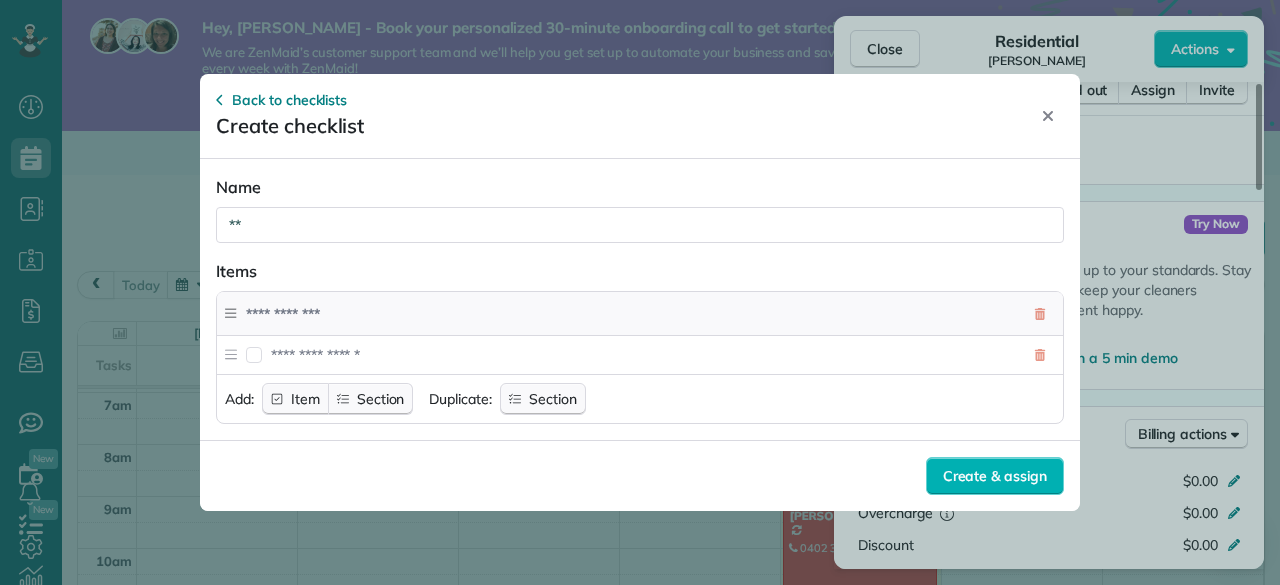 type on "*" 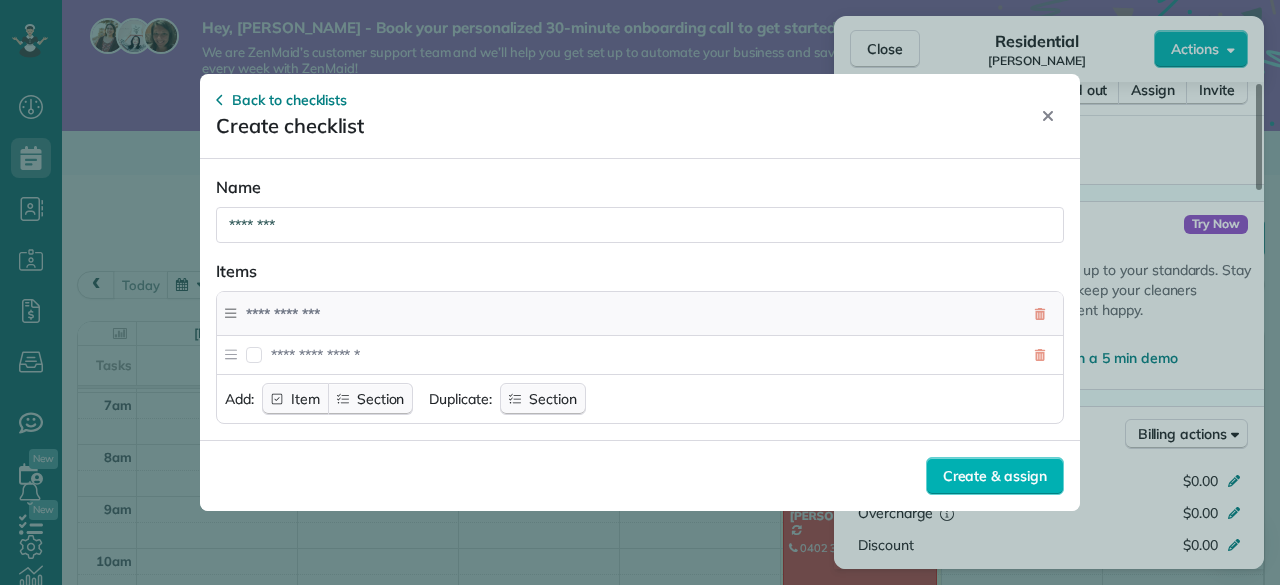 type on "********" 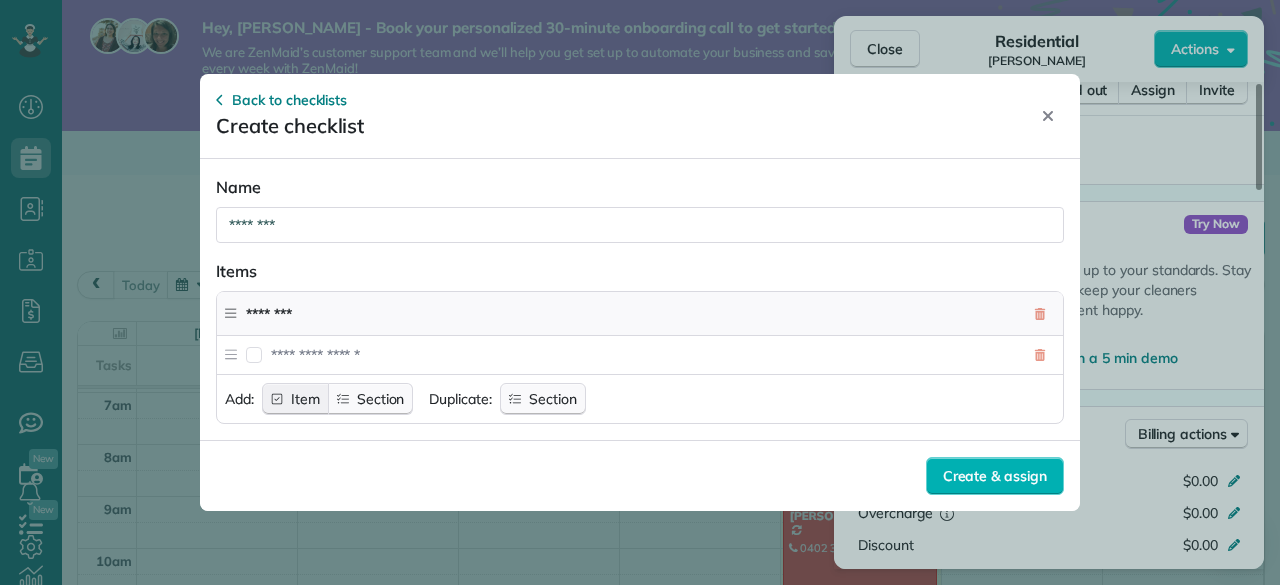 click 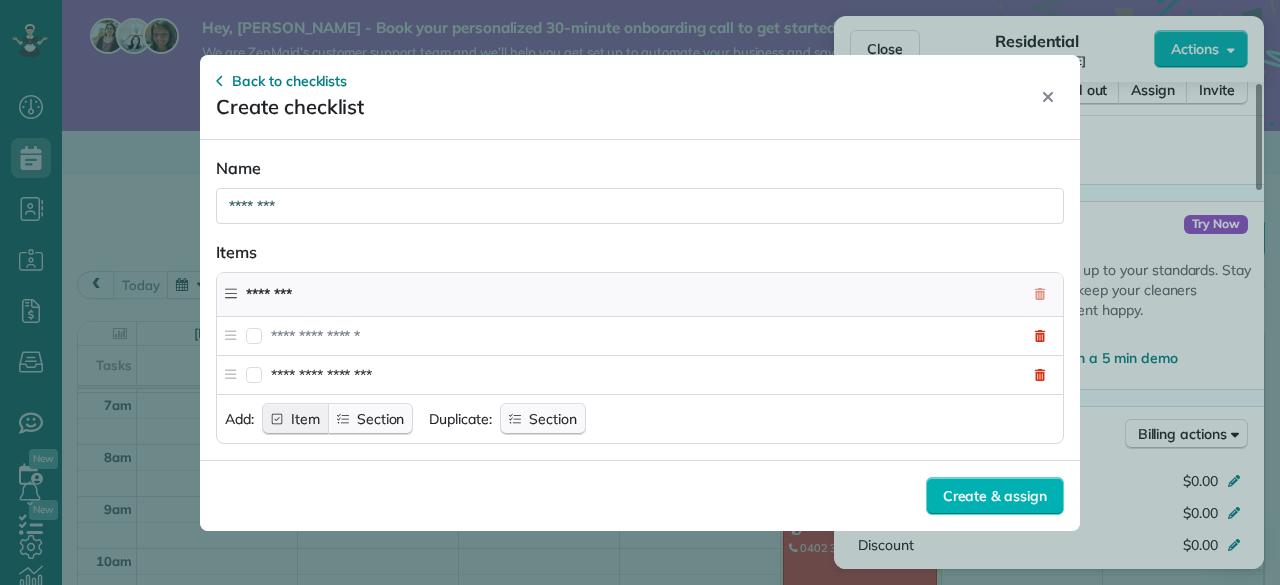 type on "**********" 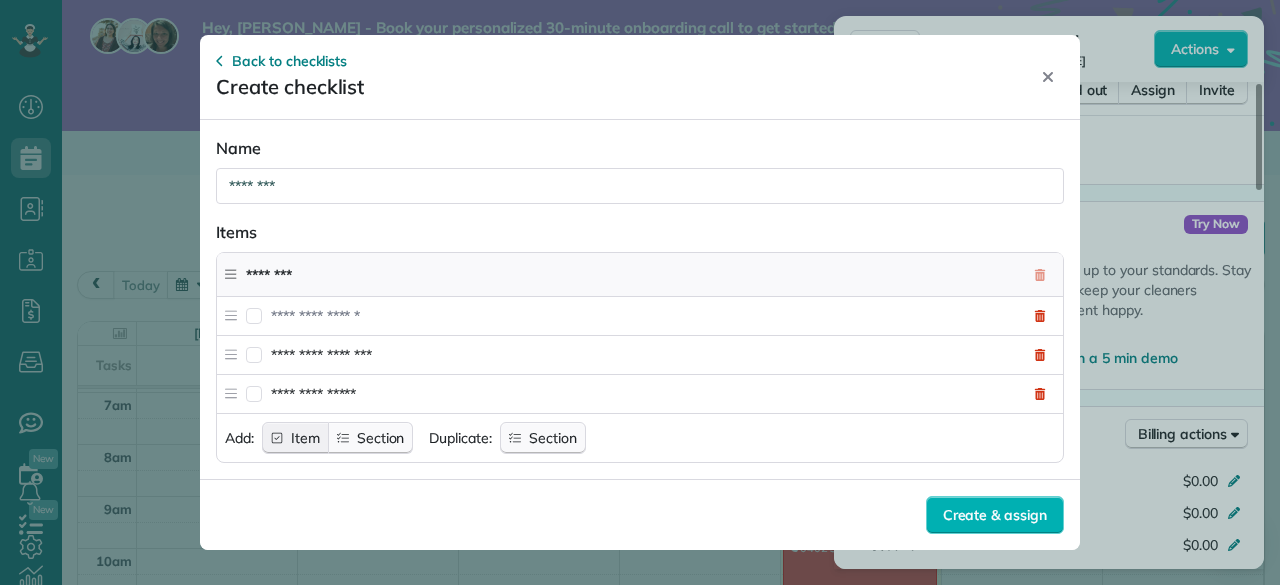 click 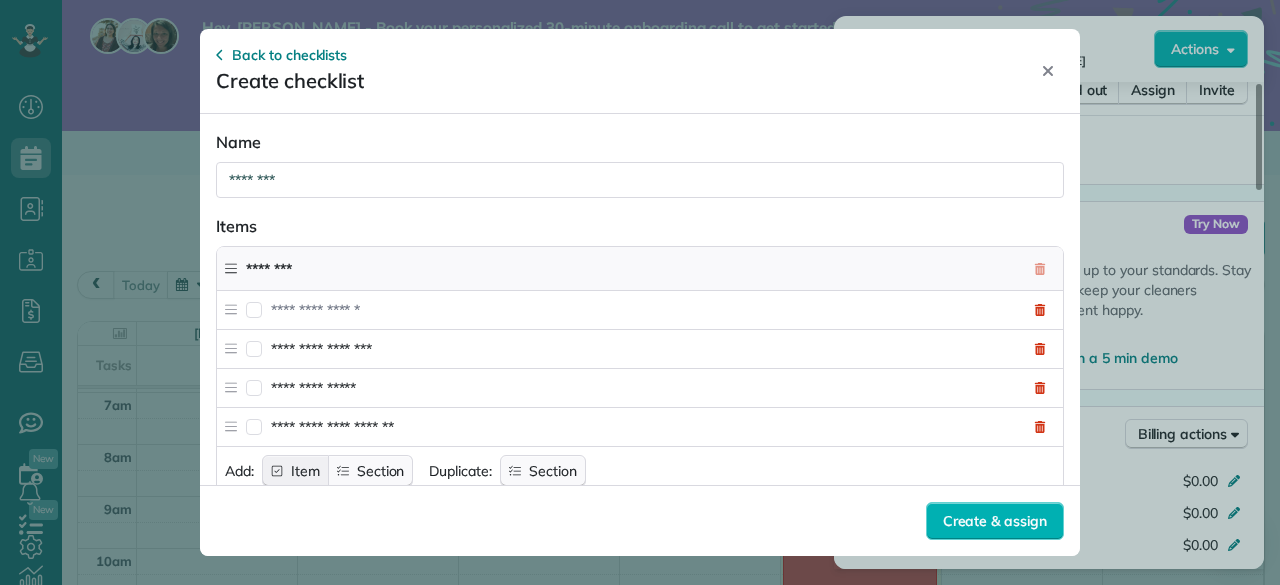 type on "**********" 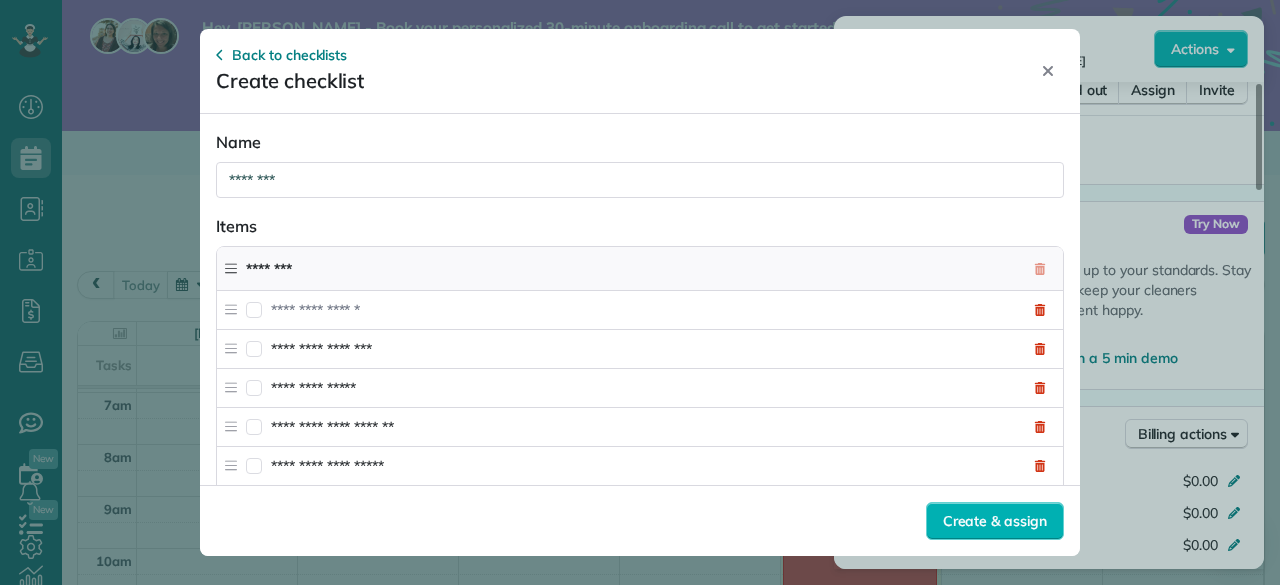 type on "**********" 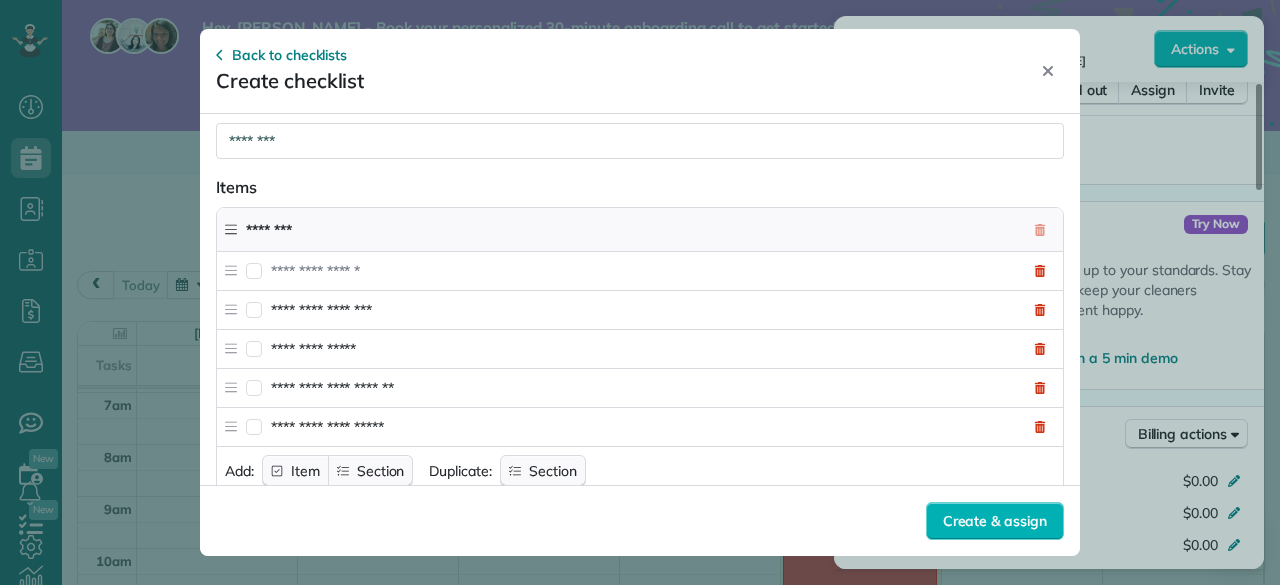 scroll, scrollTop: 60, scrollLeft: 0, axis: vertical 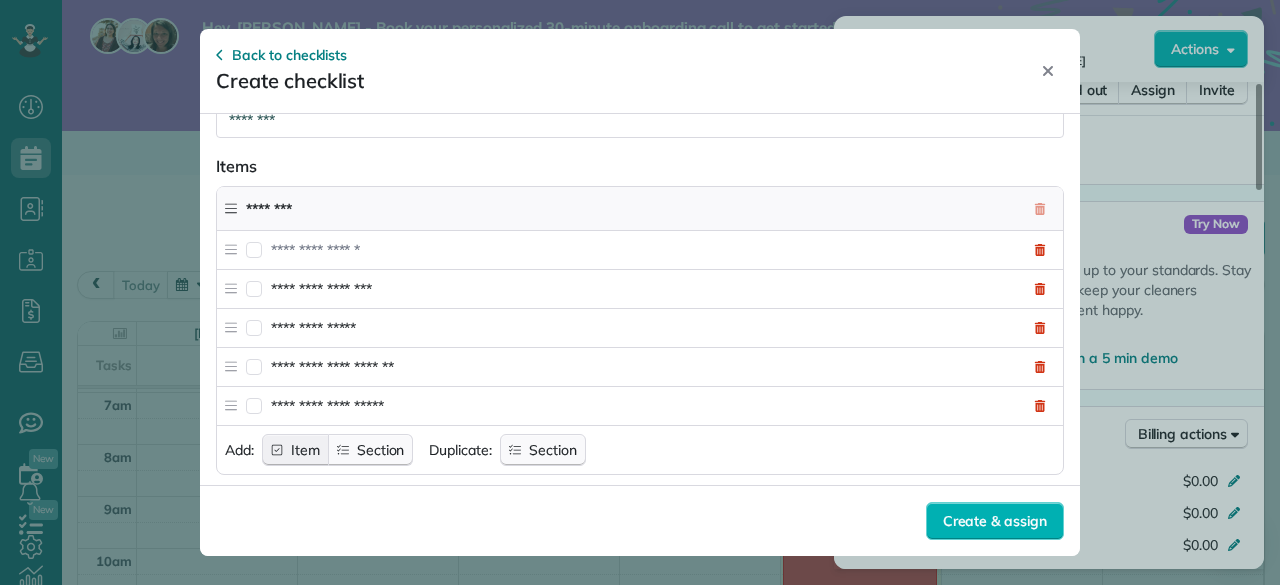 click 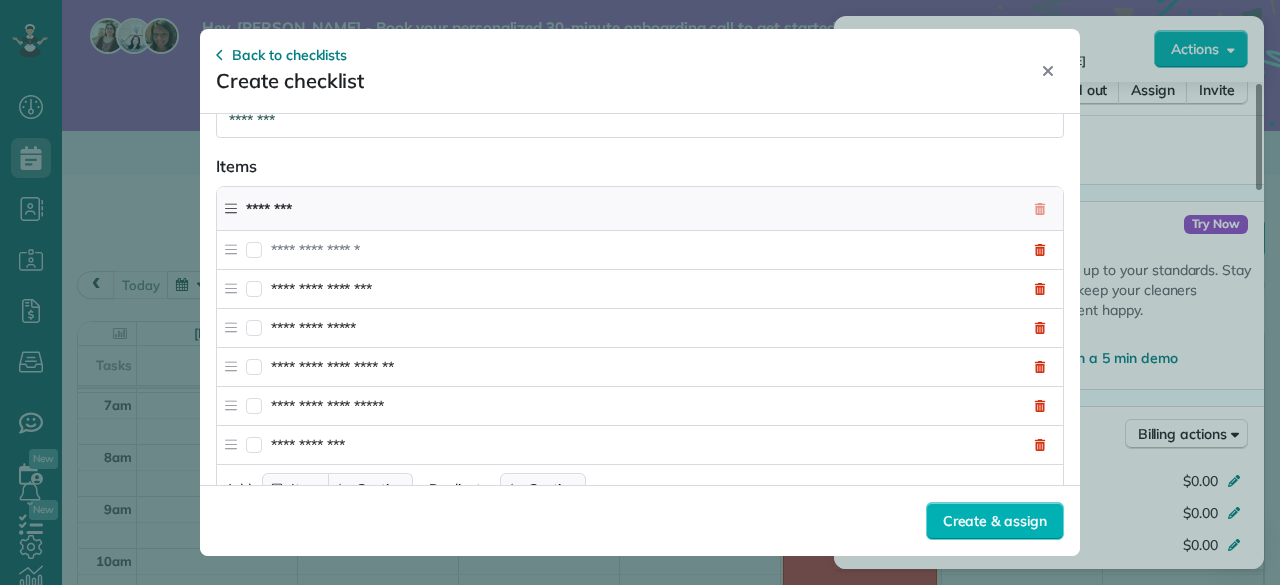 type on "**********" 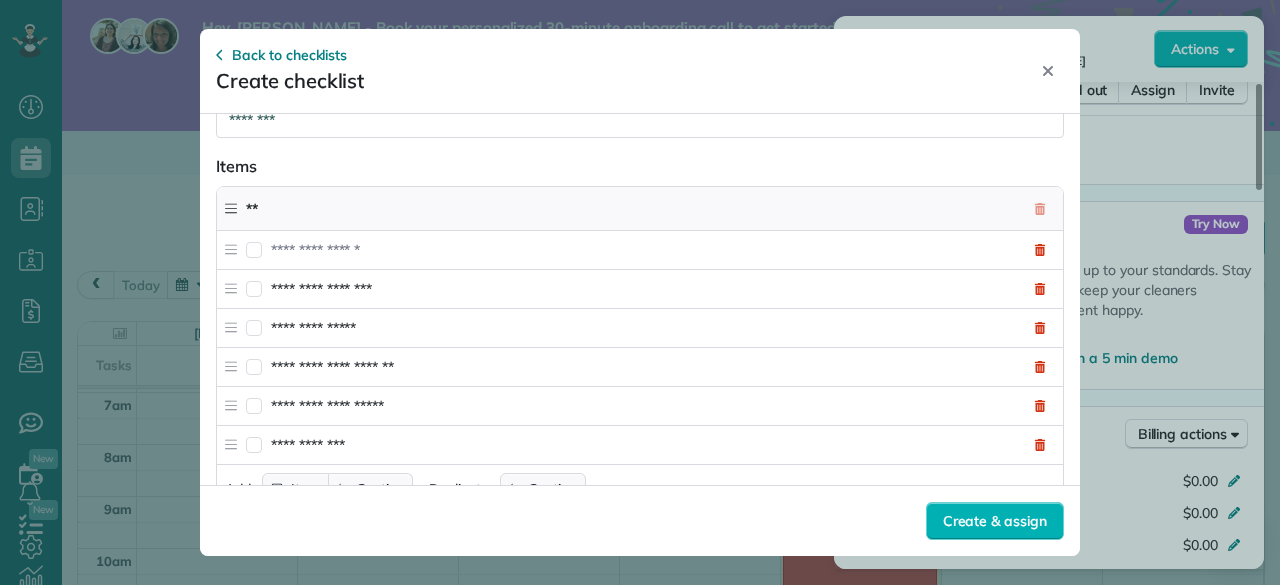 type on "*" 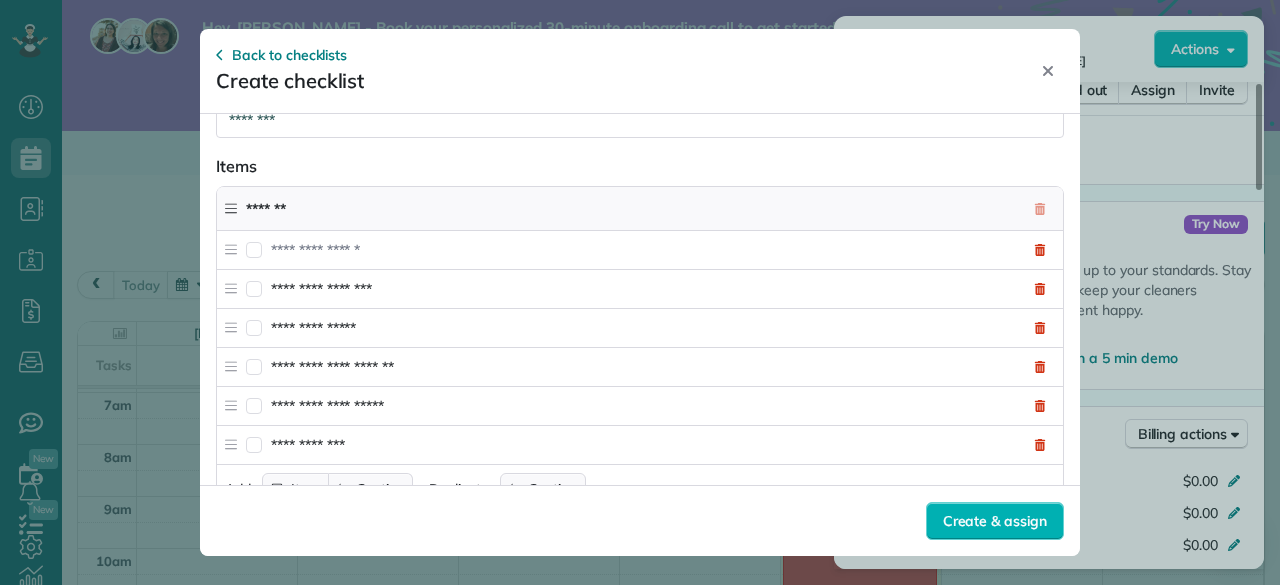 type on "*******" 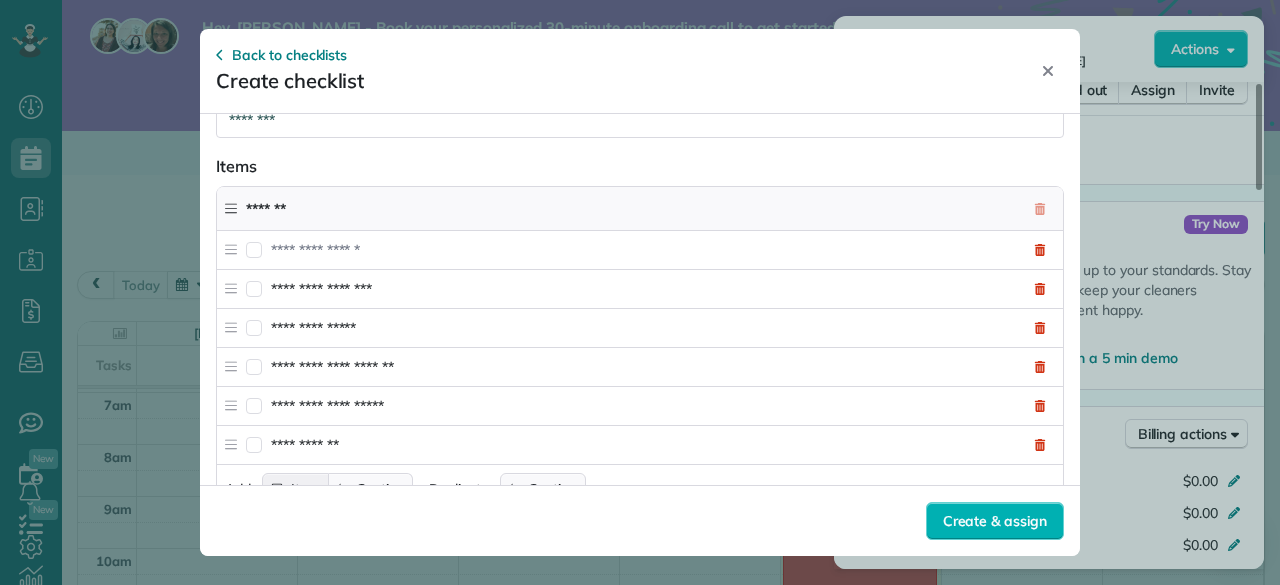 click 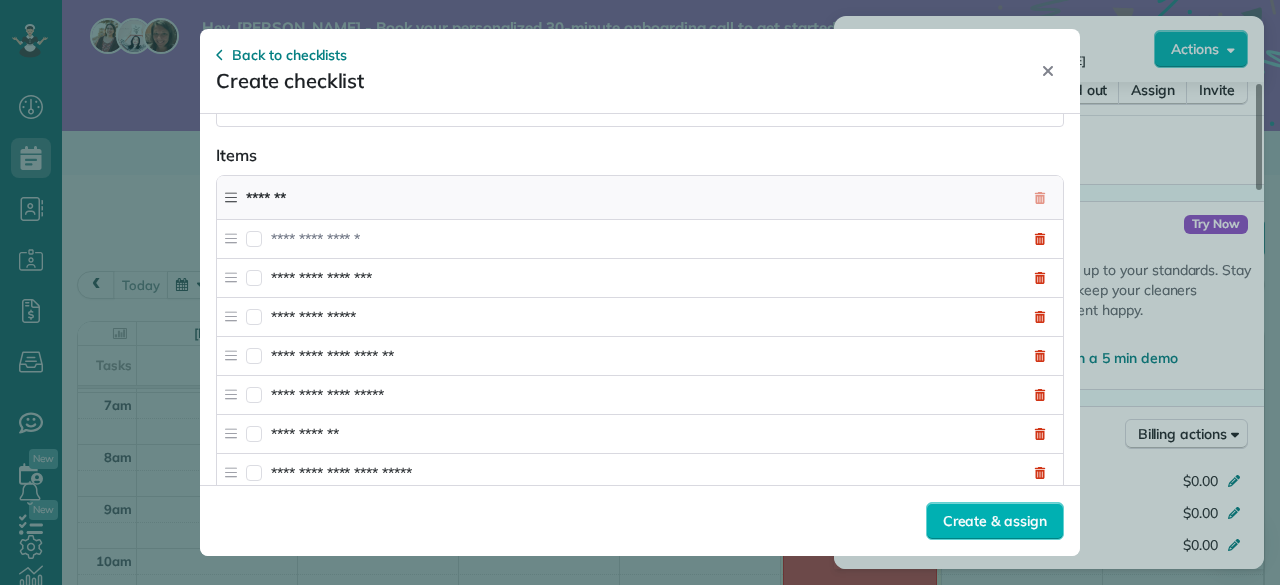 type on "**********" 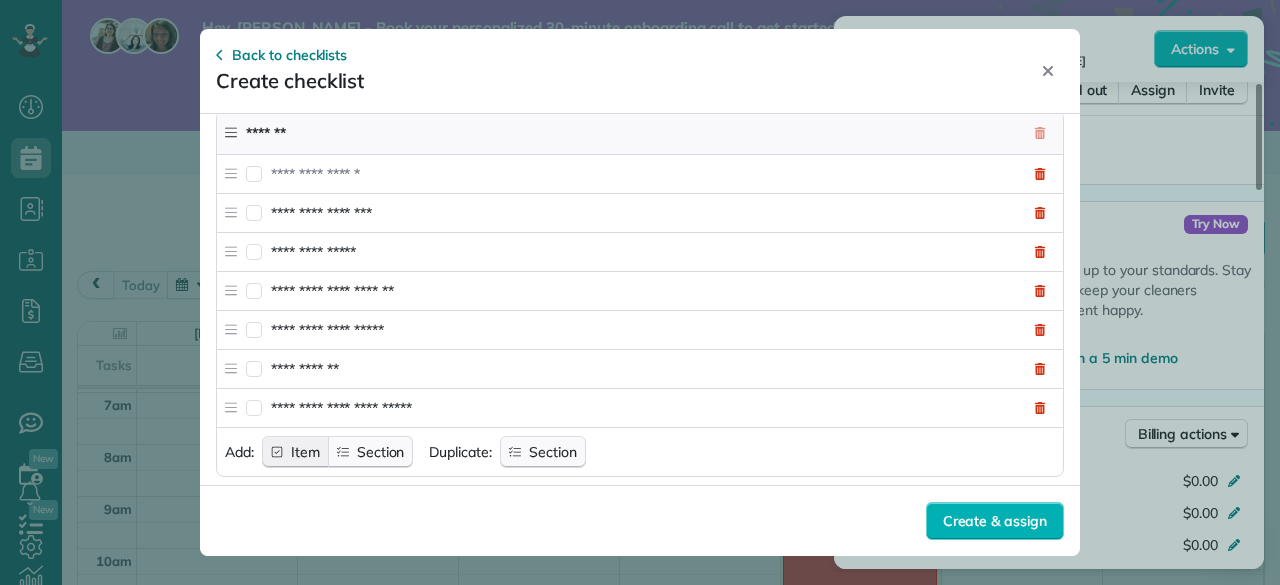 click on "Item" at bounding box center (305, 452) 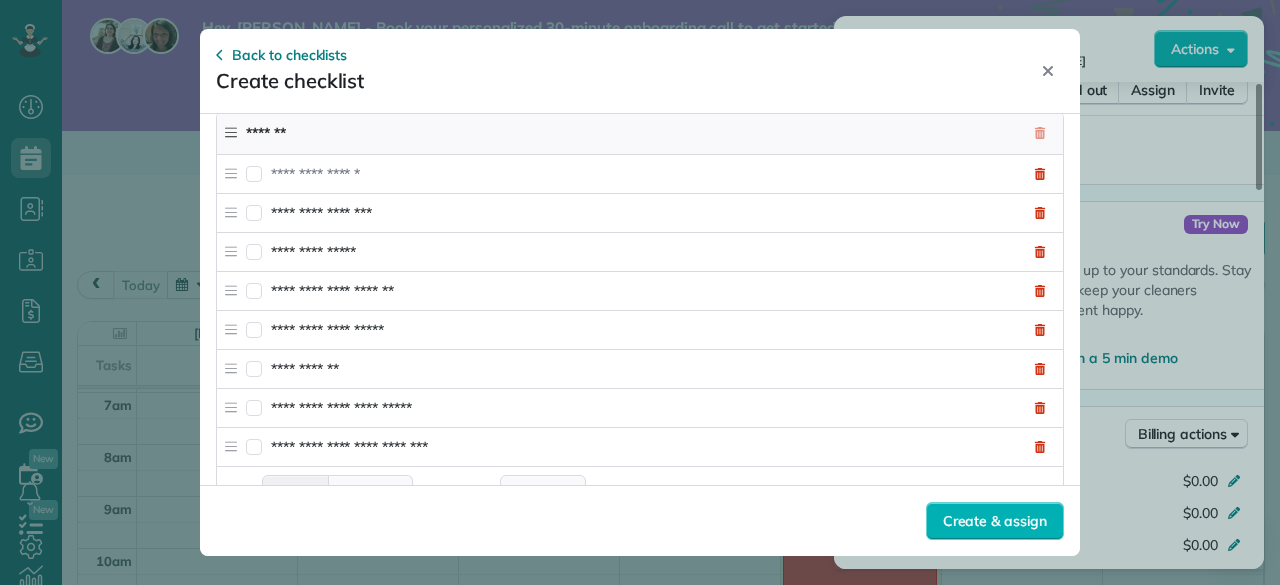 type on "**********" 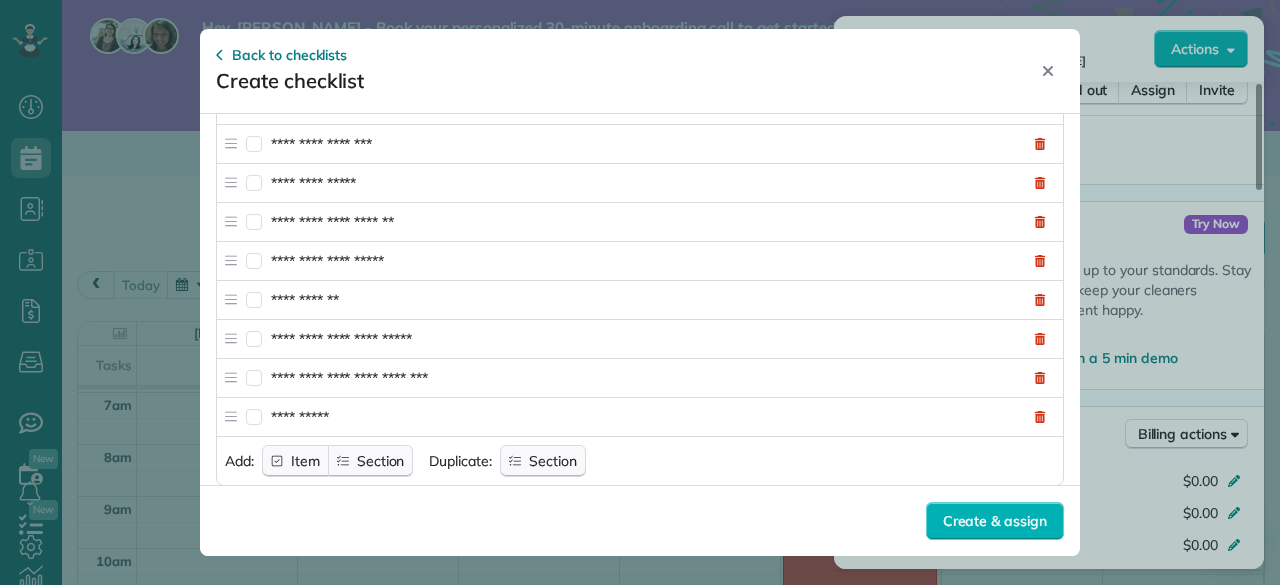 scroll, scrollTop: 212, scrollLeft: 0, axis: vertical 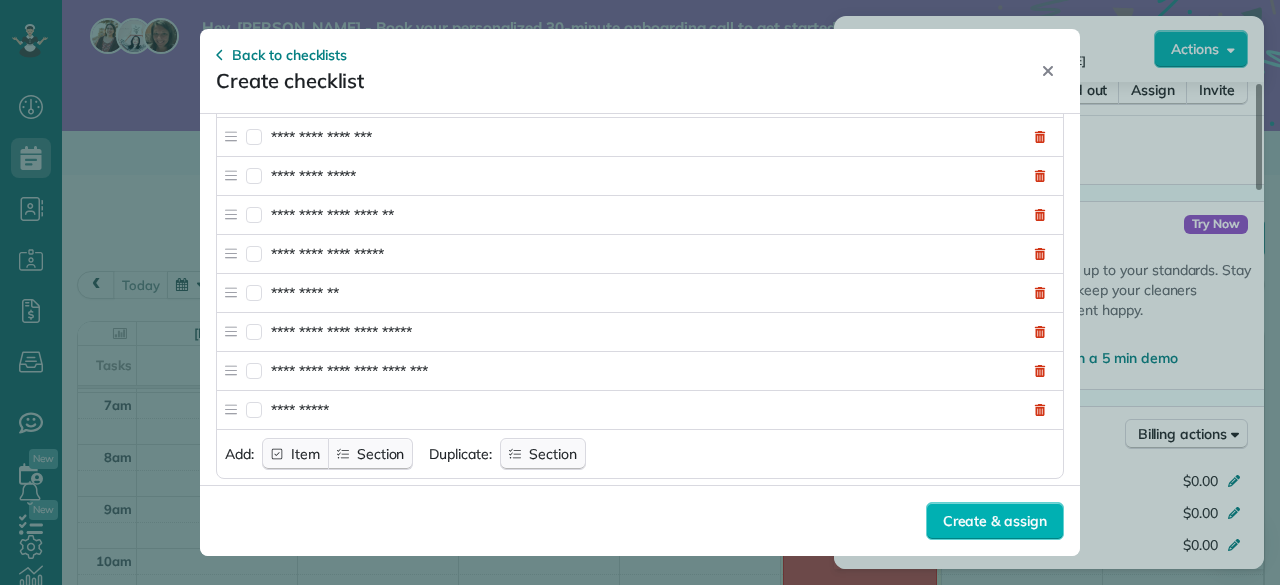 click on "**********" at bounding box center (643, 410) 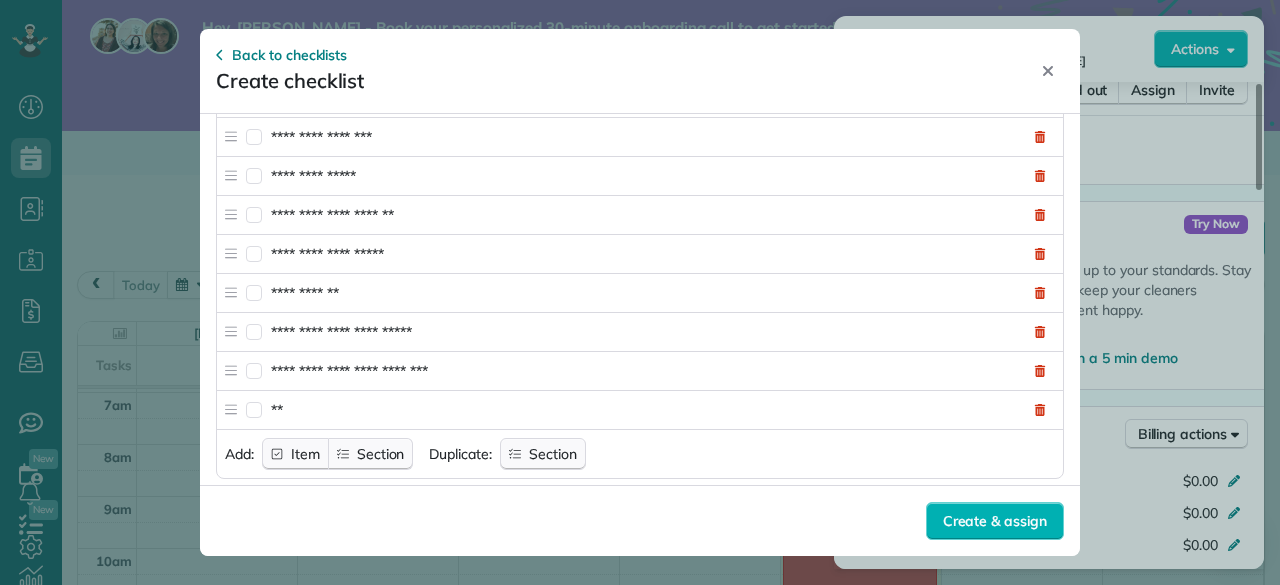 type on "*" 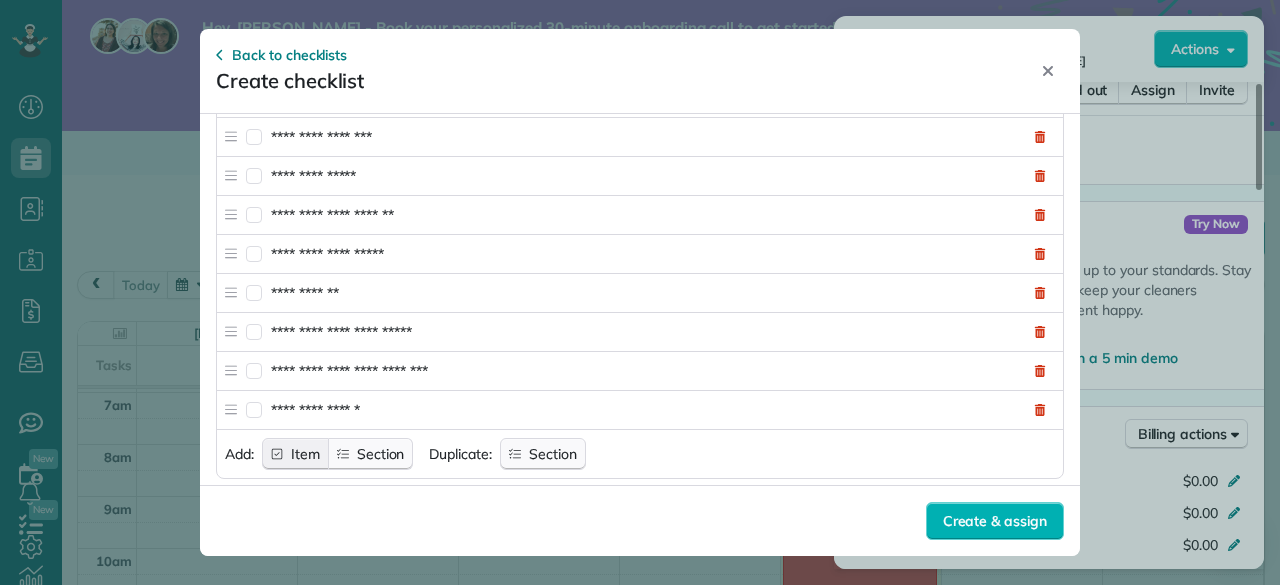 type on "**********" 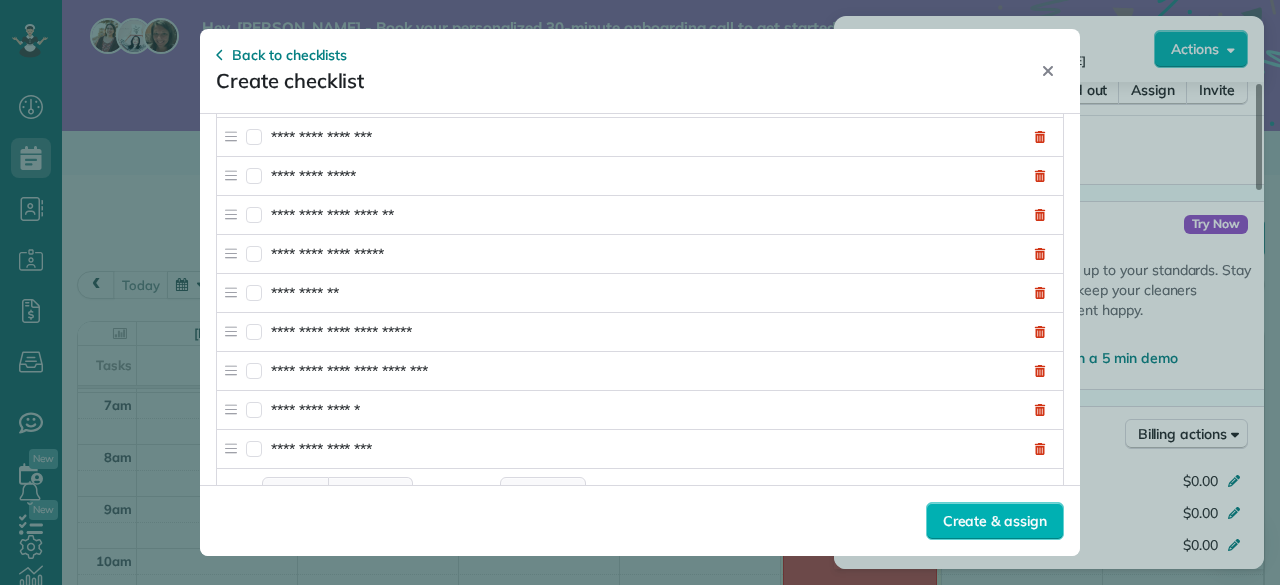 type on "**********" 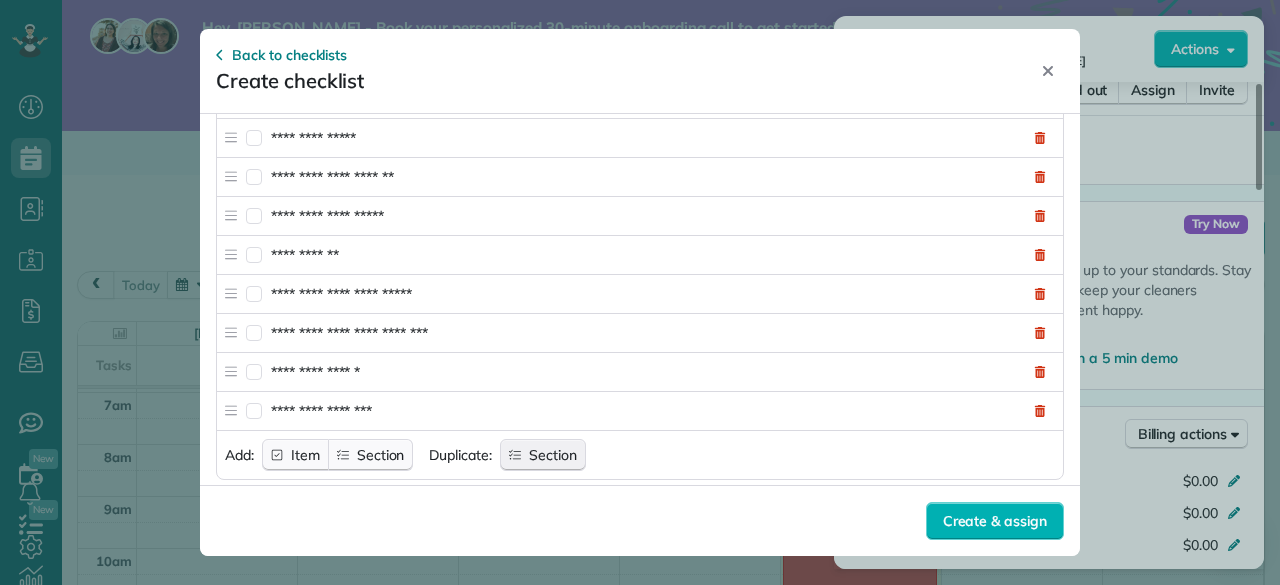 click 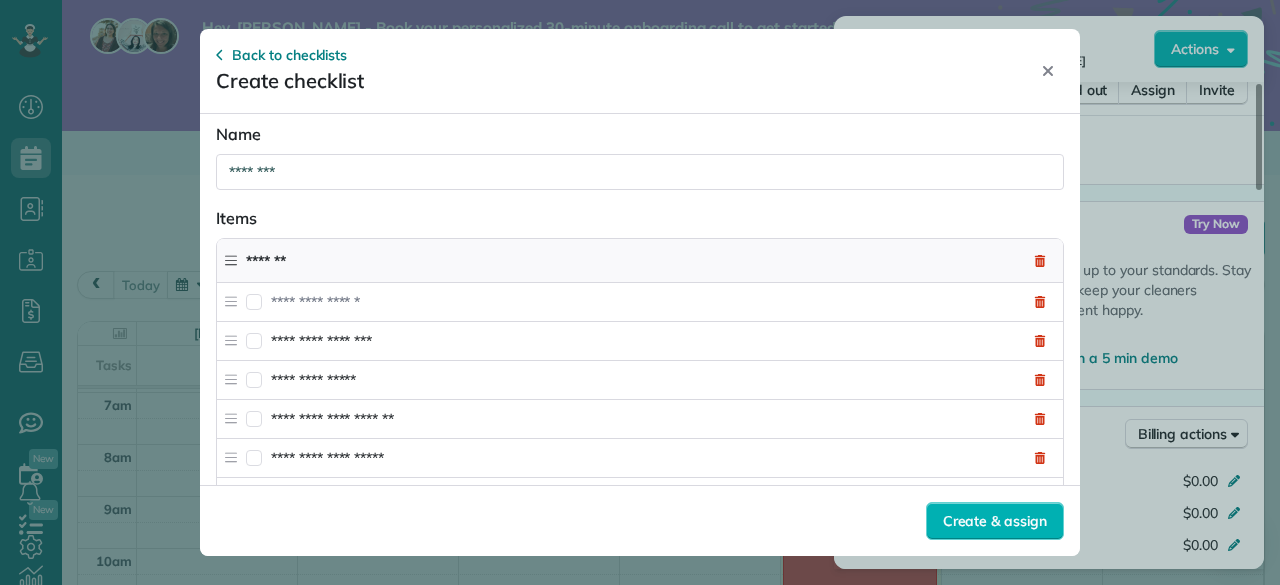 scroll, scrollTop: 0, scrollLeft: 0, axis: both 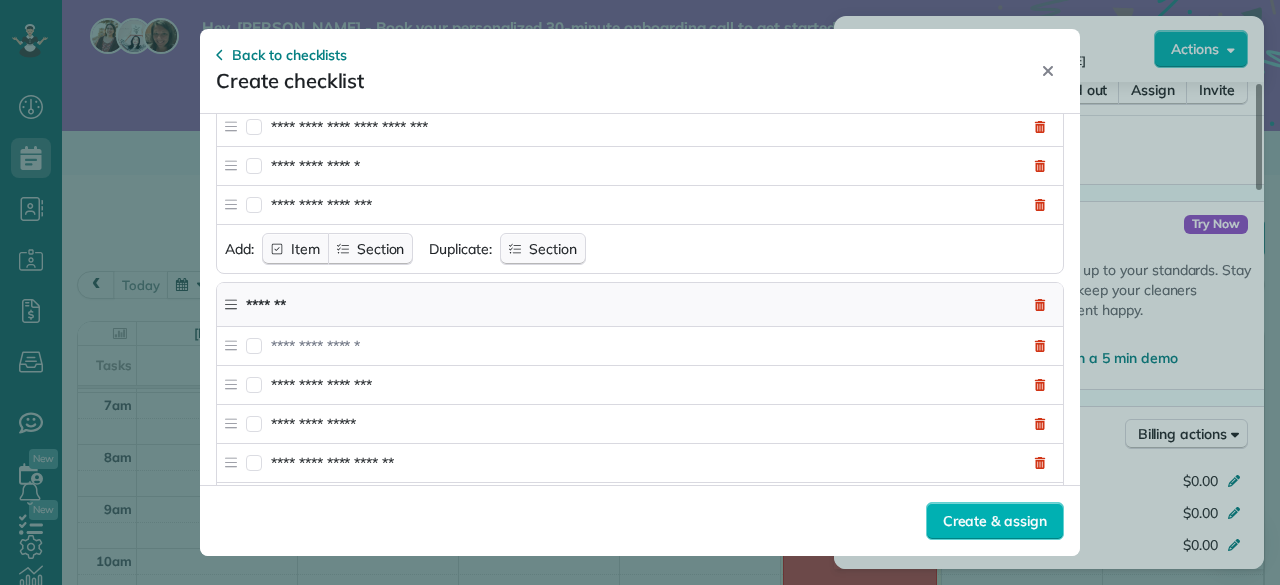 click on "*******" at bounding box center [627, 305] 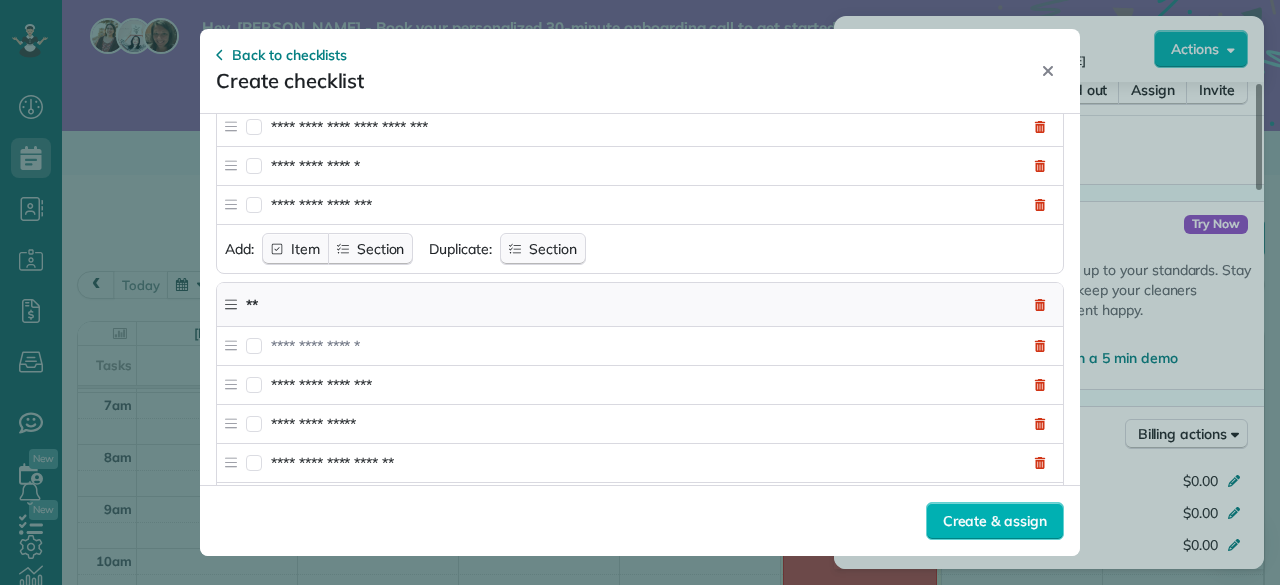 type on "*" 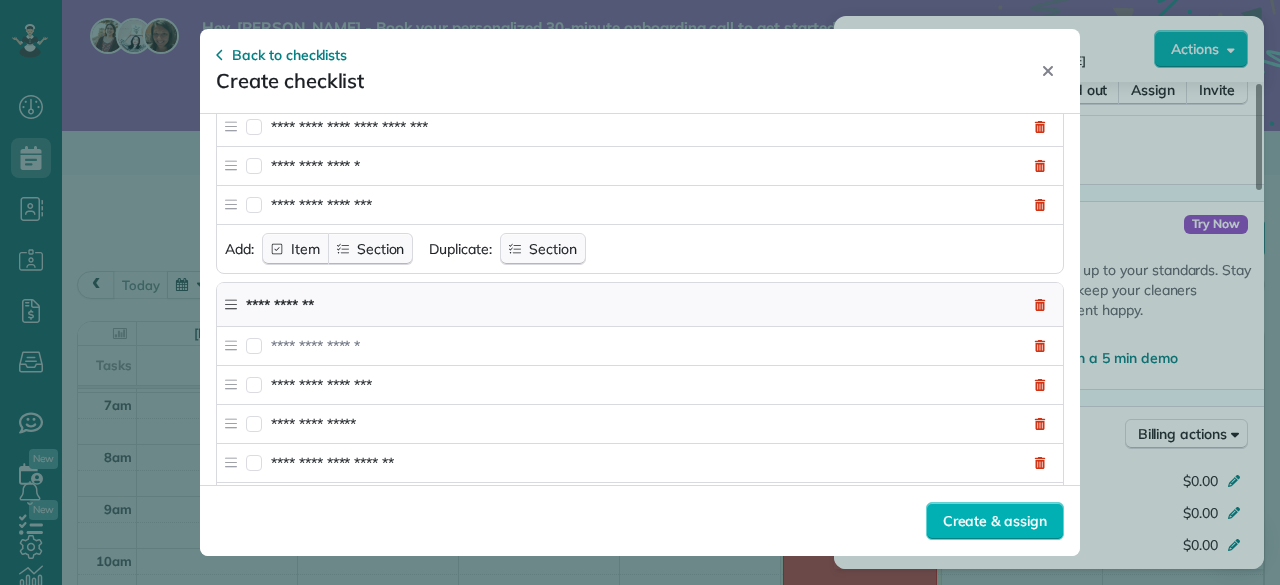 type on "**********" 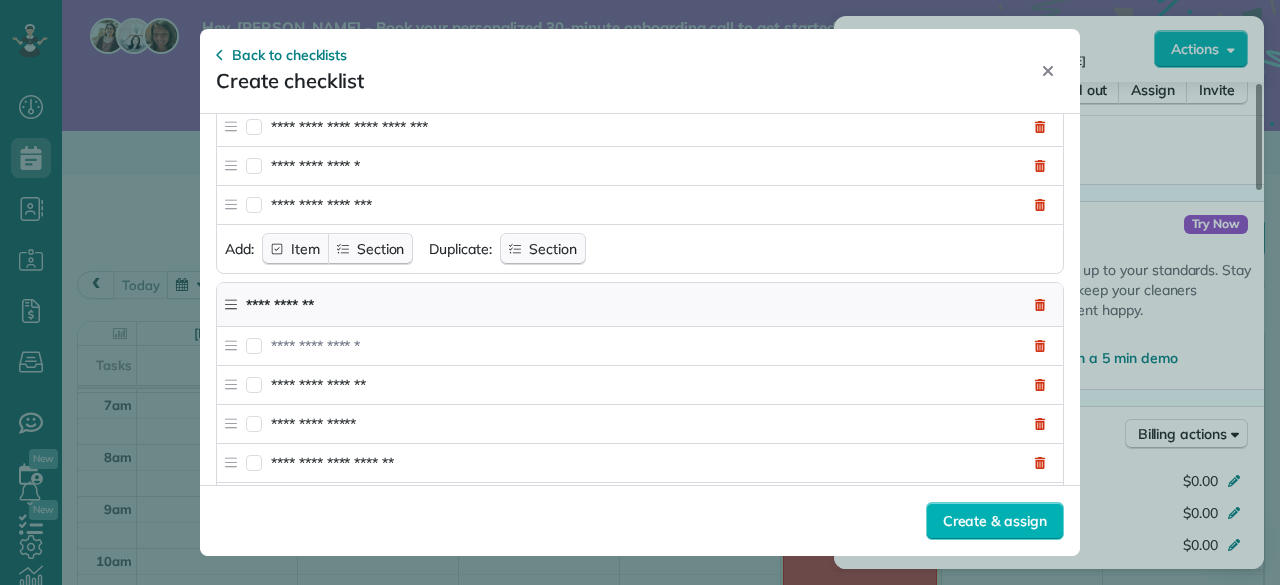 type on "**********" 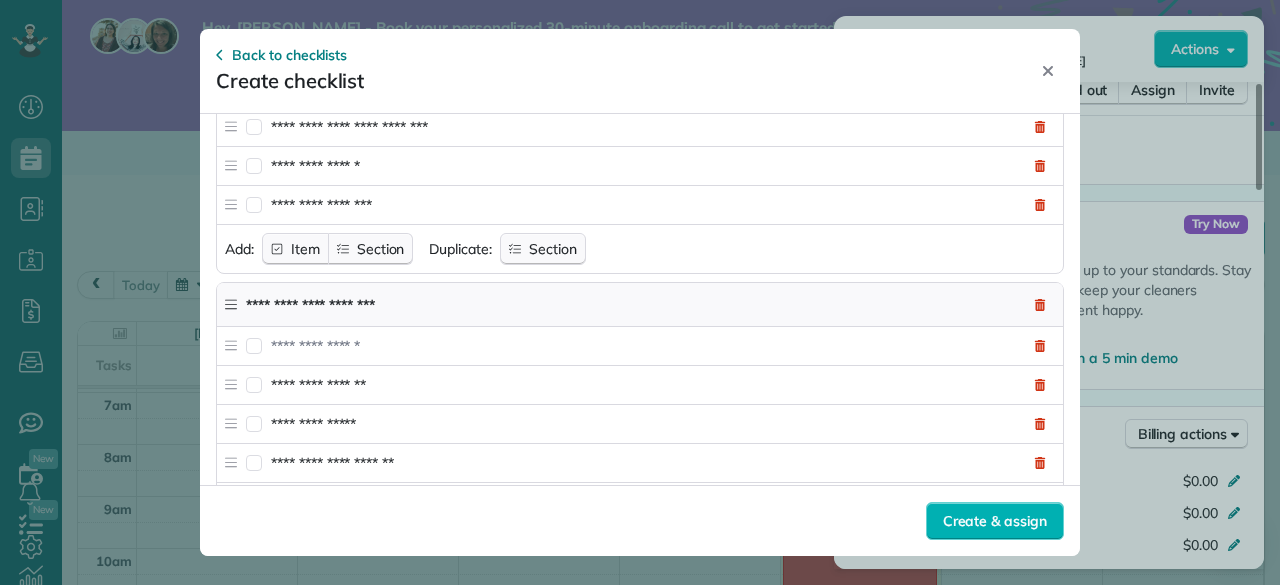 type on "**********" 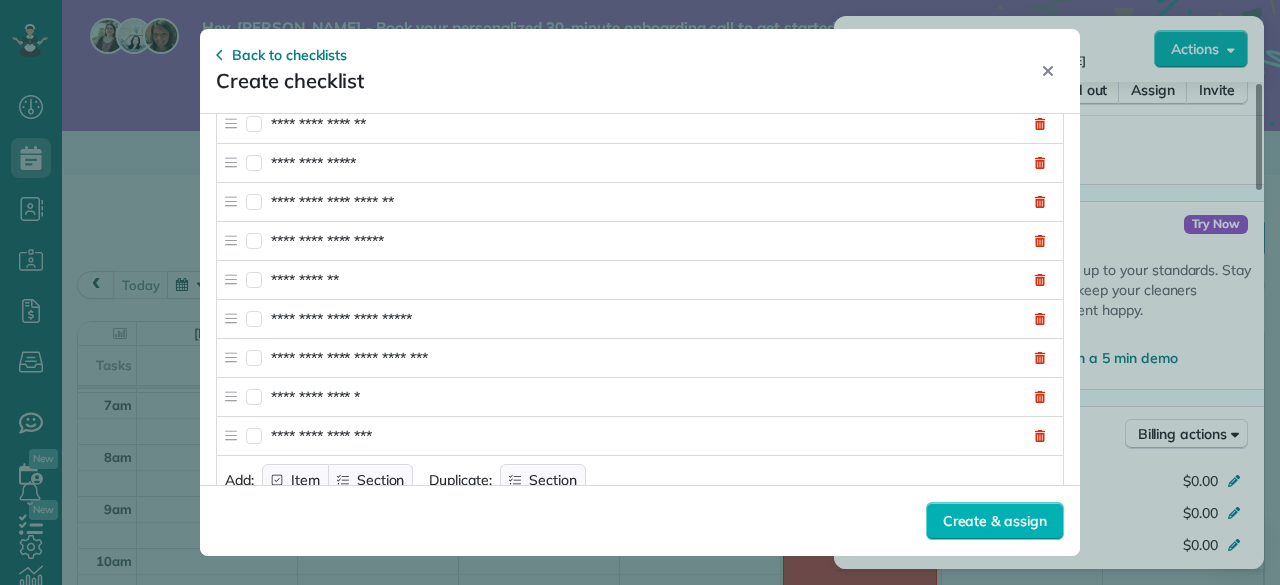 scroll, scrollTop: 730, scrollLeft: 0, axis: vertical 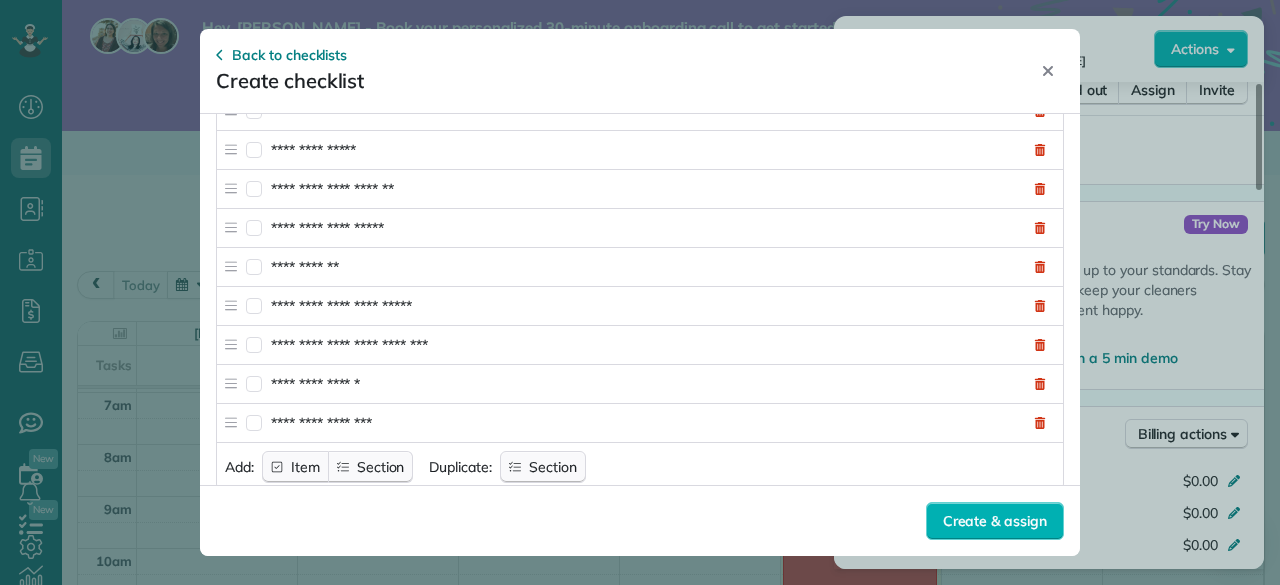 click on "**********" at bounding box center [643, 423] 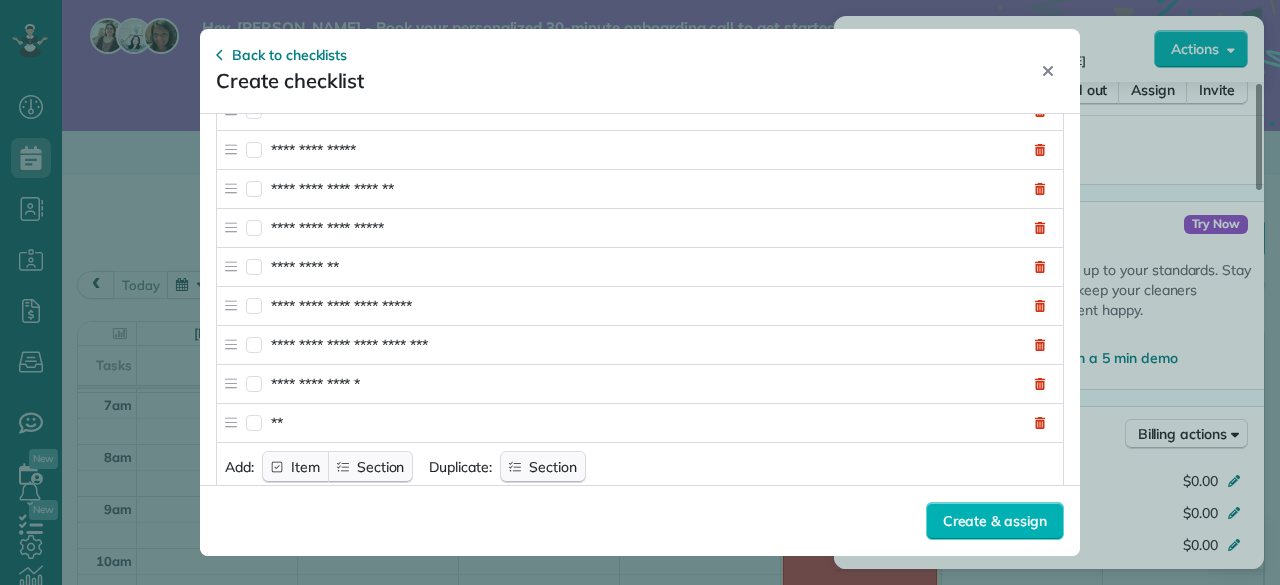 type on "*" 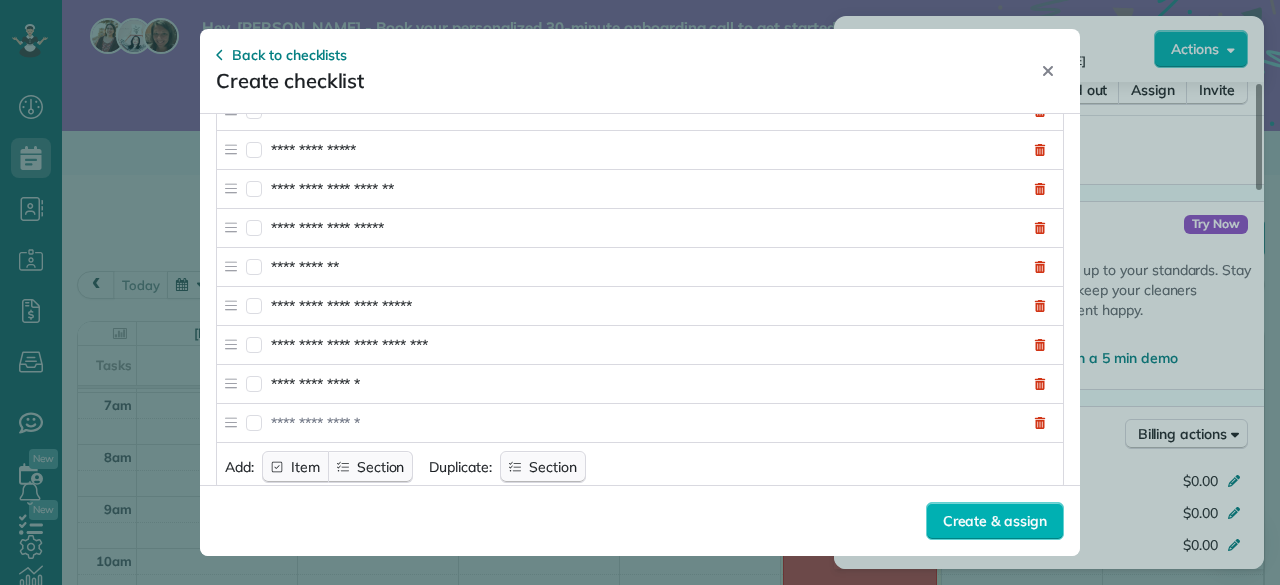 type 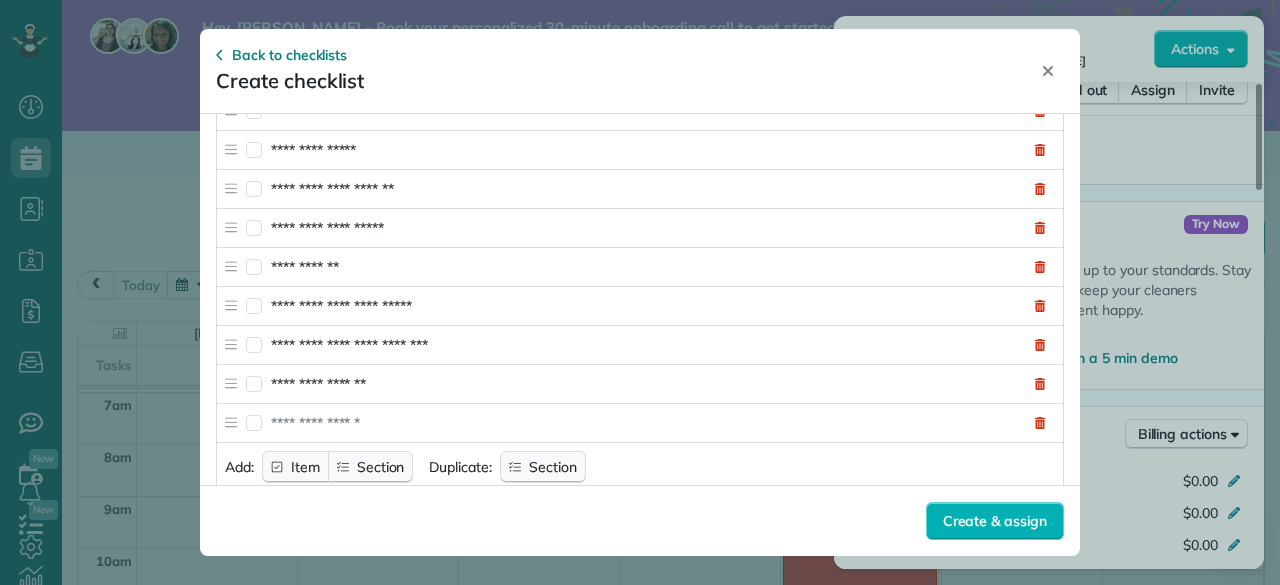 type on "**********" 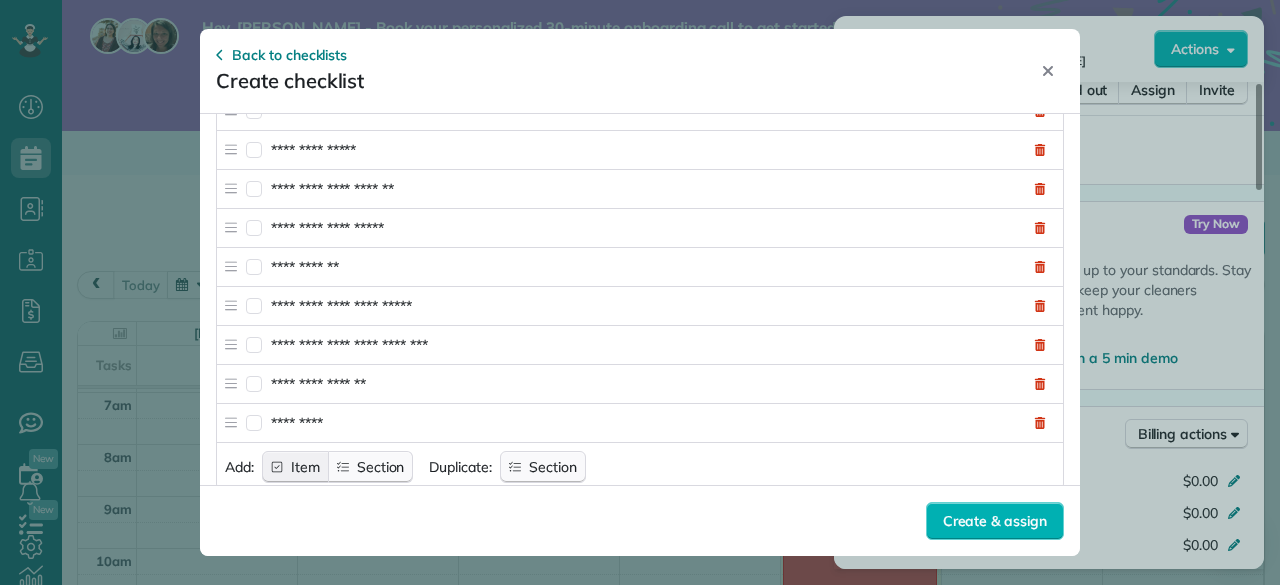 type on "*********" 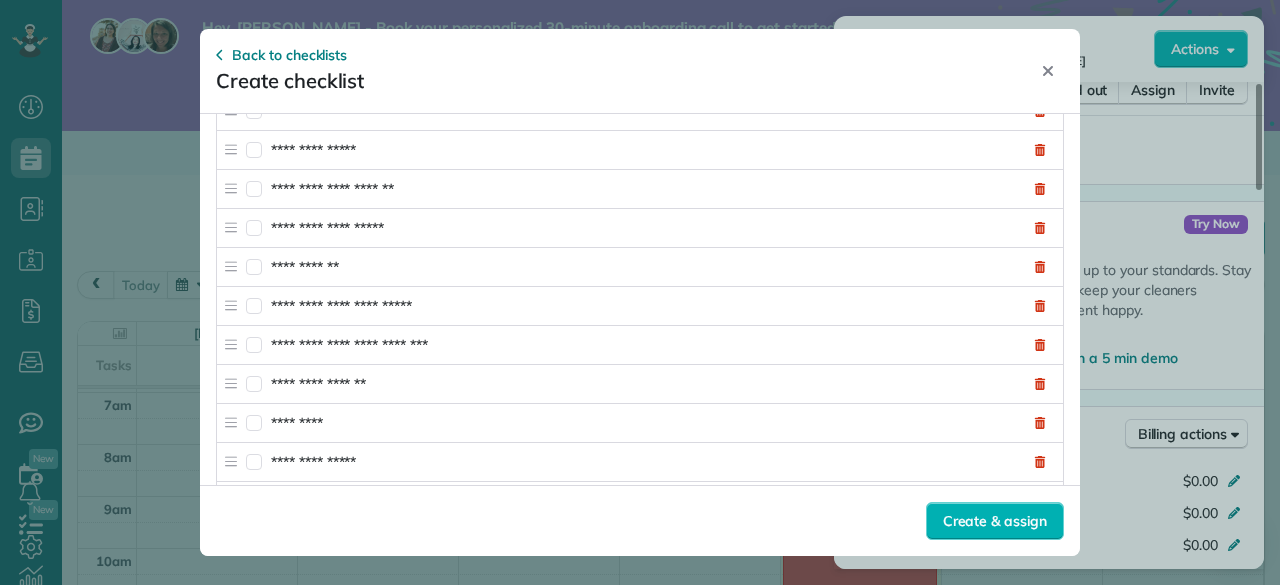 type on "**********" 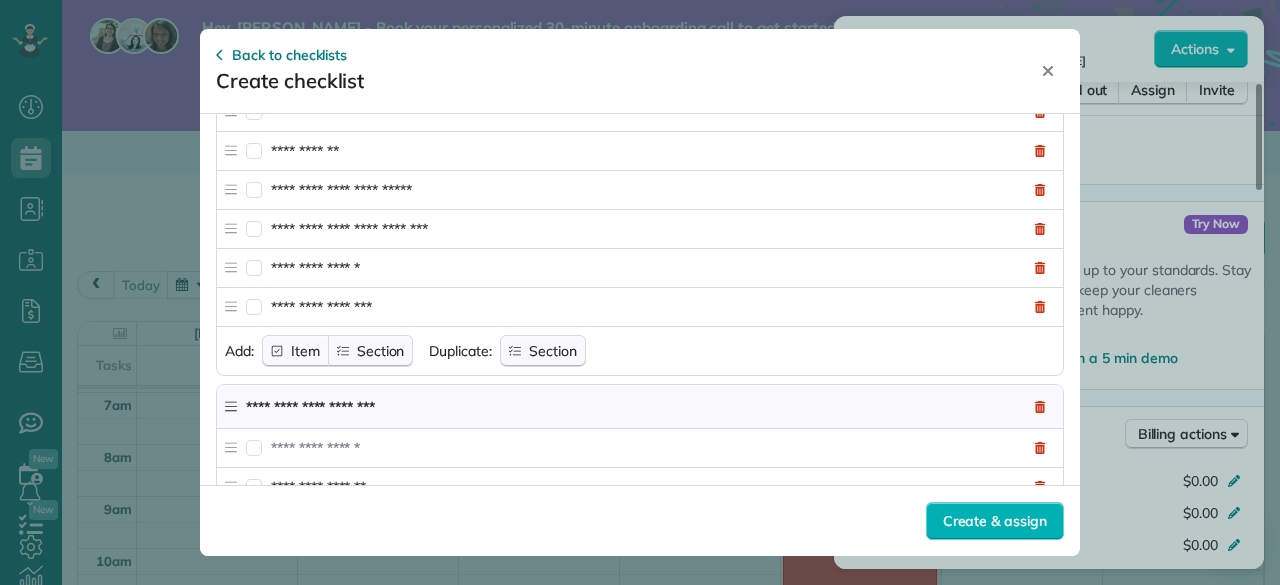 scroll, scrollTop: 346, scrollLeft: 0, axis: vertical 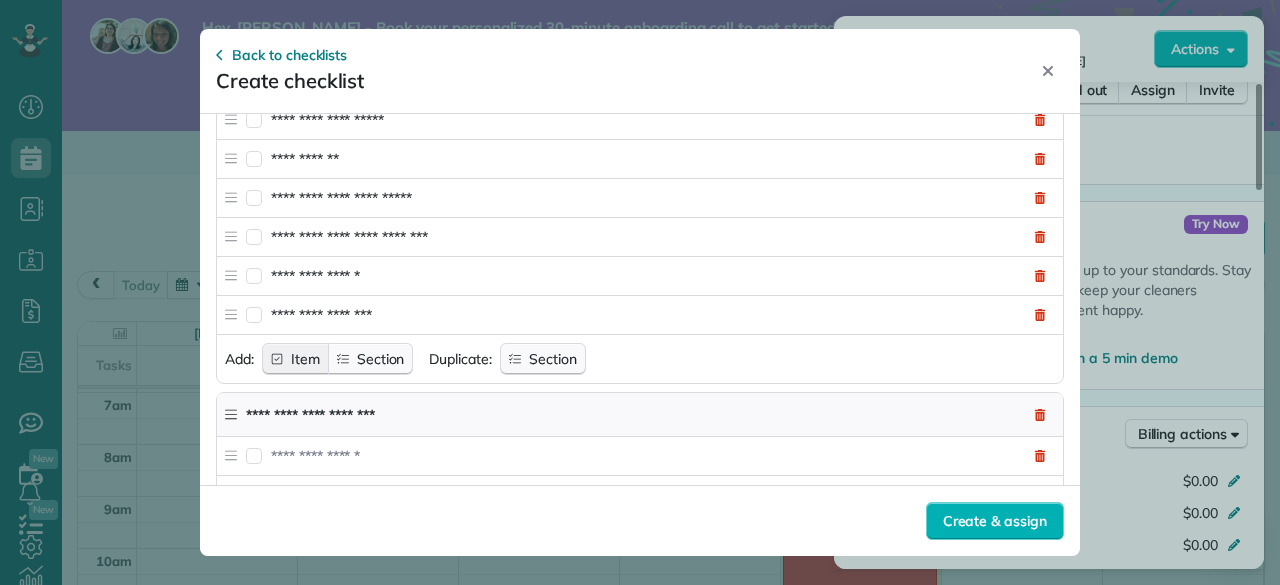 click 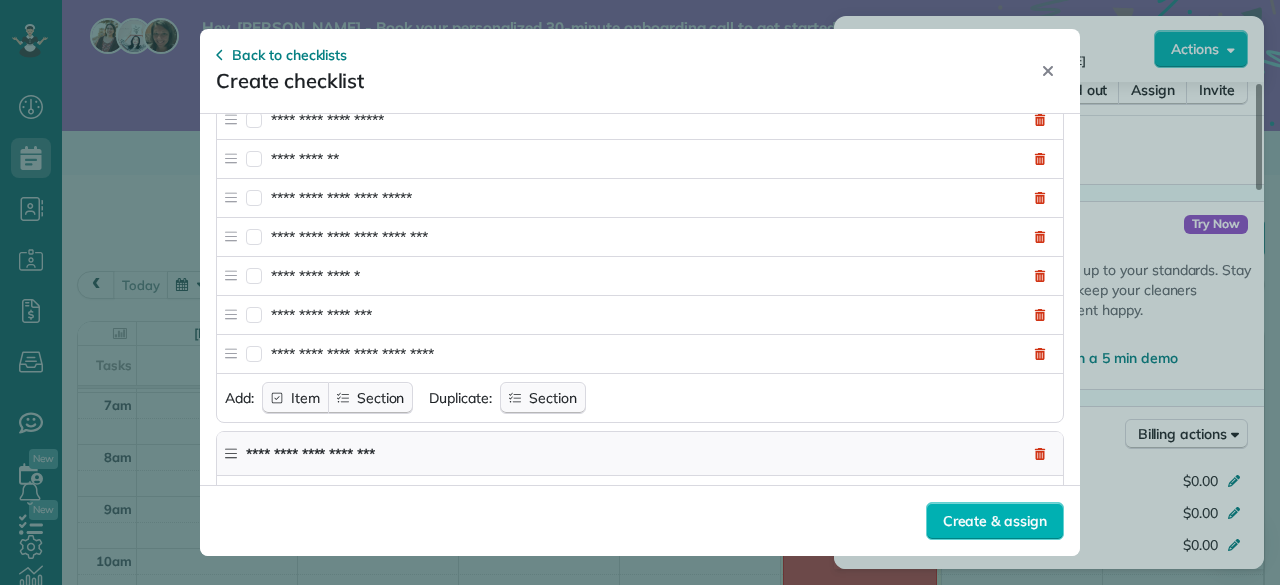 type on "**********" 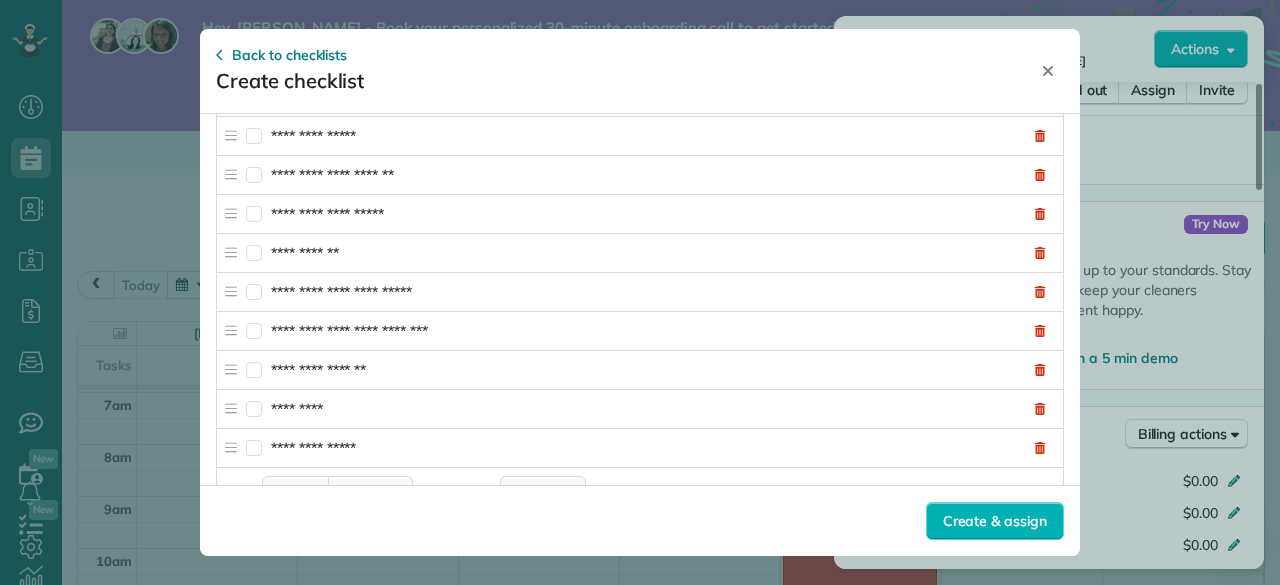 scroll, scrollTop: 806, scrollLeft: 0, axis: vertical 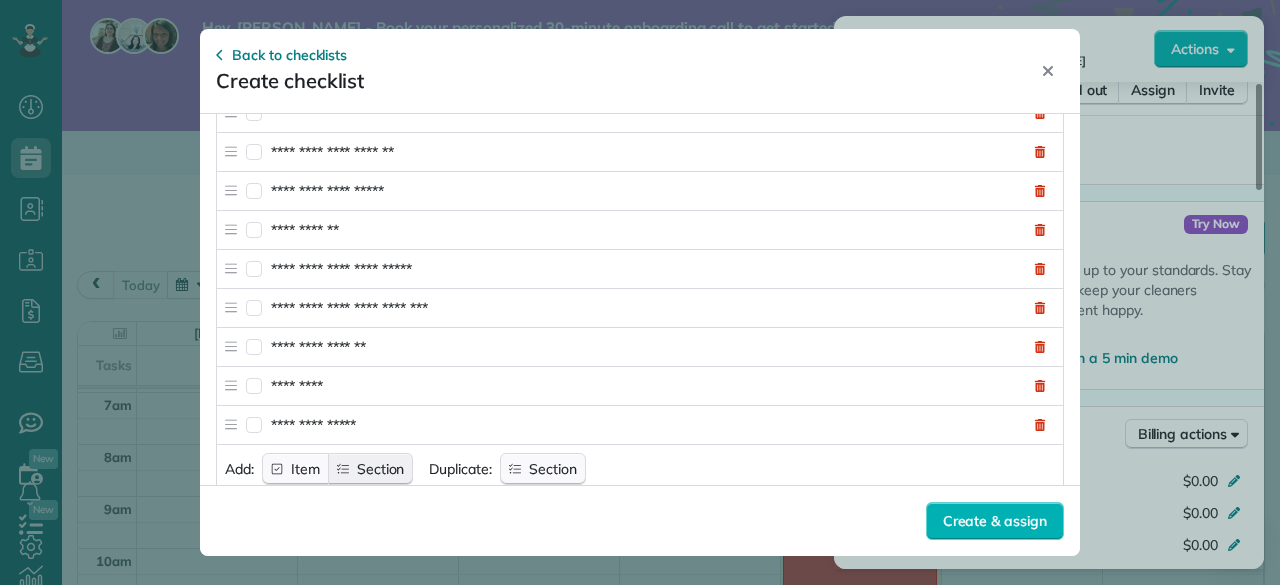 click 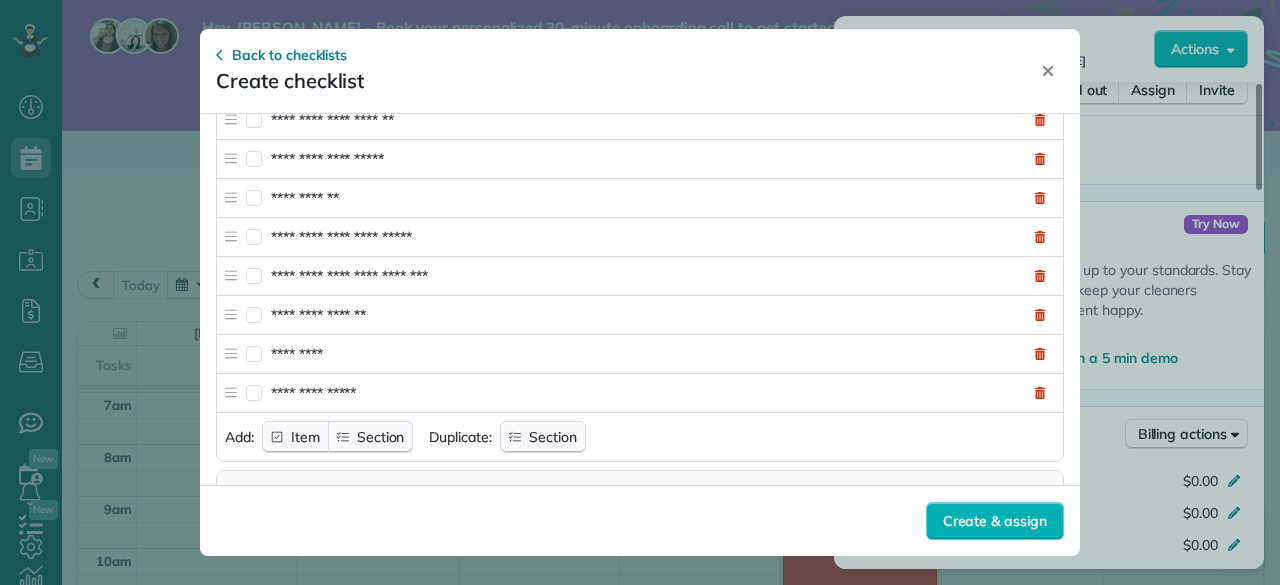 type on "*******" 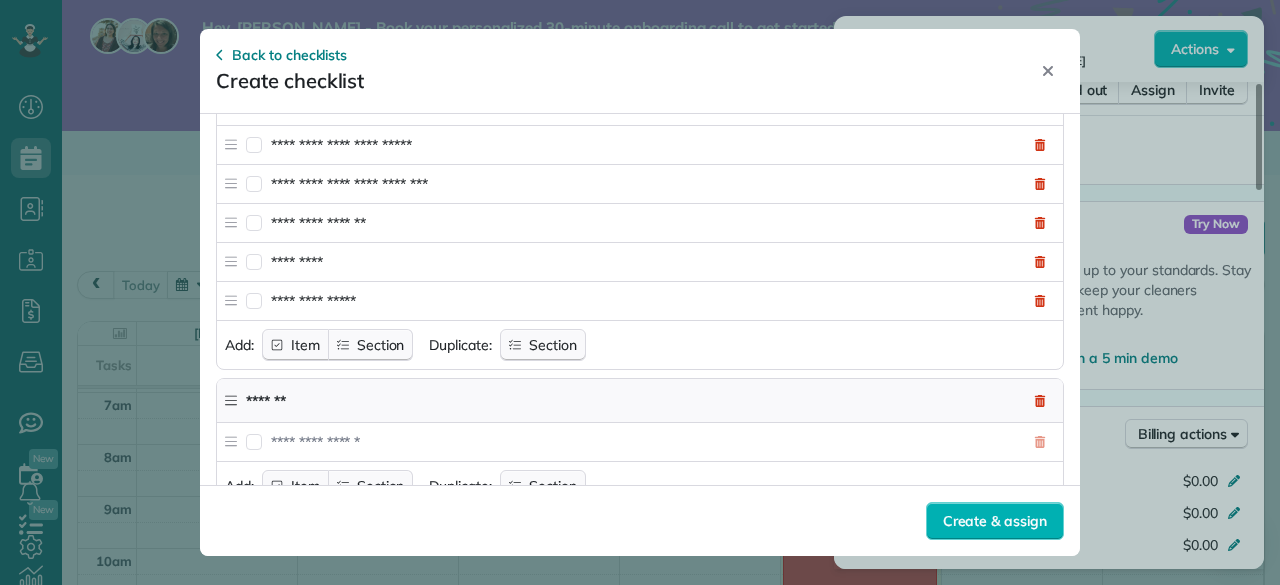 scroll, scrollTop: 945, scrollLeft: 0, axis: vertical 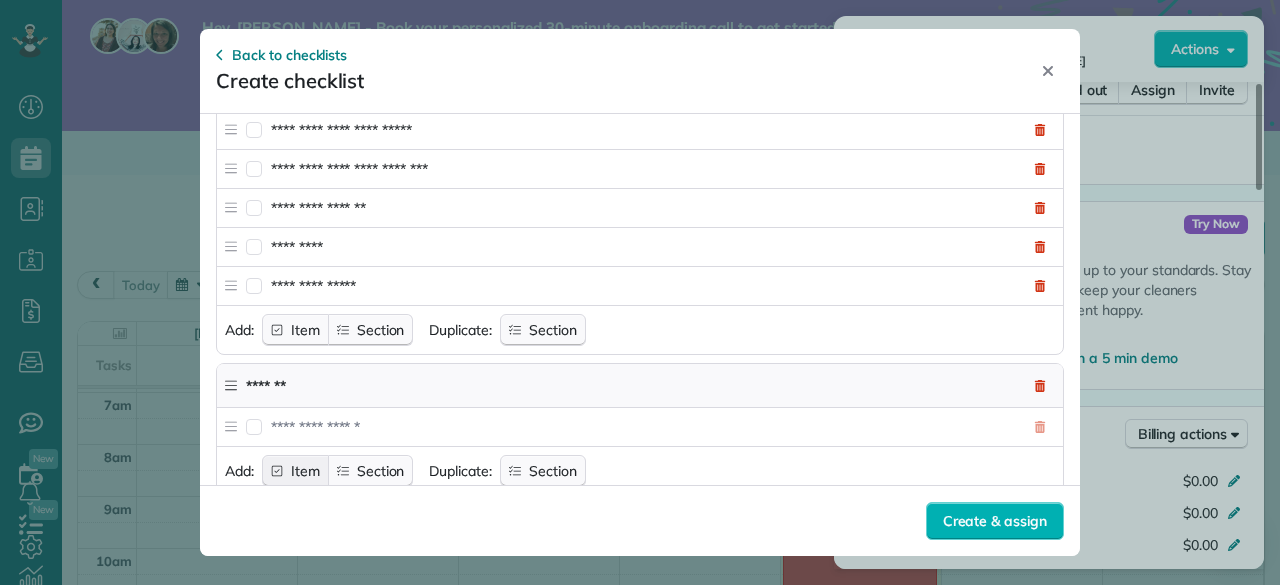 click on "Item" at bounding box center [305, 471] 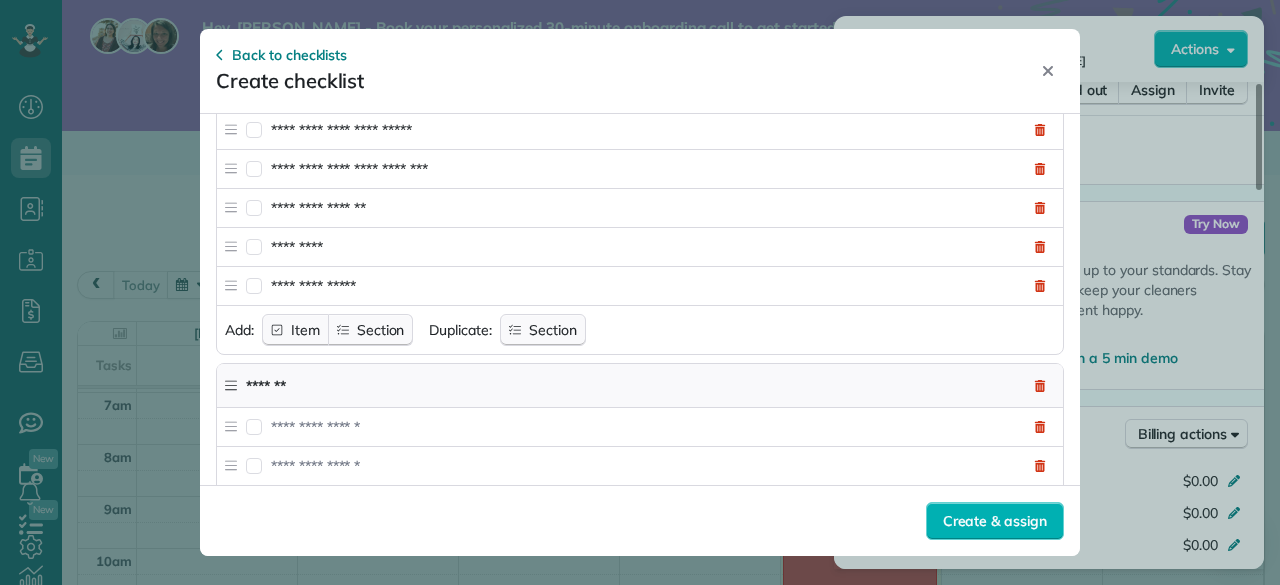 click at bounding box center (643, 427) 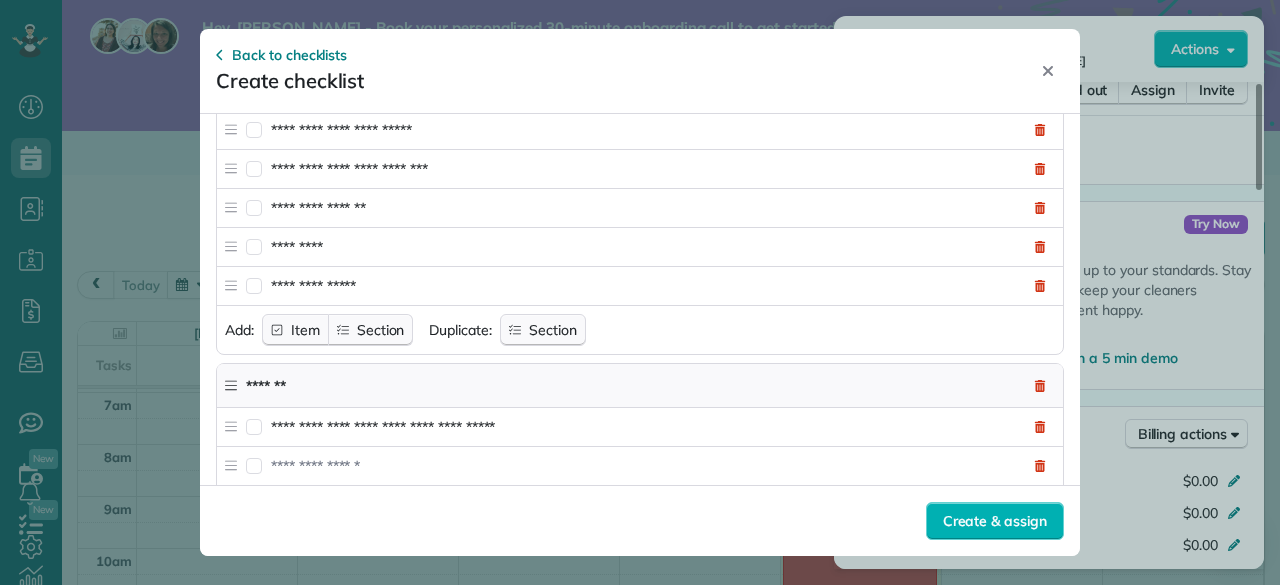 type on "**********" 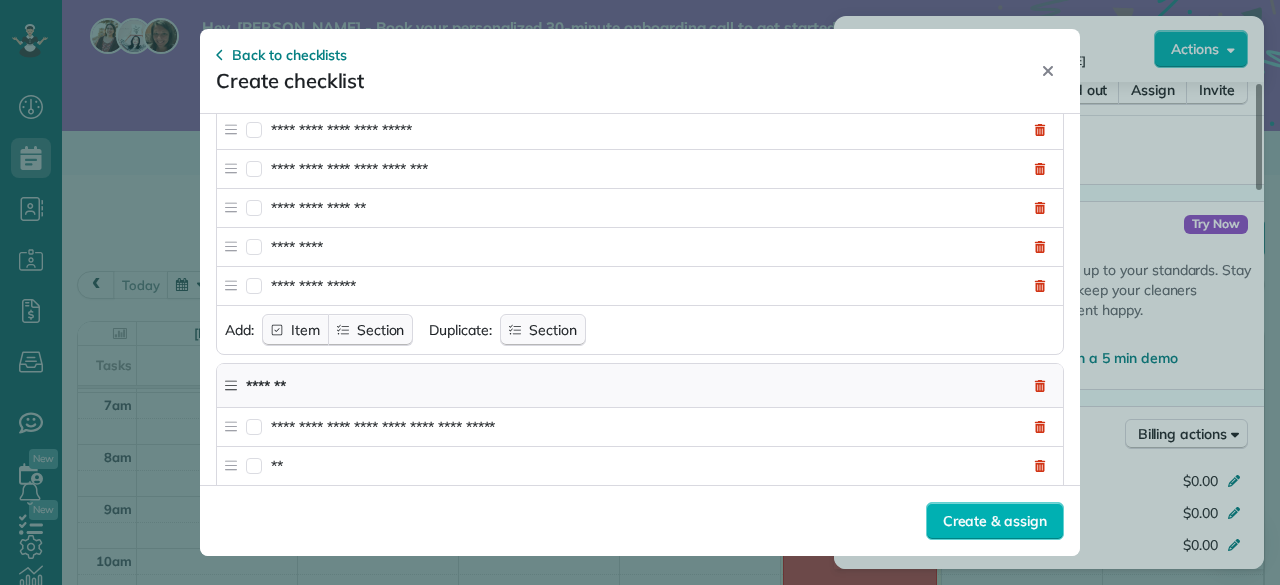 type on "*" 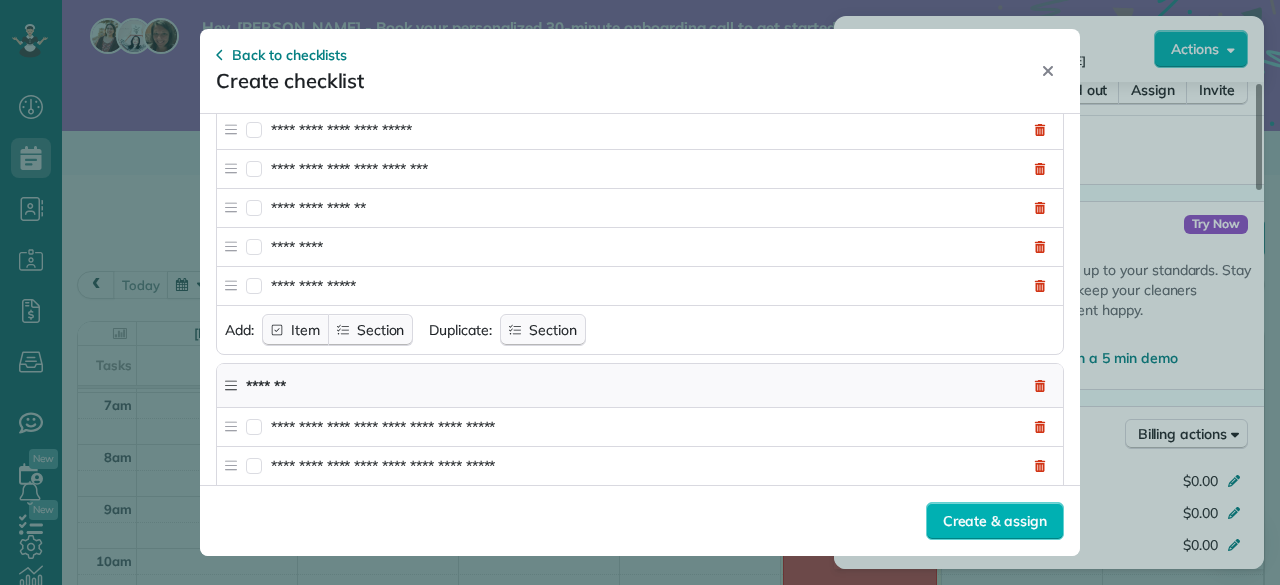 click 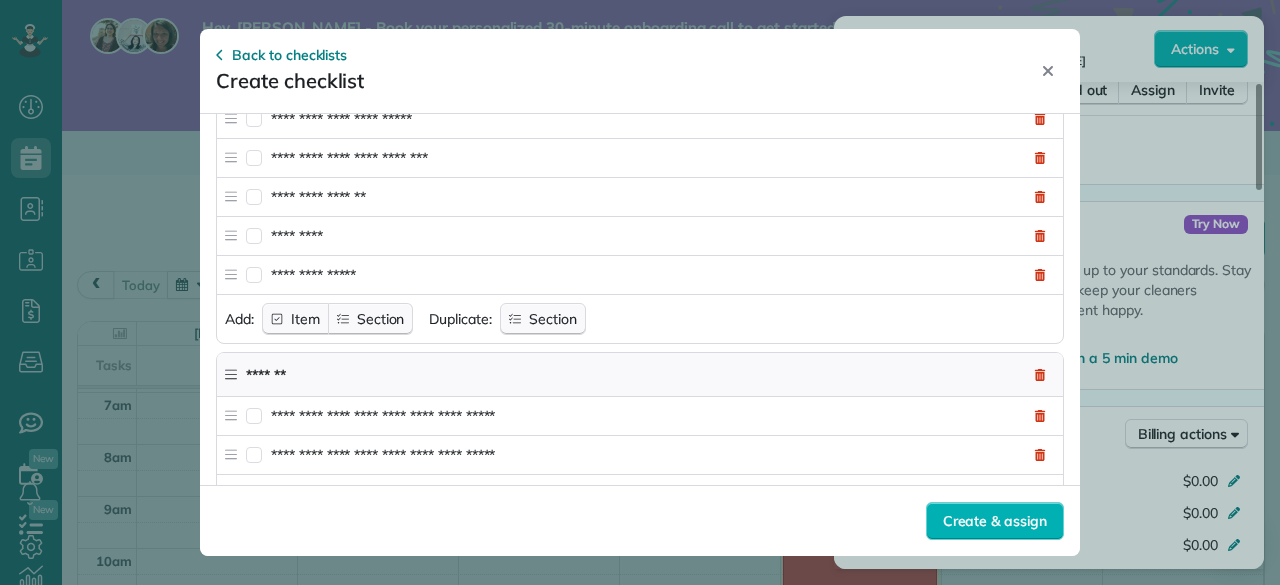 type on "**********" 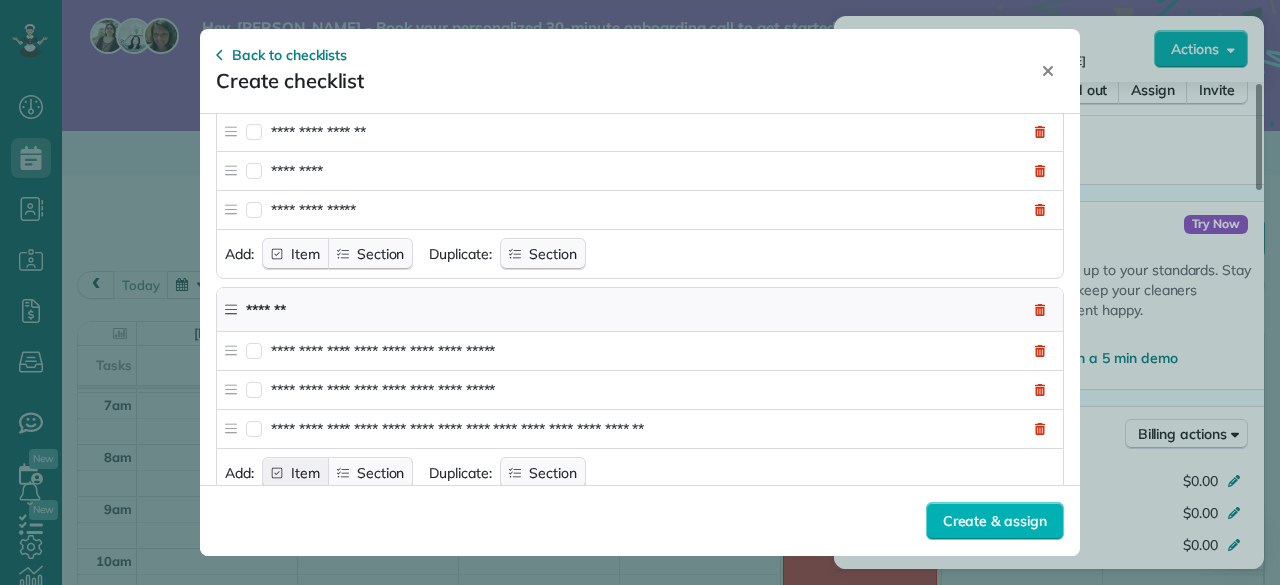 click on "Item" at bounding box center (305, 473) 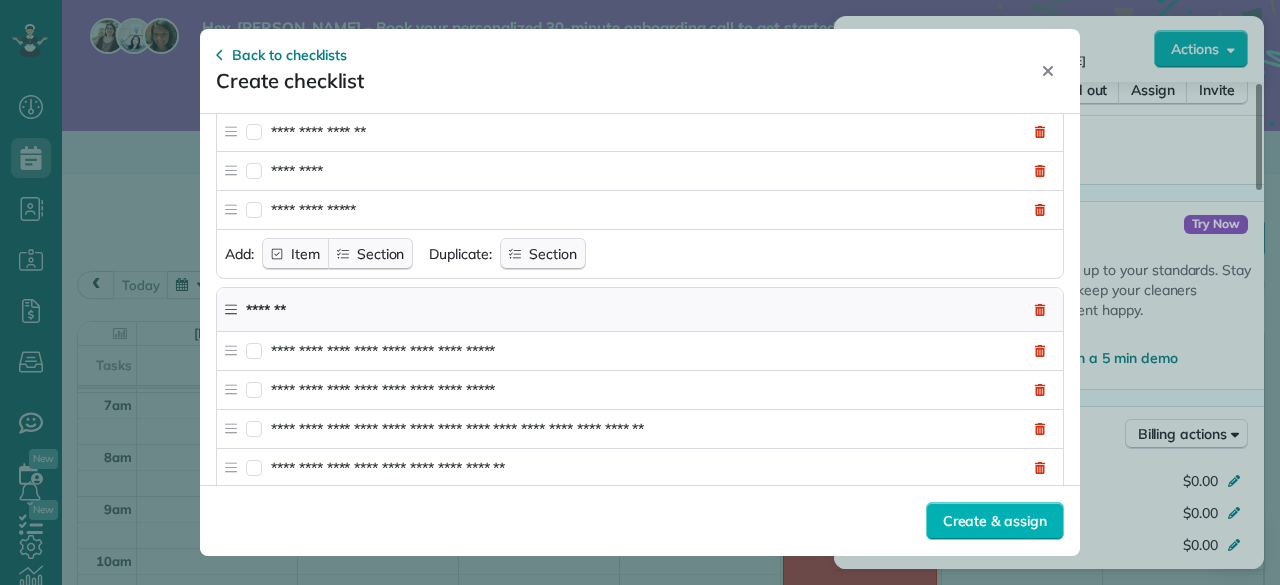 type on "**********" 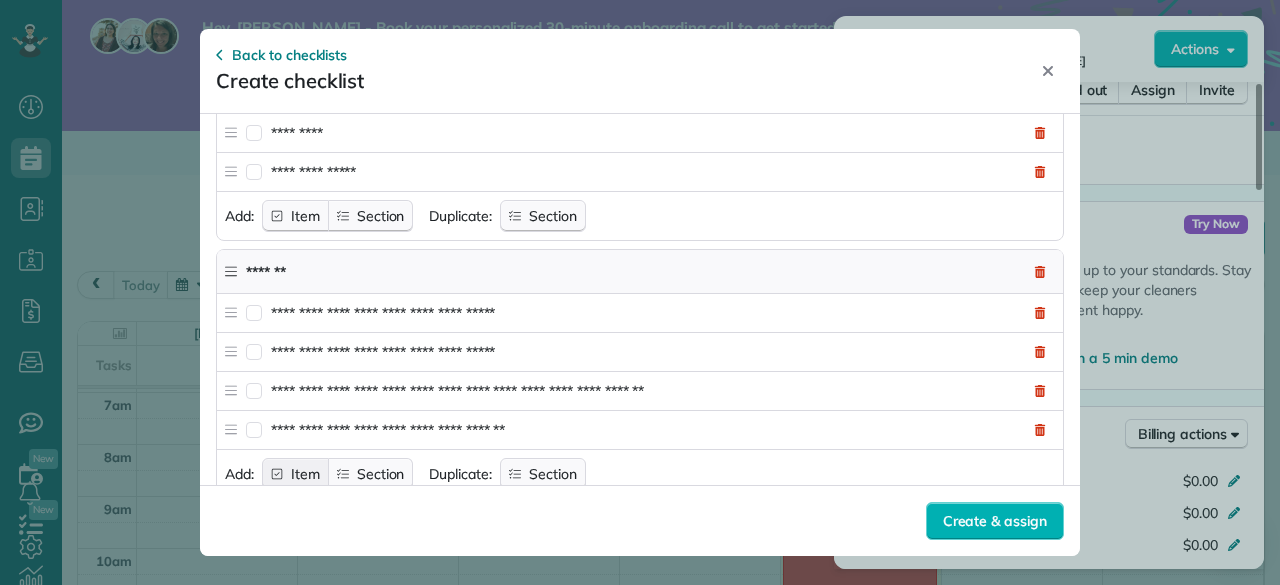 click 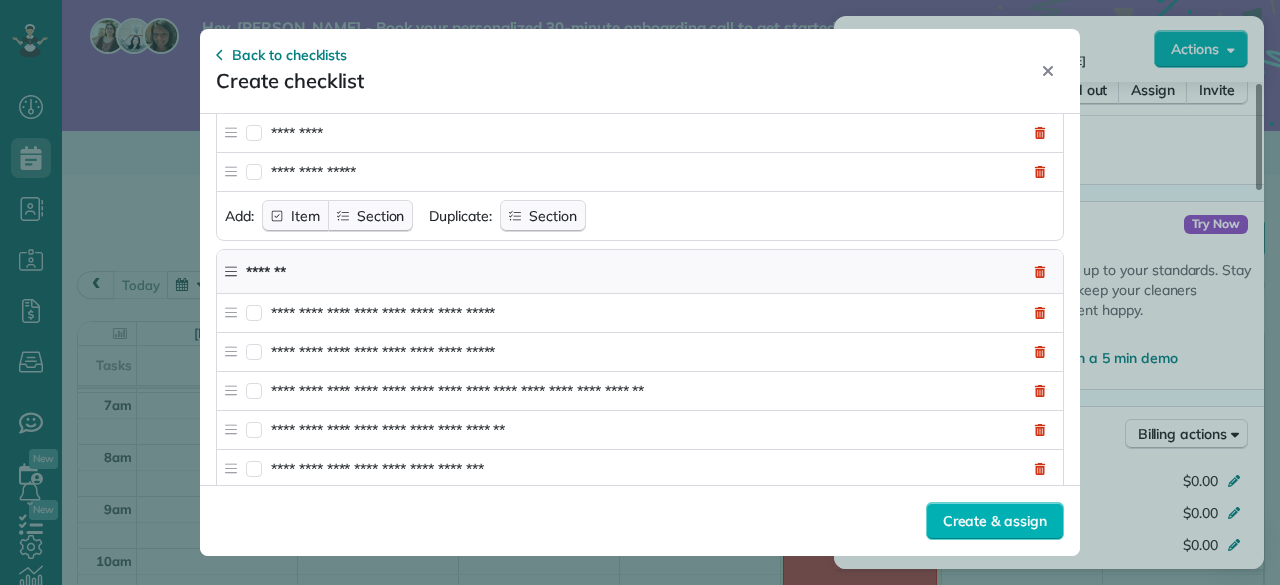 click 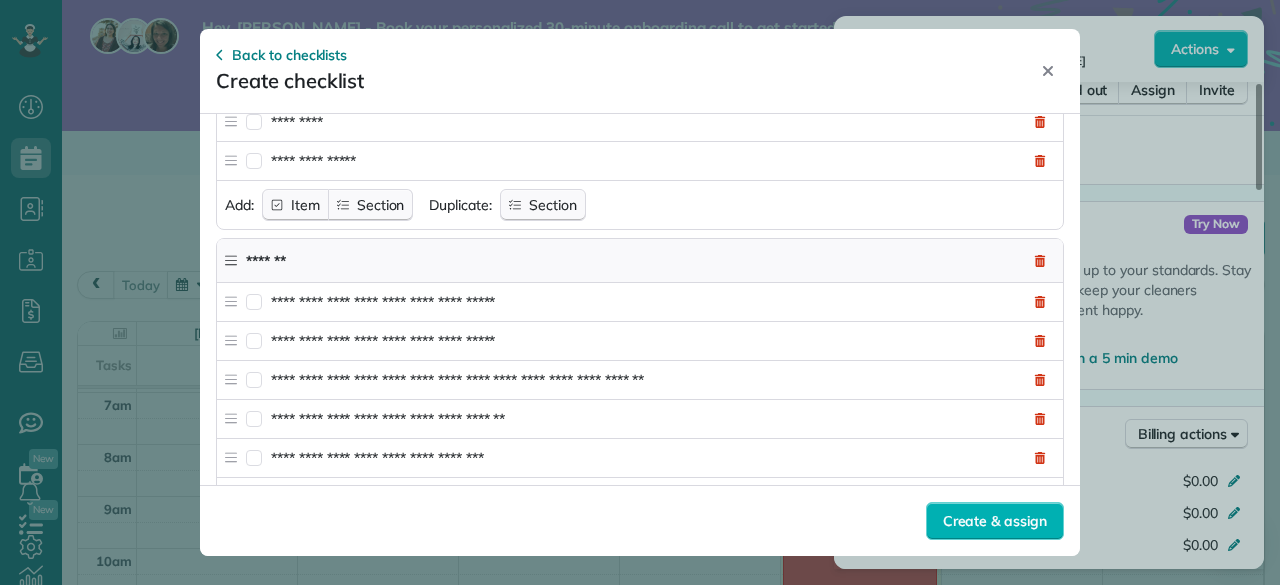 click on "**********" at bounding box center [643, 497] 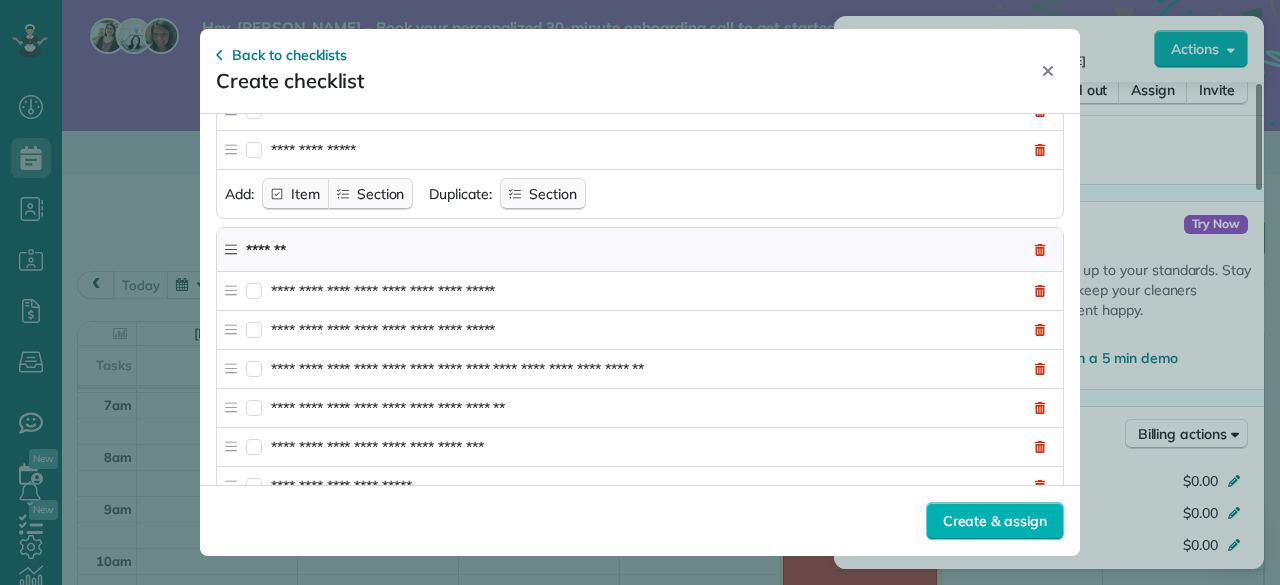scroll, scrollTop: 1135, scrollLeft: 0, axis: vertical 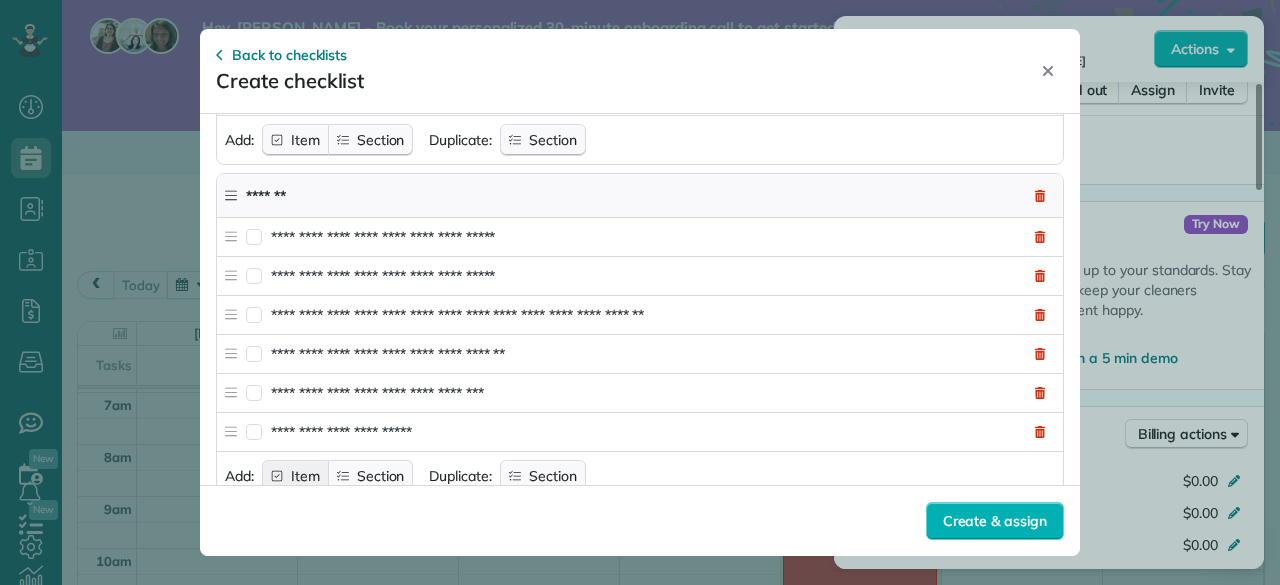 click on "Item" at bounding box center [305, 476] 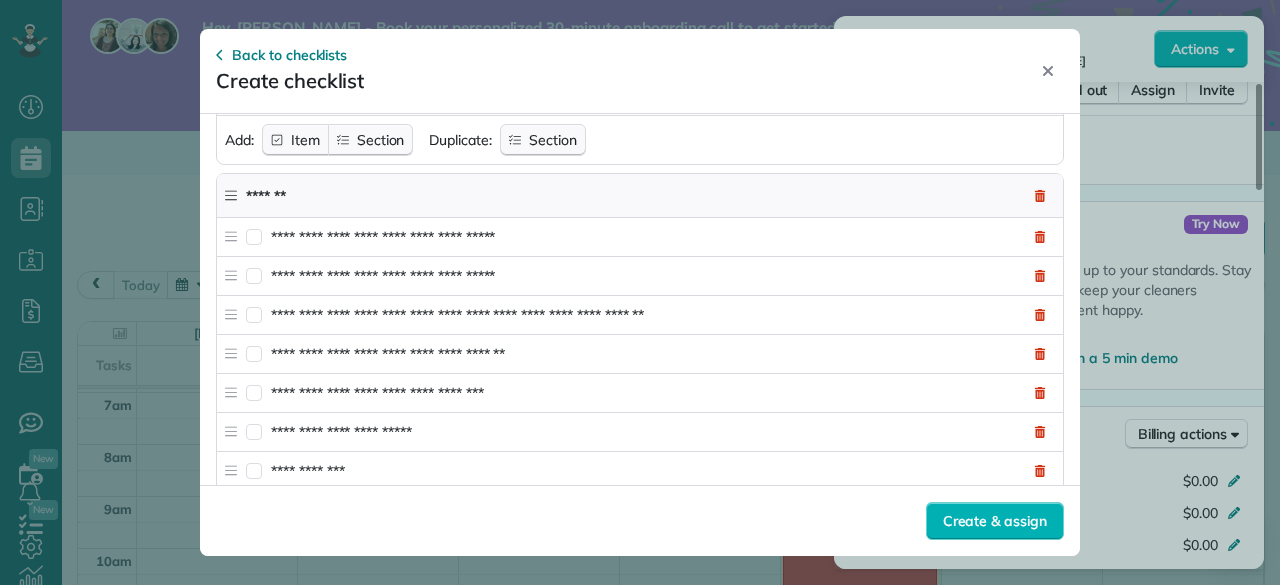 type on "**********" 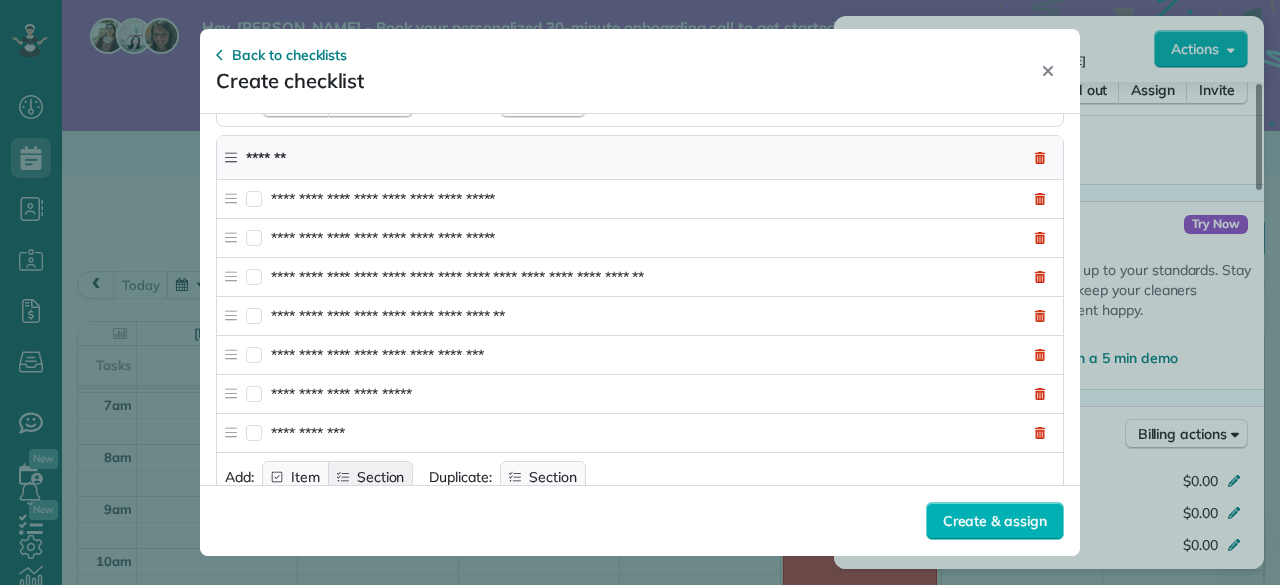 click on "Section" at bounding box center (381, 477) 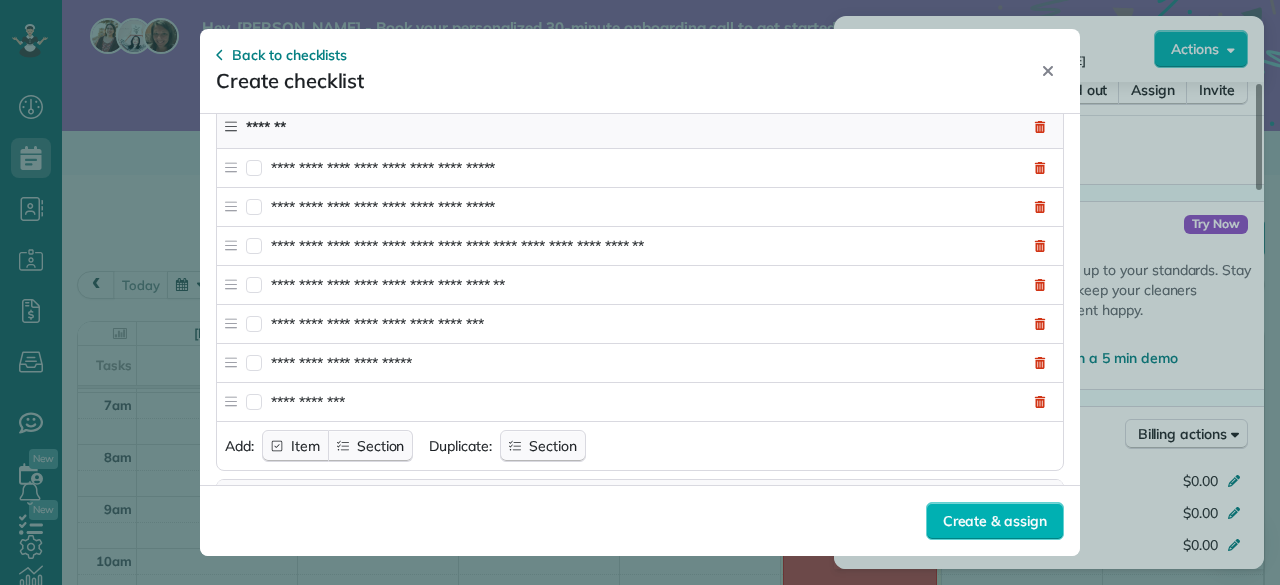 type on "*******" 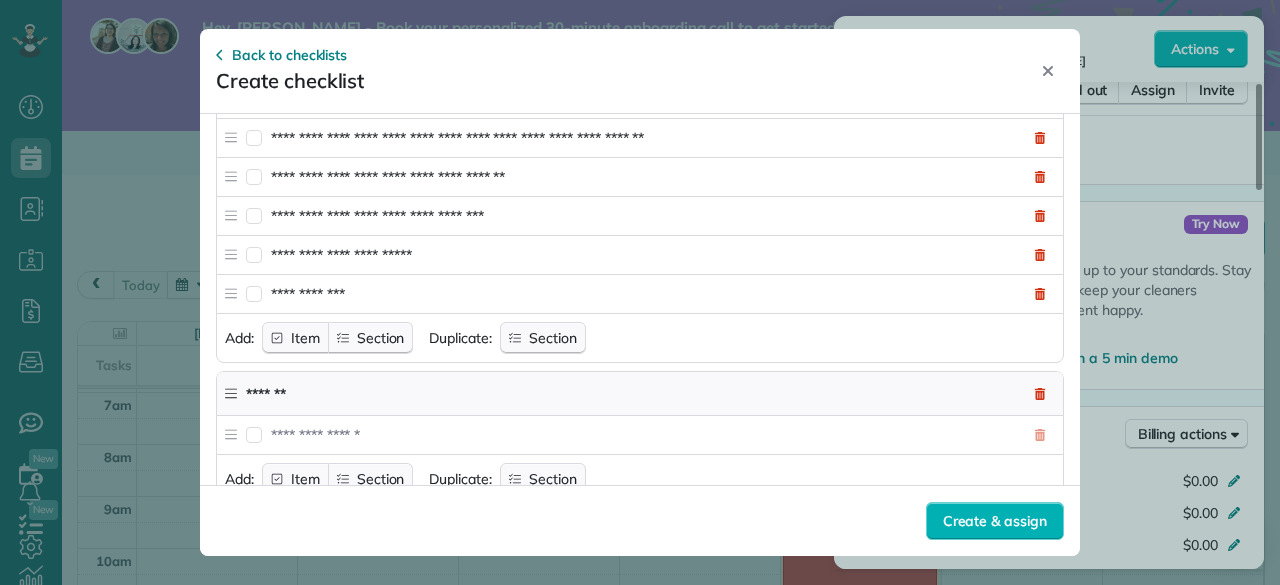 click at bounding box center [643, 435] 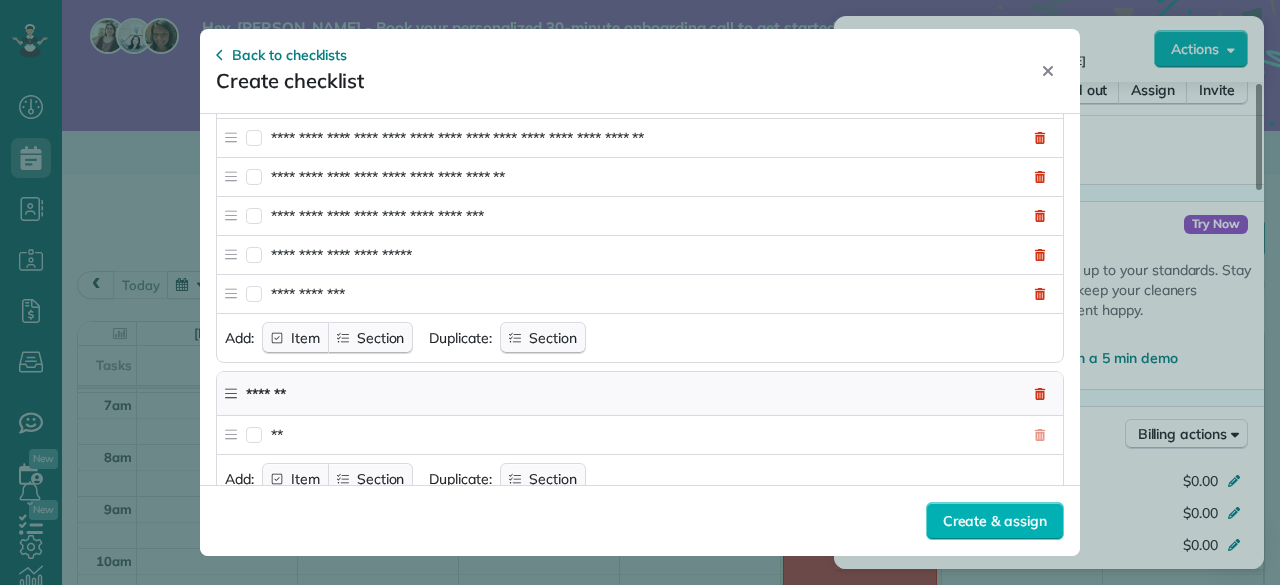 type on "*" 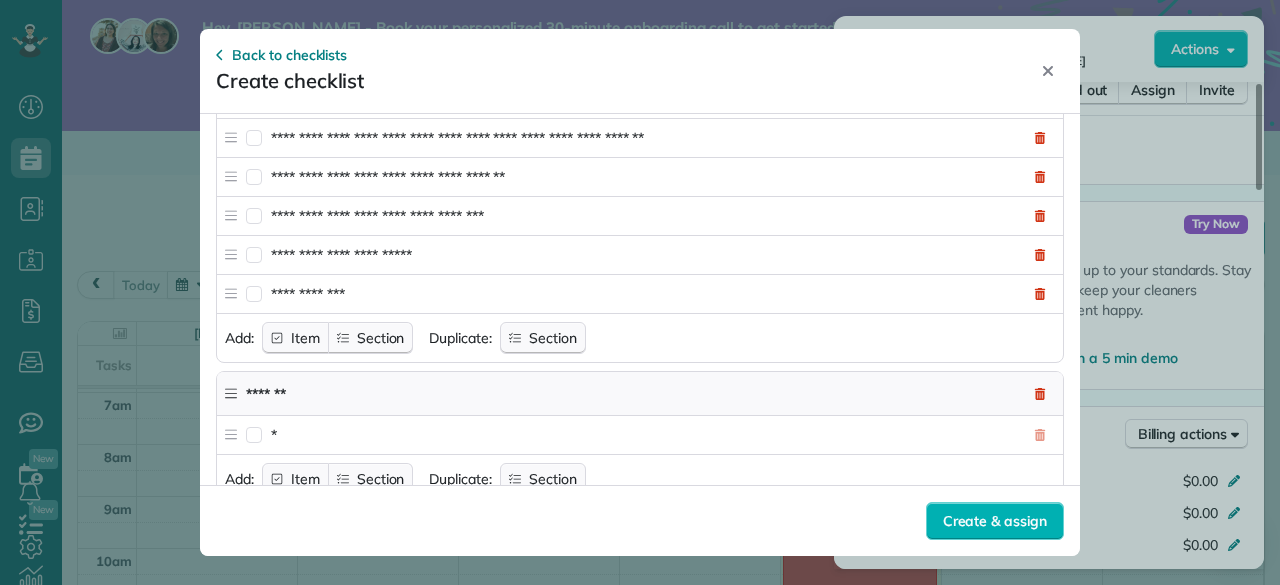type 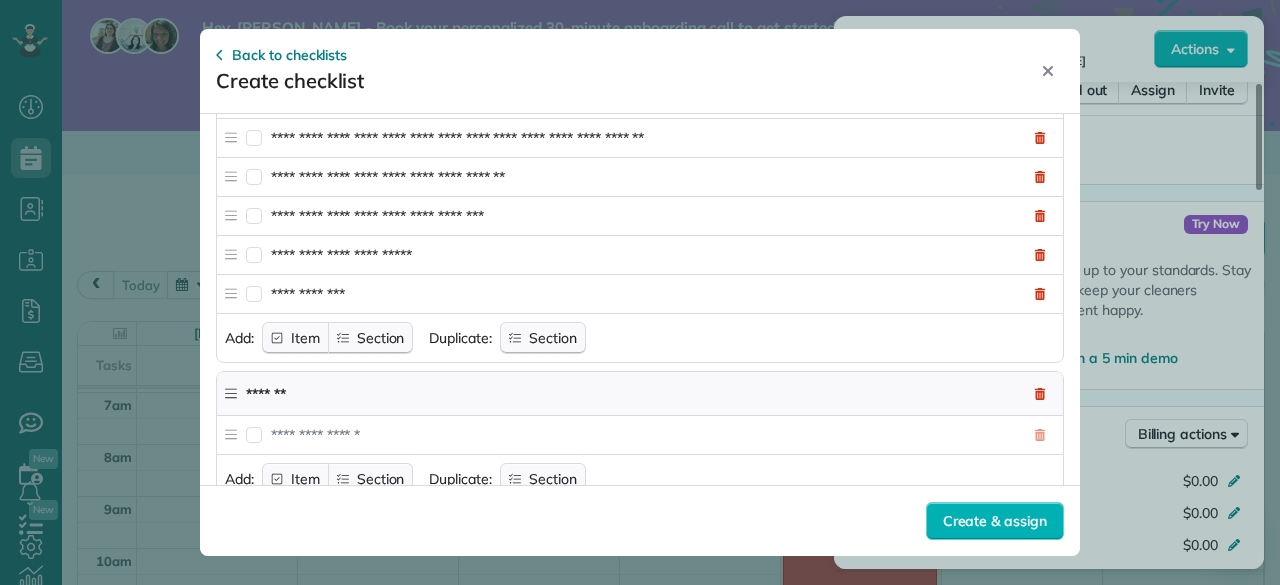 click on "*******" at bounding box center (627, 394) 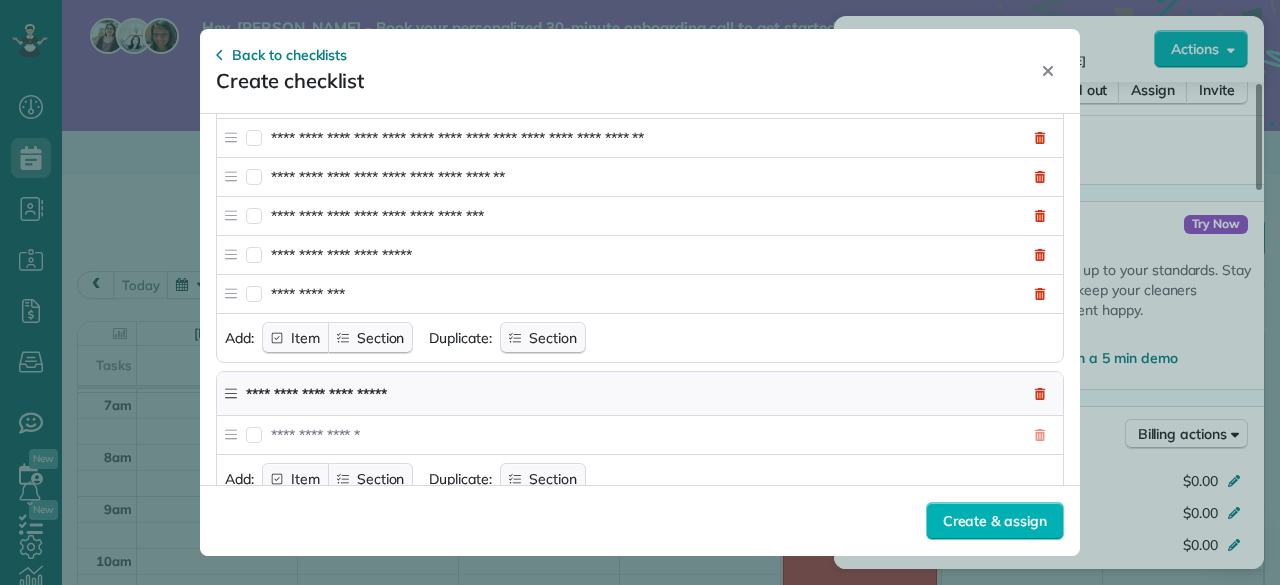 click on "**********" at bounding box center (627, 394) 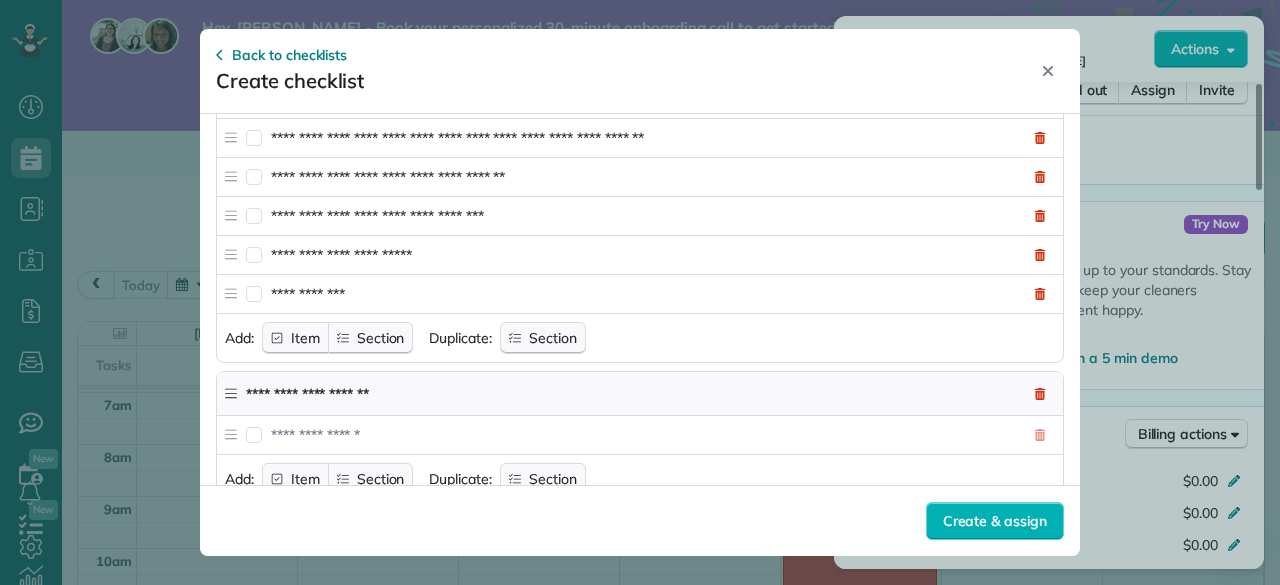 click on "**********" at bounding box center [627, 394] 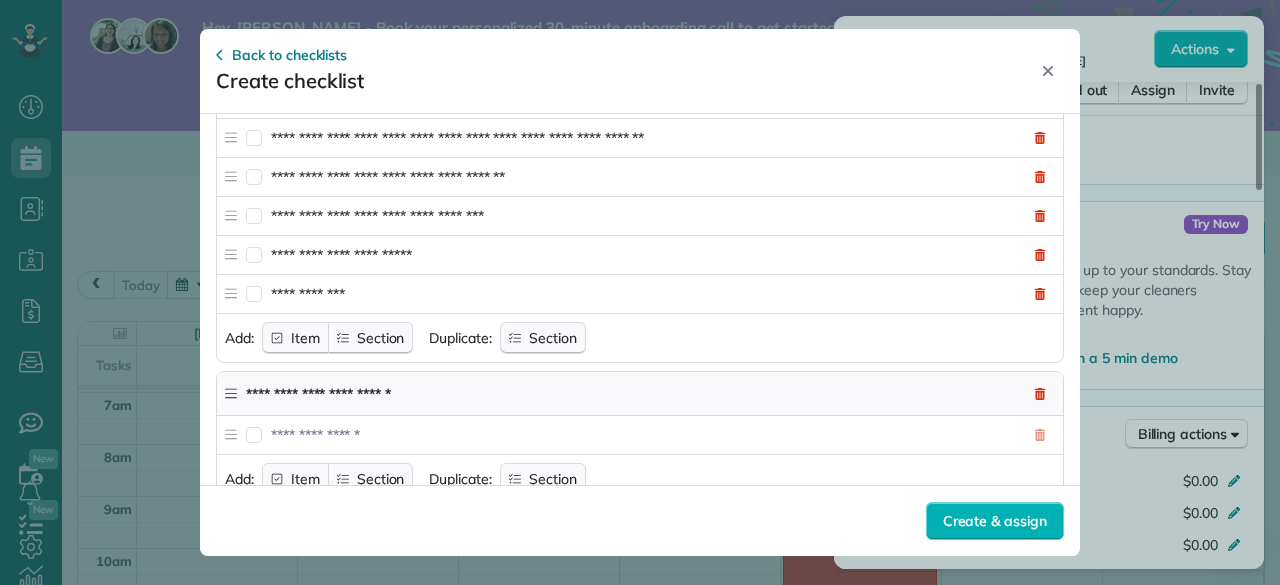 click on "**********" at bounding box center [627, 394] 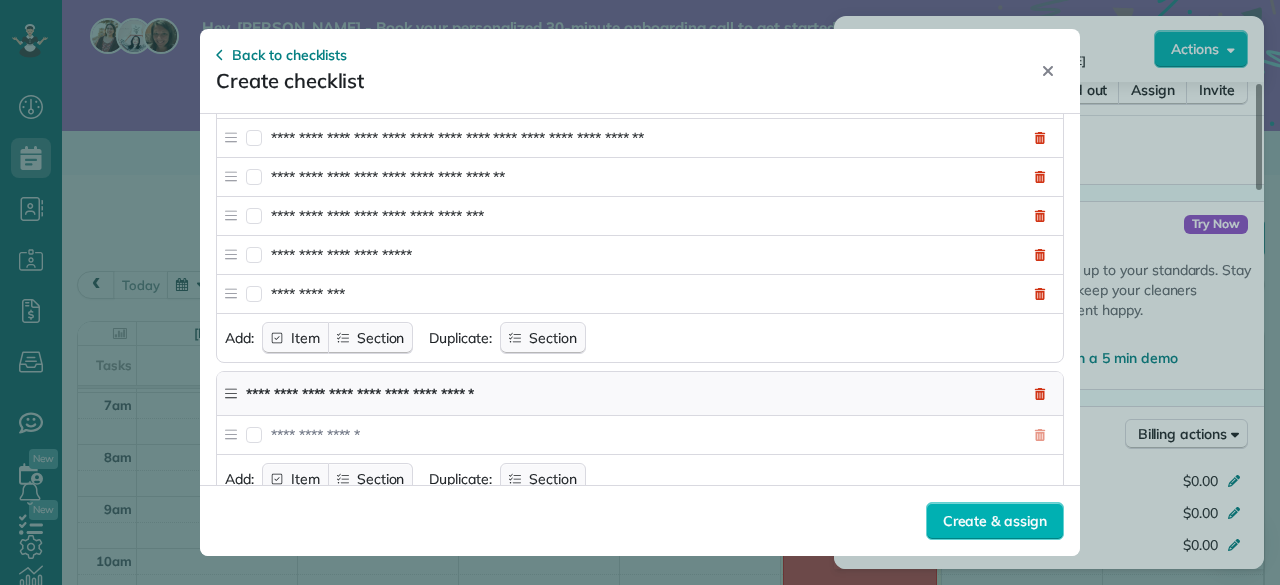 type on "**********" 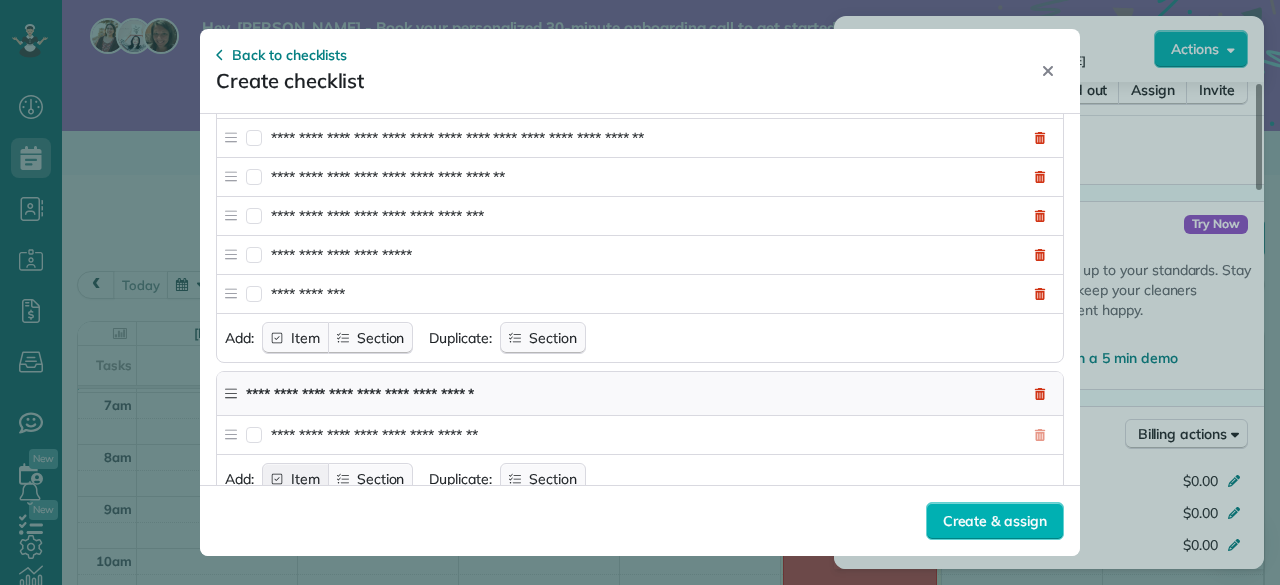 click on "Item" at bounding box center (295, 479) 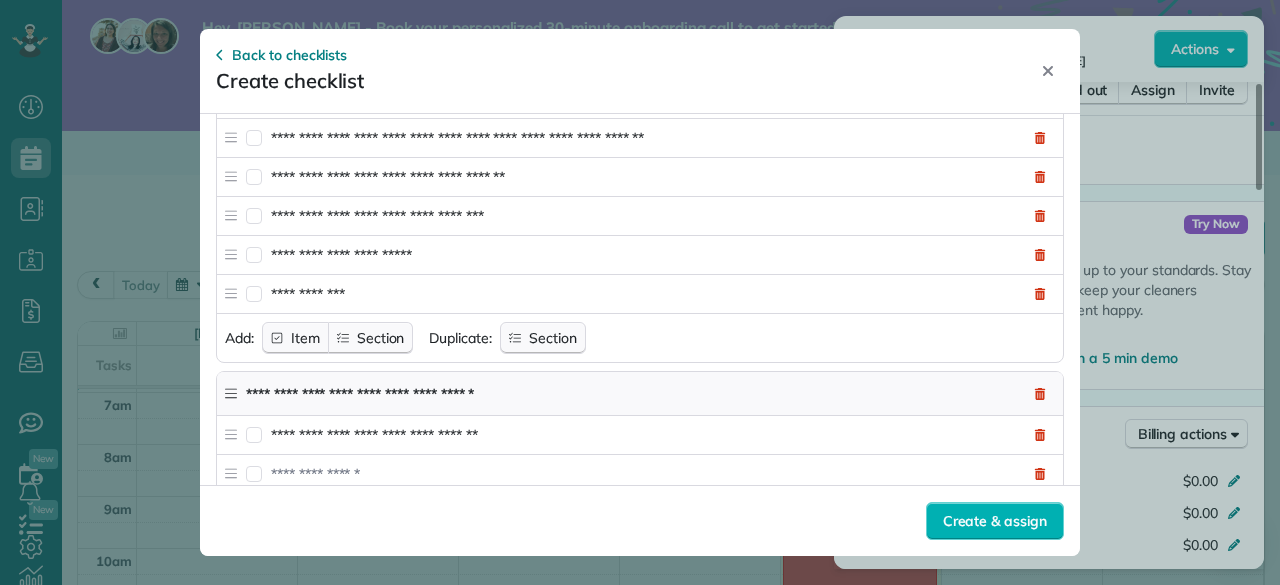 click on "**********" at bounding box center (643, 435) 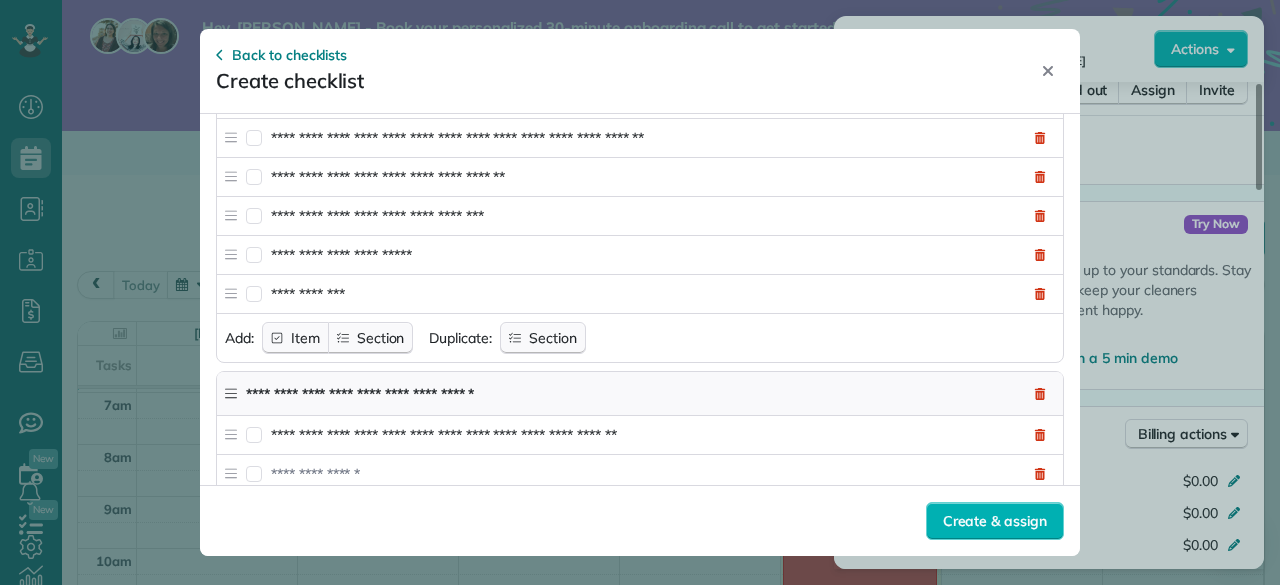 click at bounding box center [643, 474] 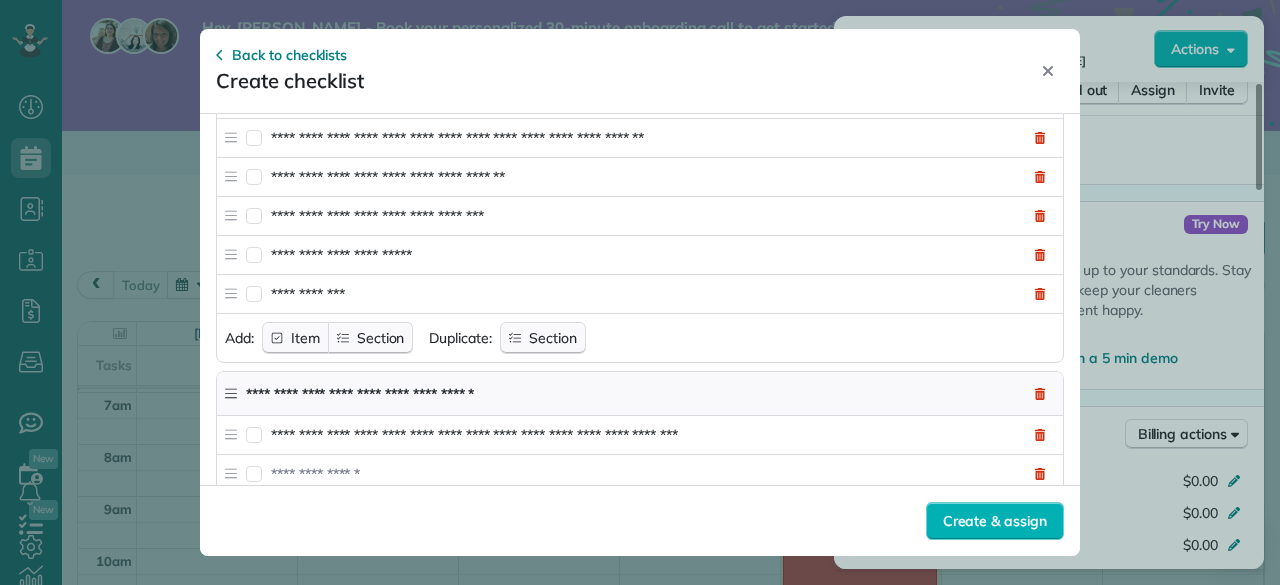 type on "**********" 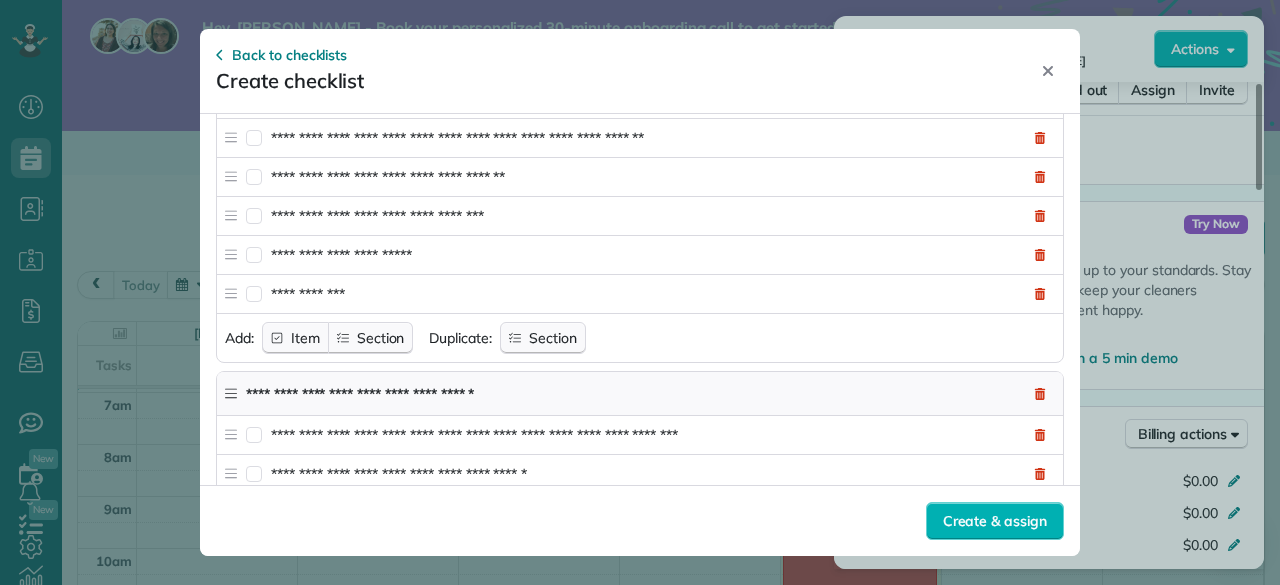 scroll, scrollTop: 1350, scrollLeft: 0, axis: vertical 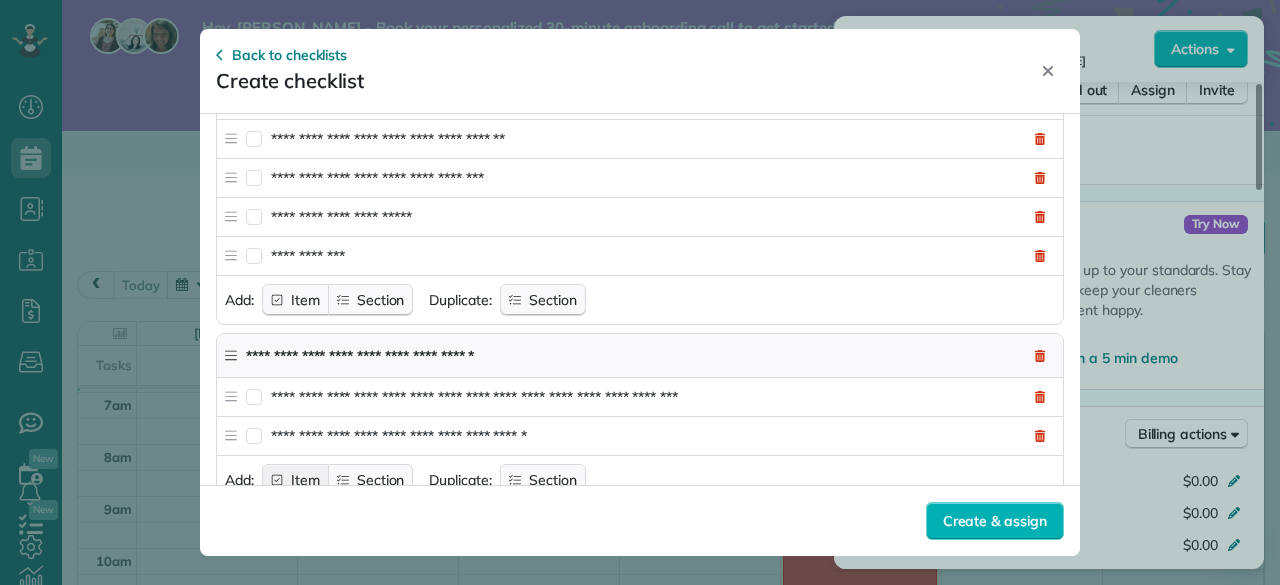 click on "Item" at bounding box center [305, 480] 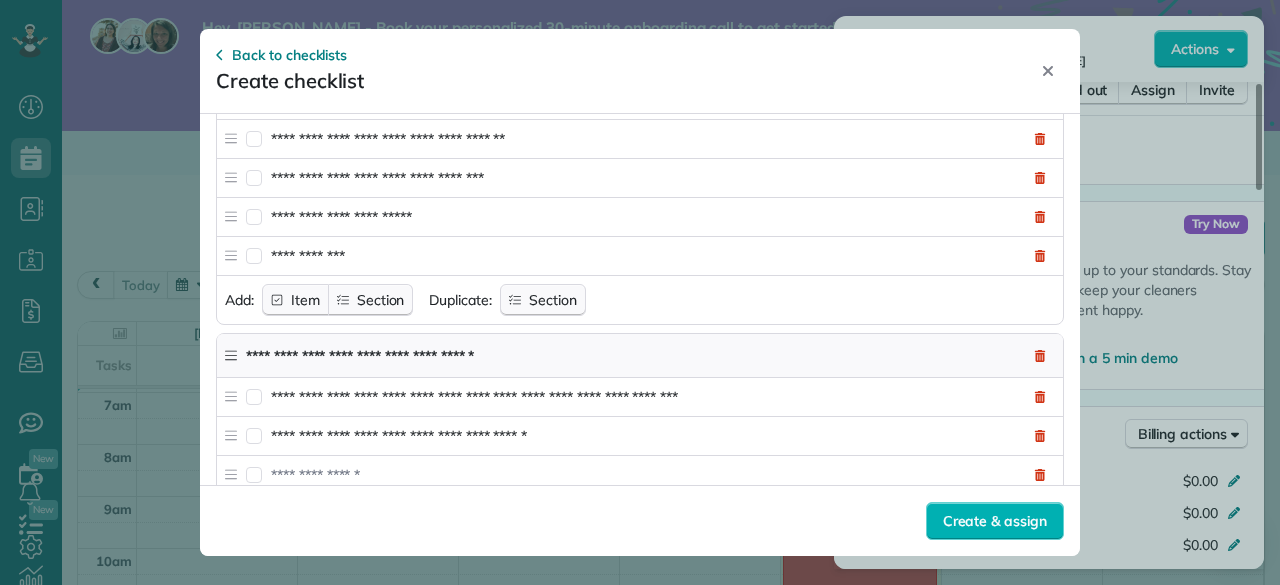 click on "**********" at bounding box center [643, 436] 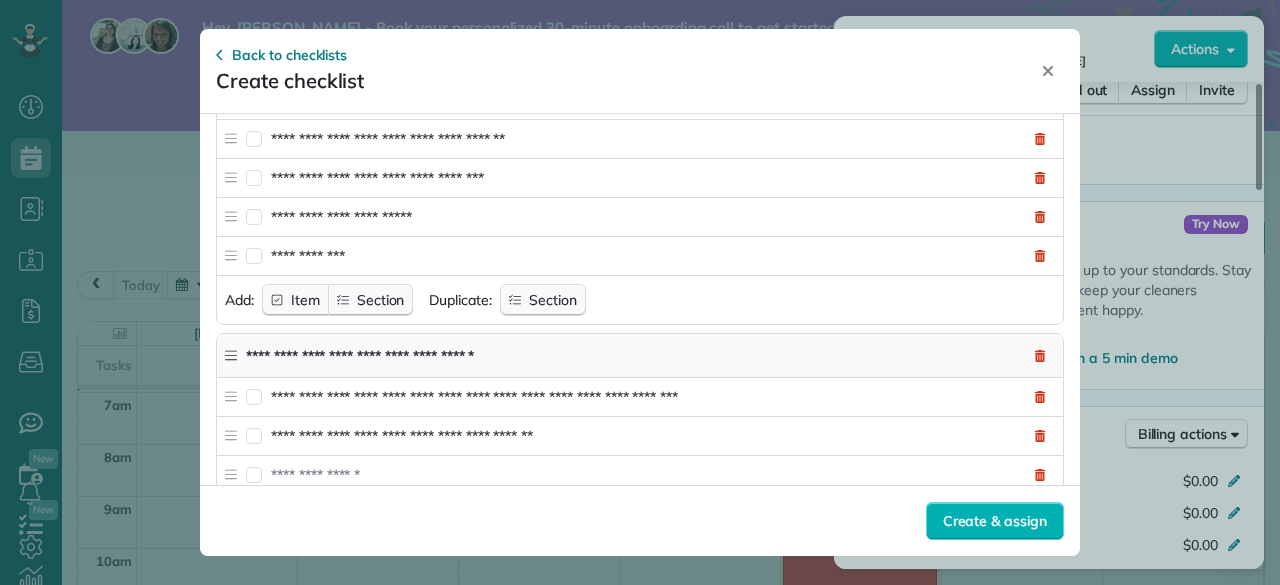 type on "**********" 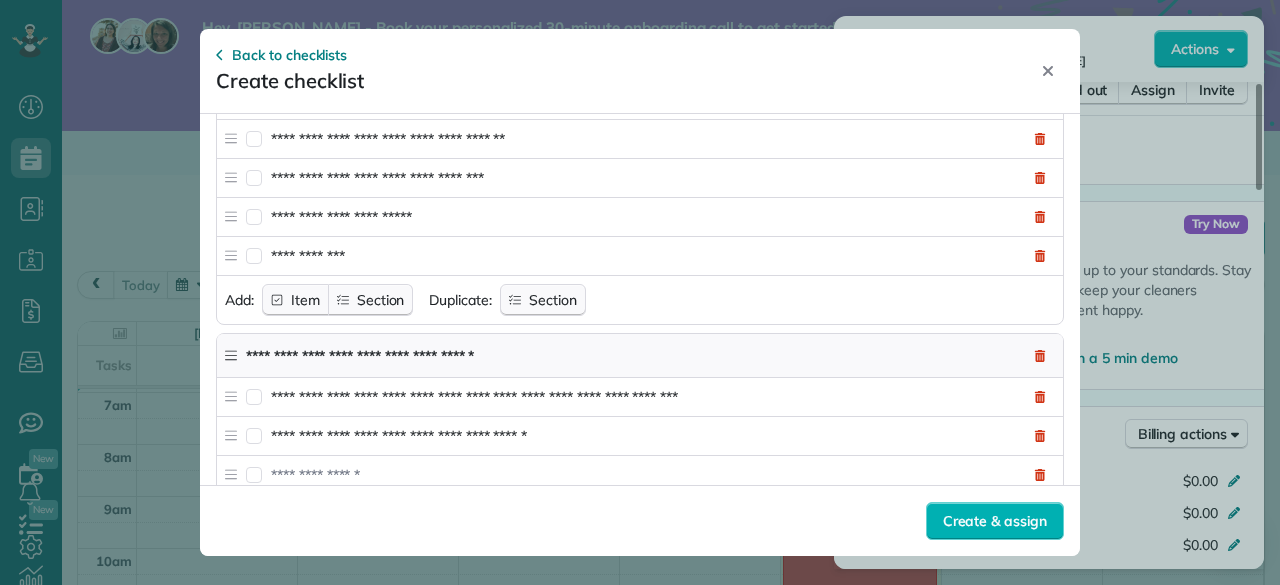 click at bounding box center [643, 475] 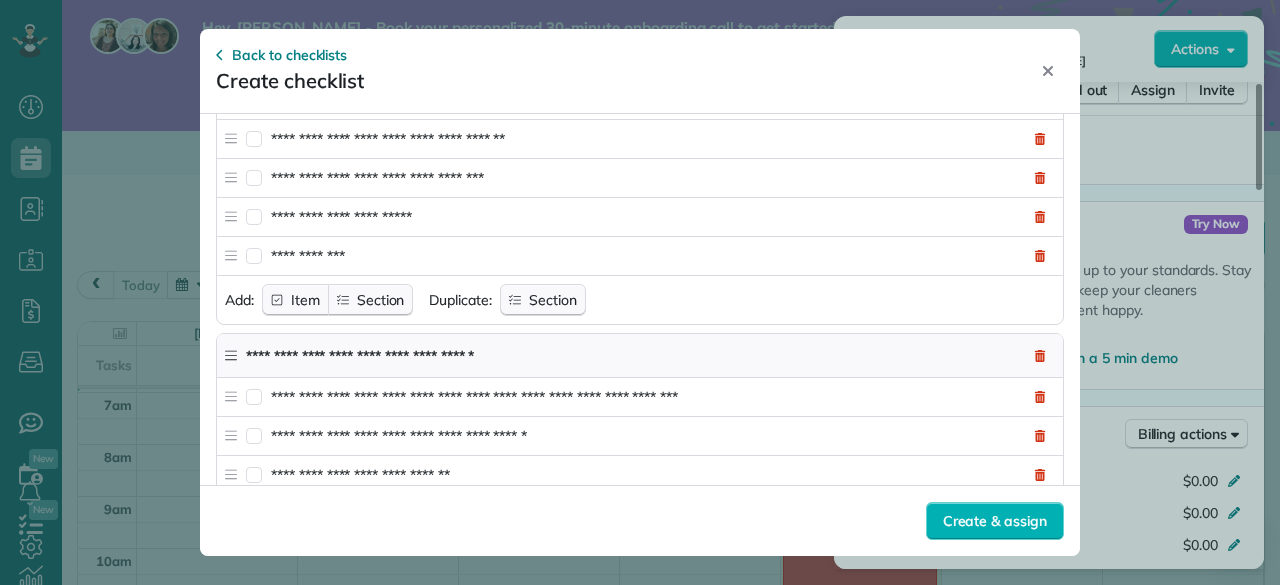 click 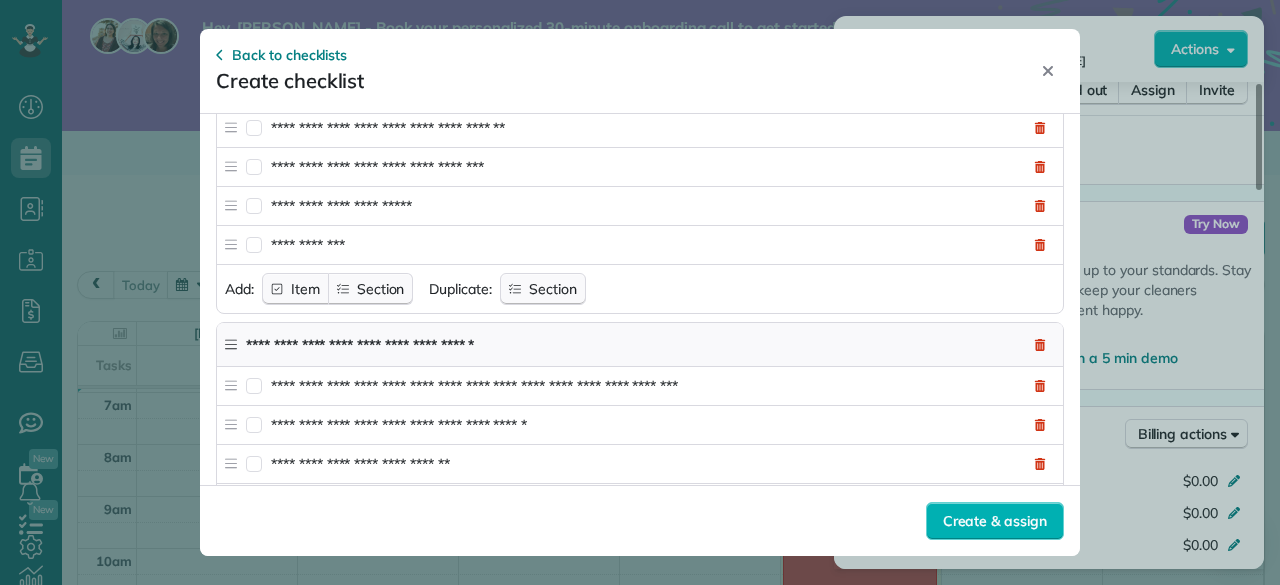 type on "**********" 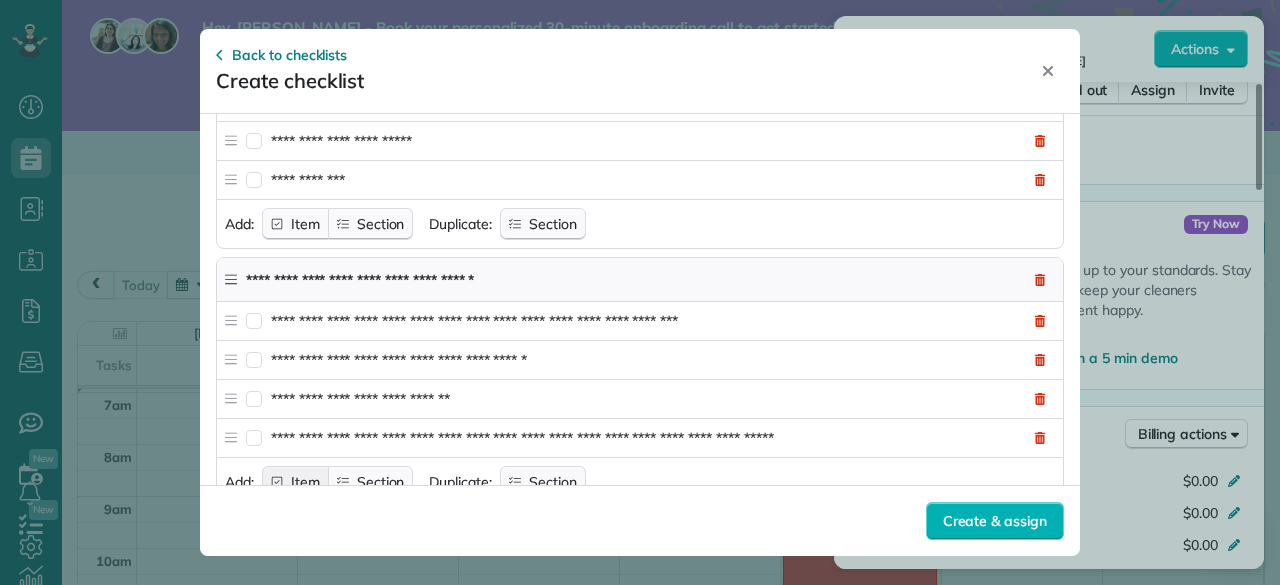 click on "Item" at bounding box center (305, 482) 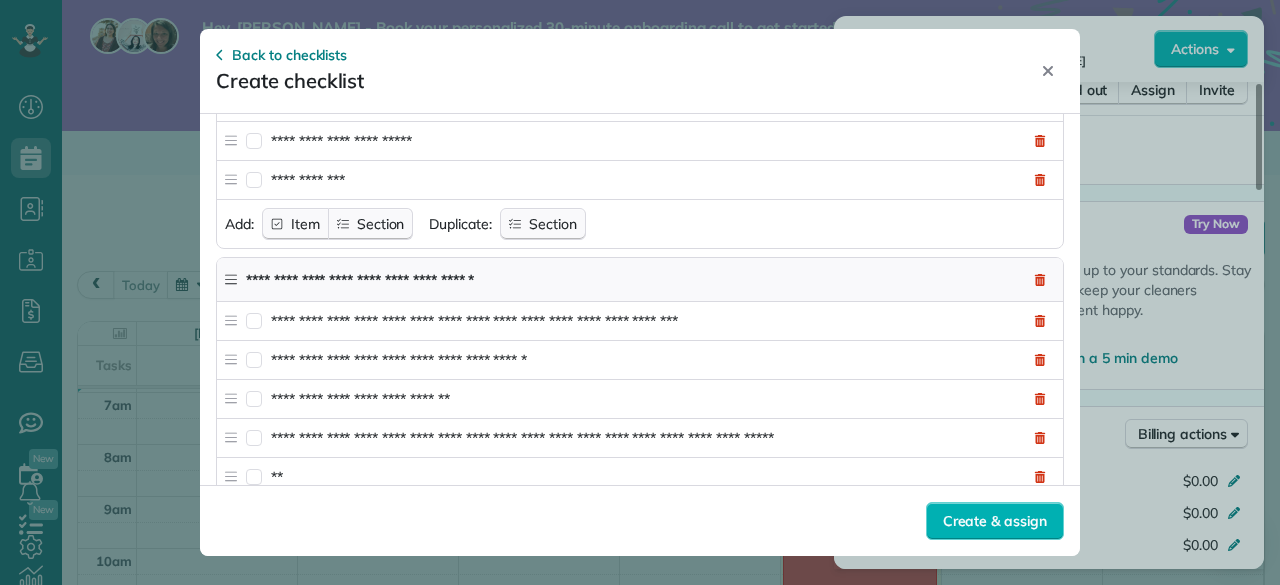 type on "*" 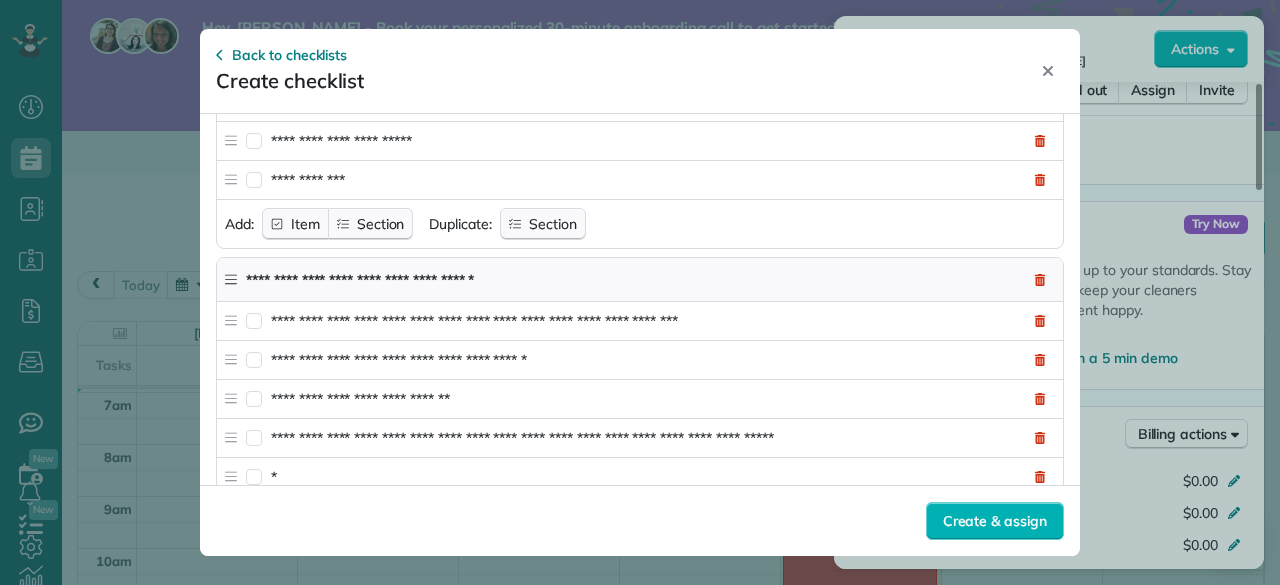 type 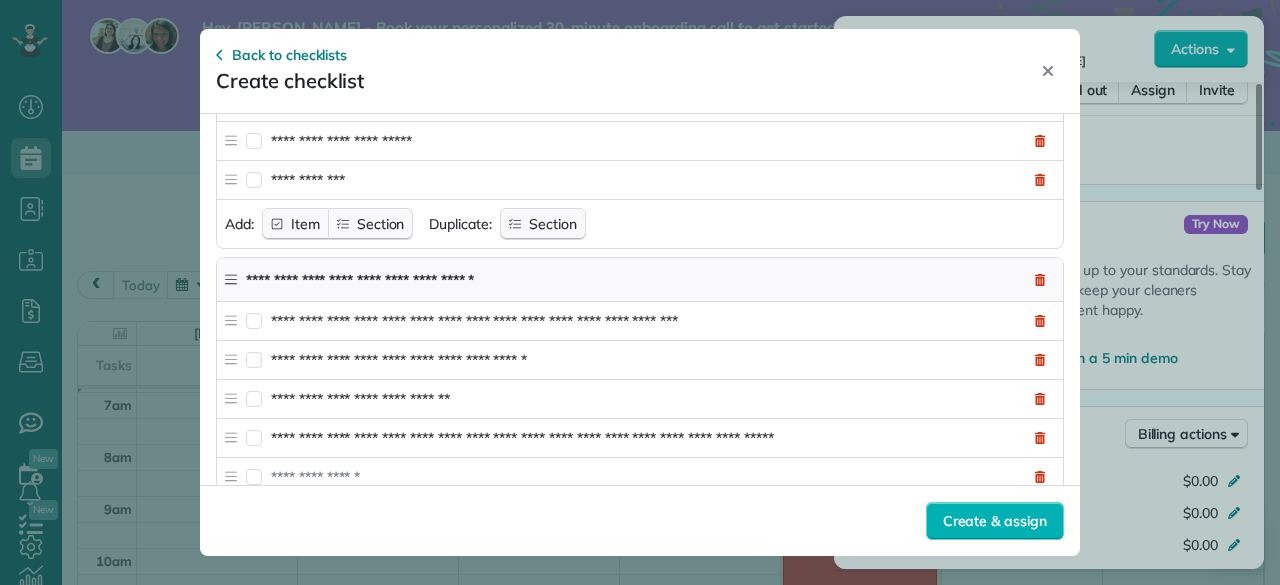 scroll, scrollTop: 1464, scrollLeft: 0, axis: vertical 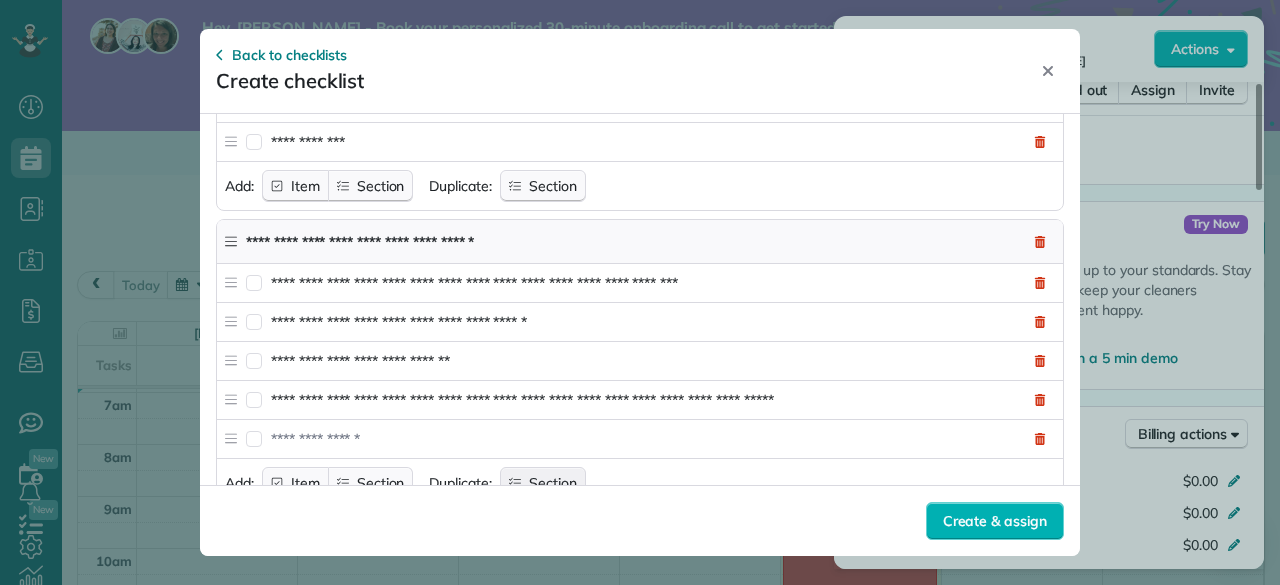 click on "Section" at bounding box center (553, 483) 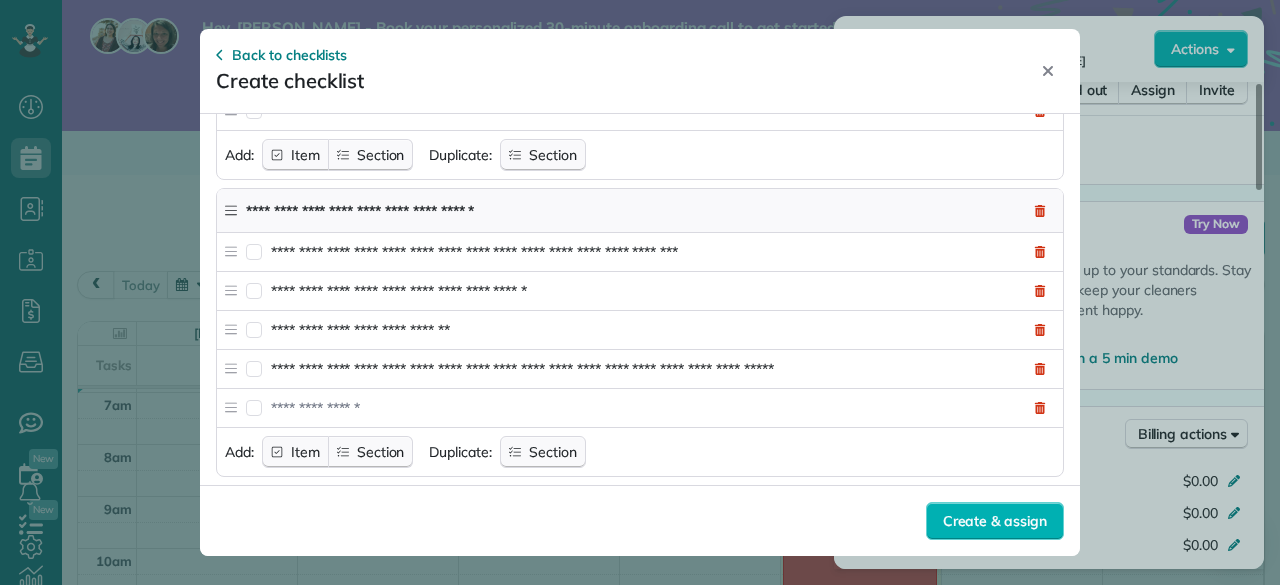 click on "**********" at bounding box center (627, 508) 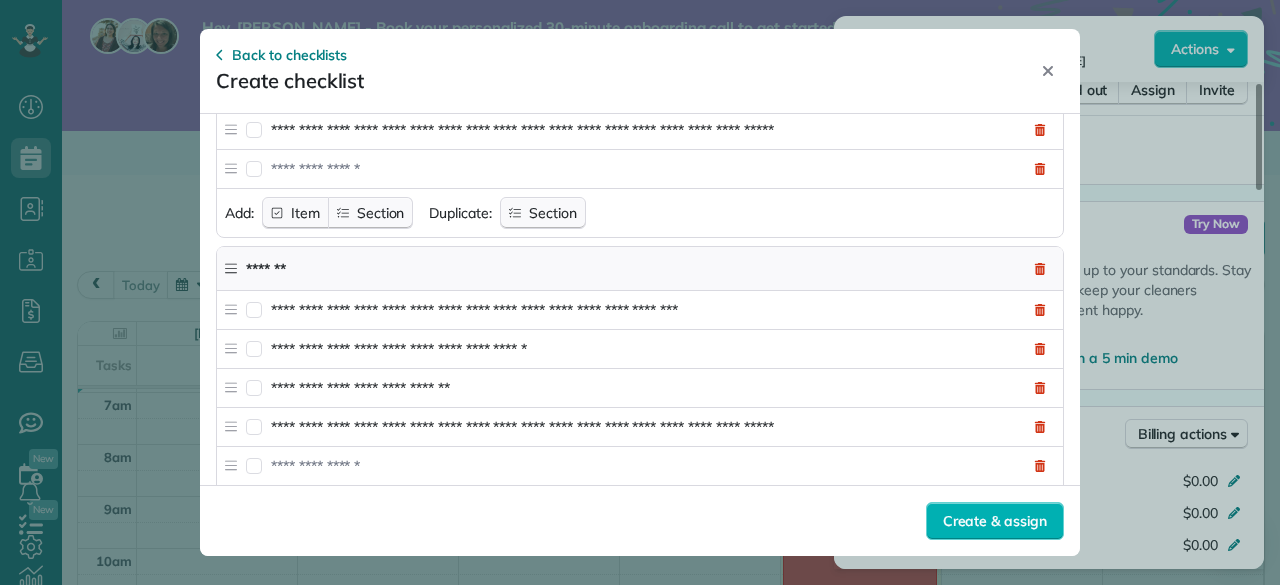 scroll, scrollTop: 1754, scrollLeft: 0, axis: vertical 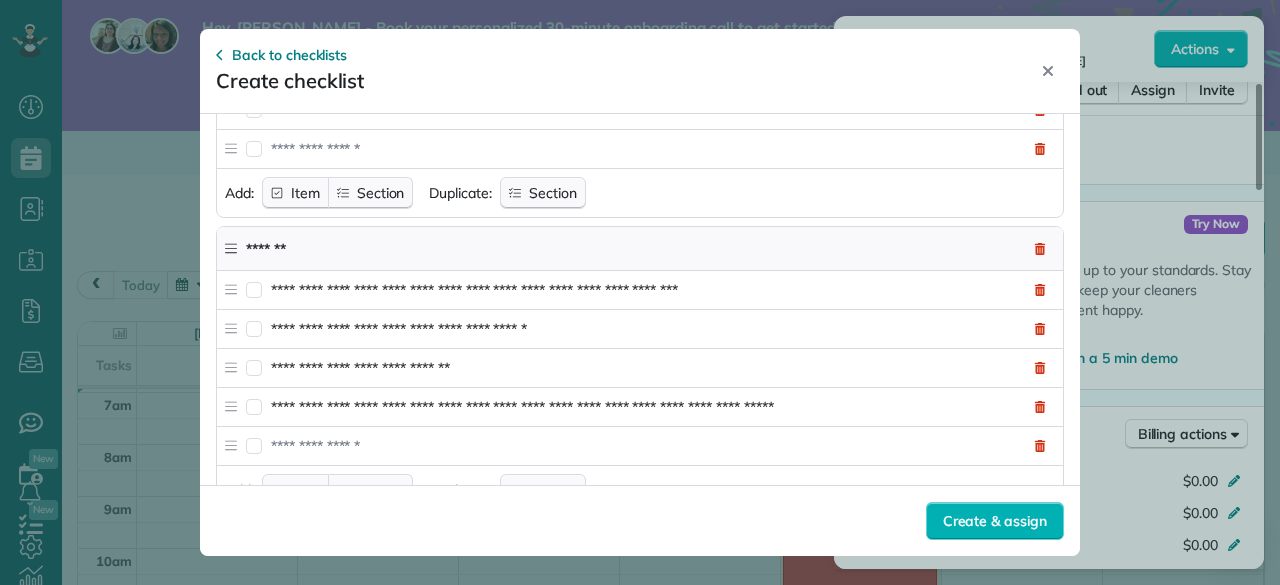 click on "**********" at bounding box center [643, 329] 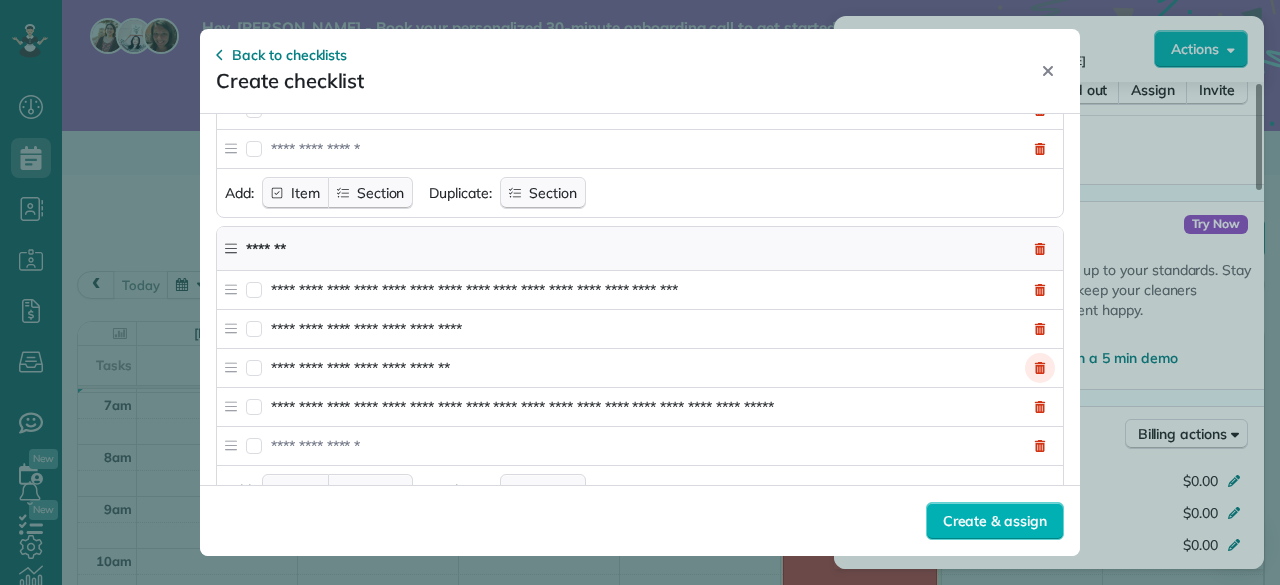 click 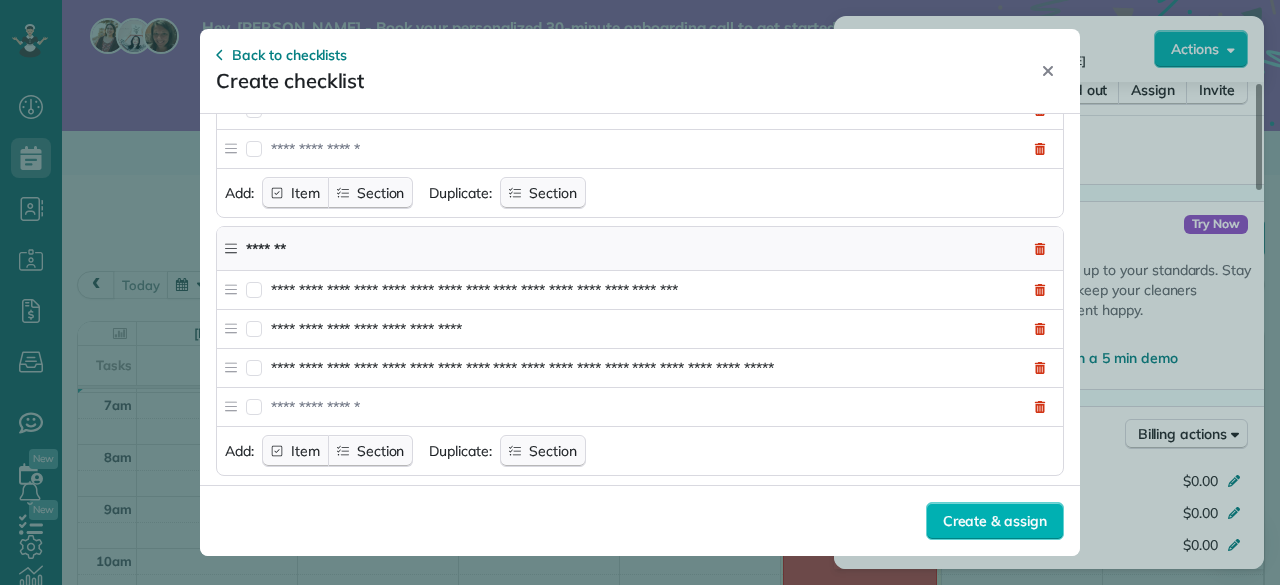 scroll, scrollTop: 1716, scrollLeft: 0, axis: vertical 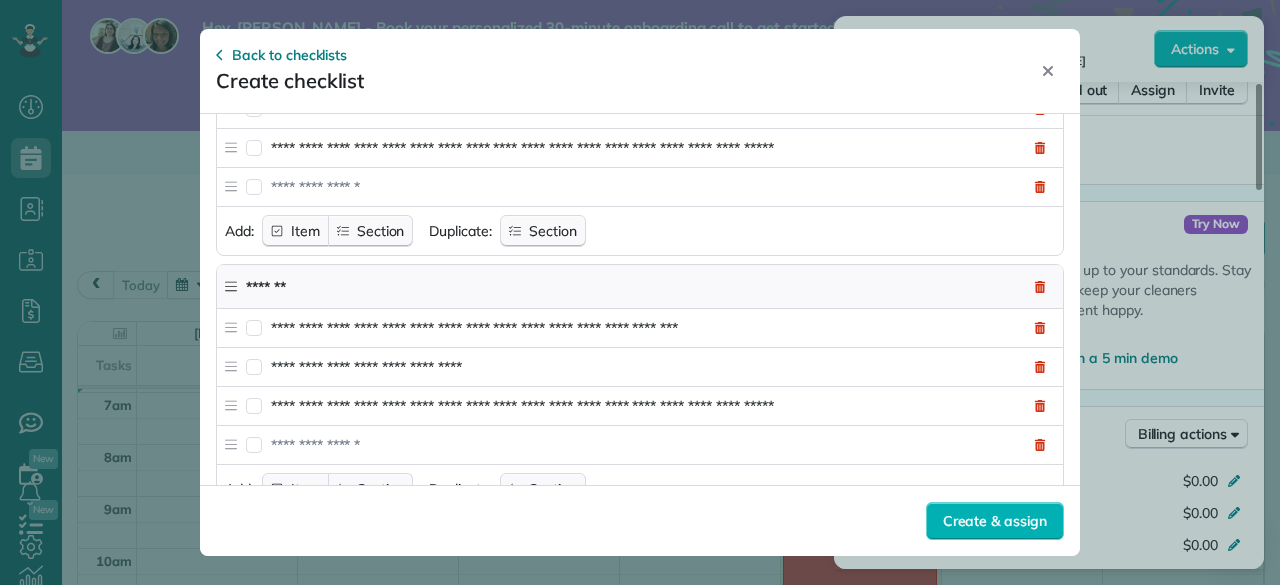 type on "**********" 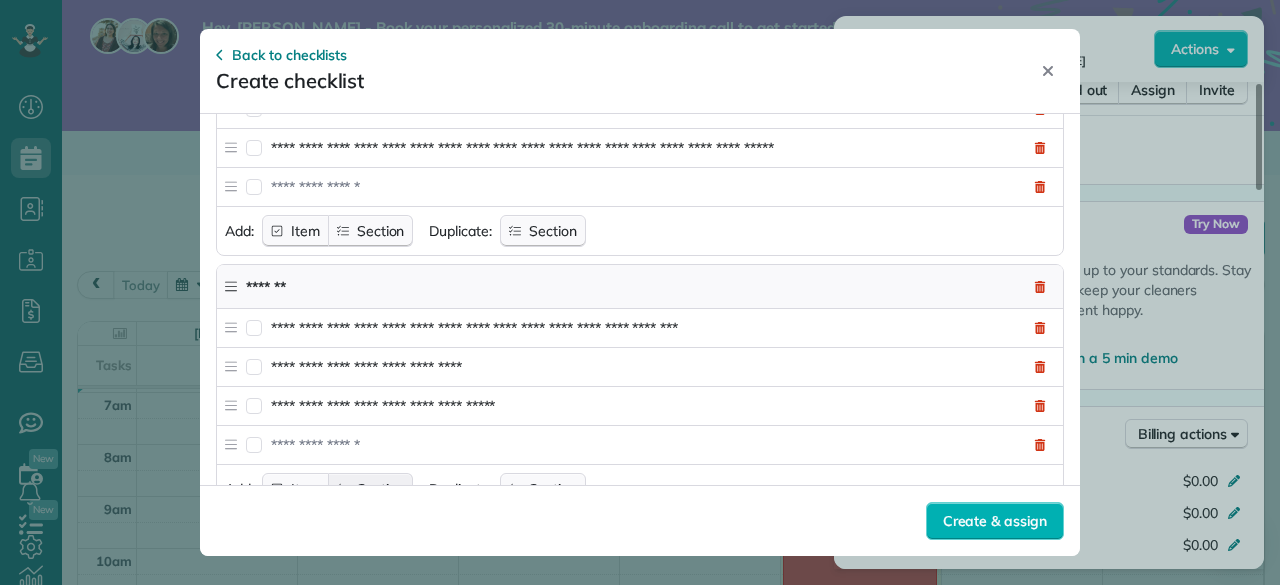 type on "**********" 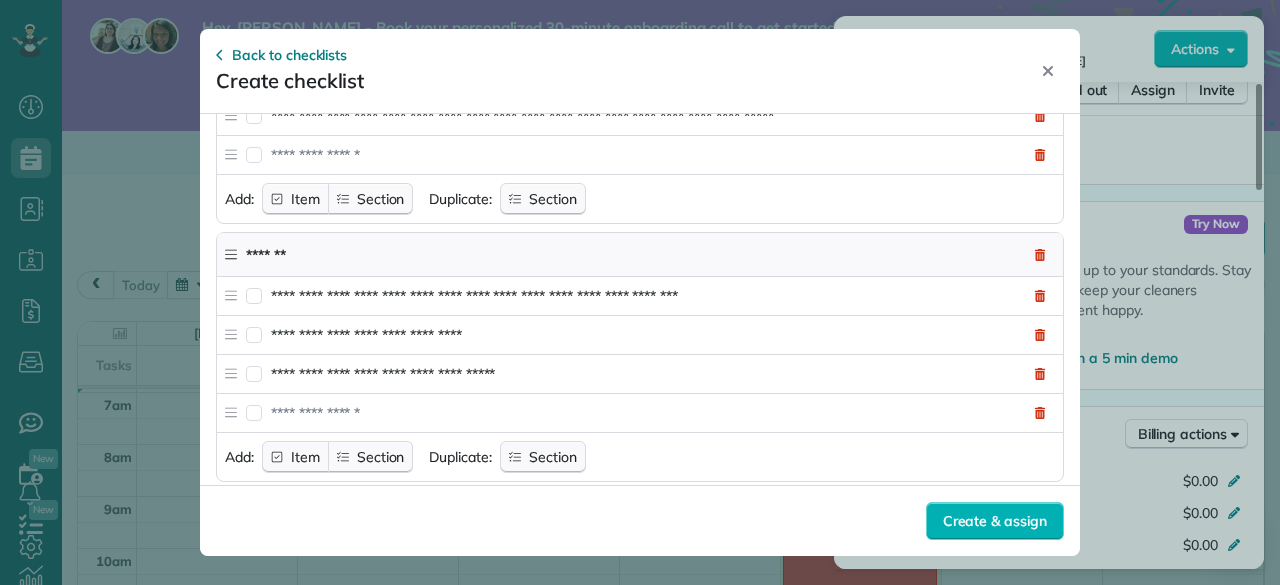 type on "**********" 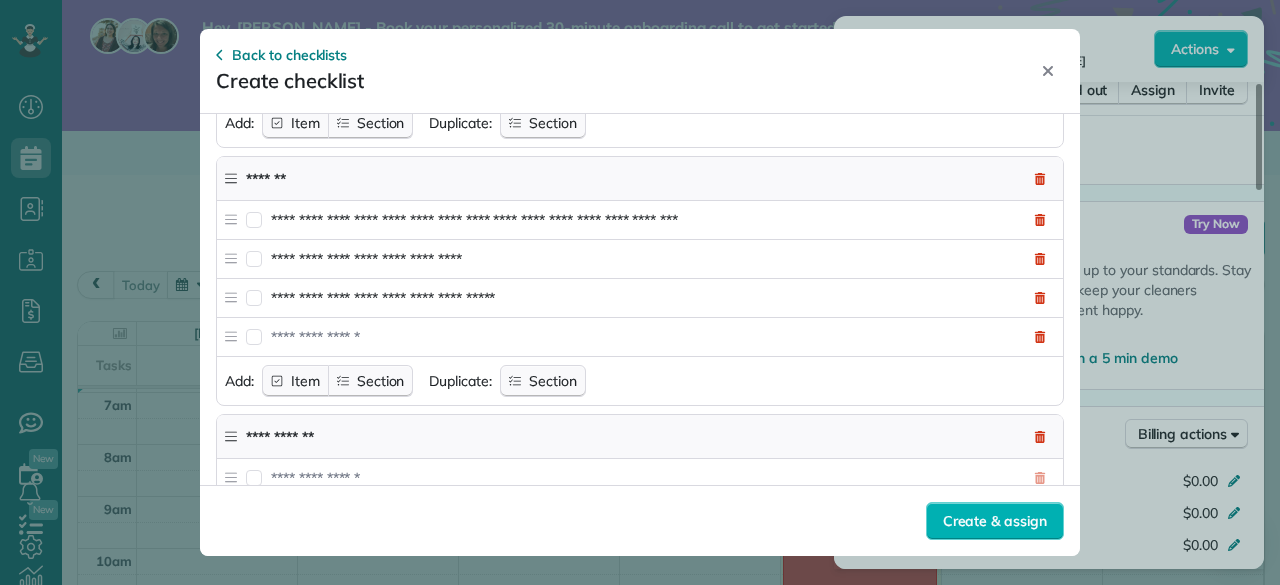 scroll, scrollTop: 1855, scrollLeft: 0, axis: vertical 